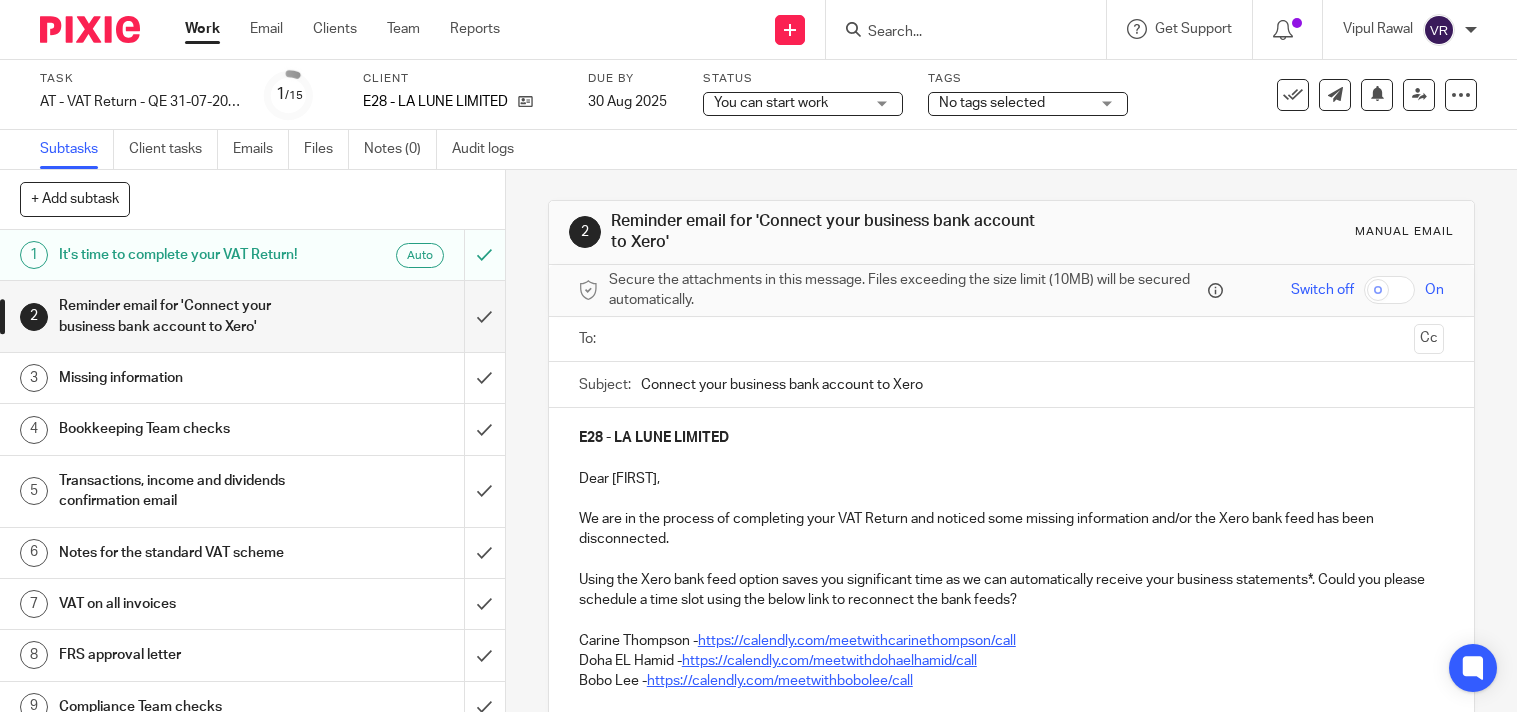 scroll, scrollTop: 0, scrollLeft: 0, axis: both 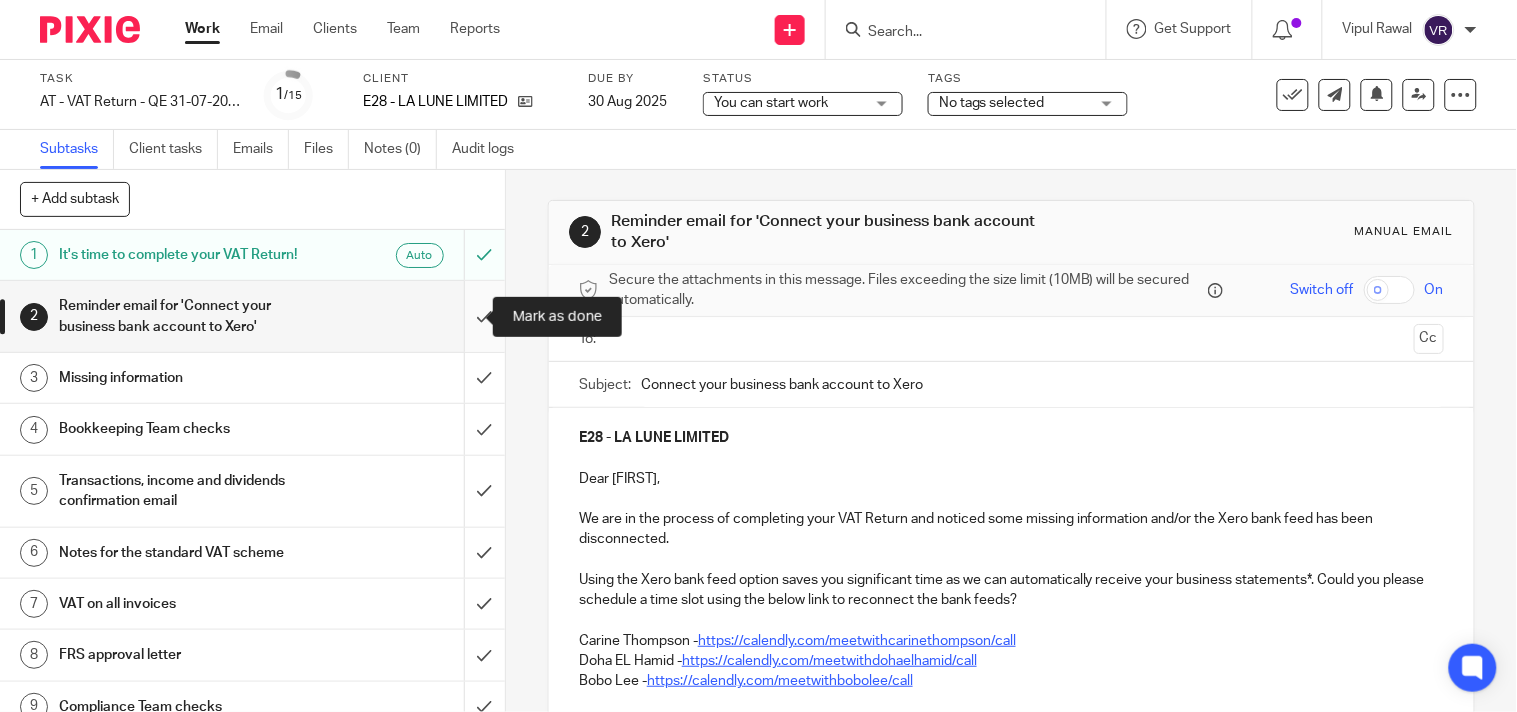 click at bounding box center (252, 316) 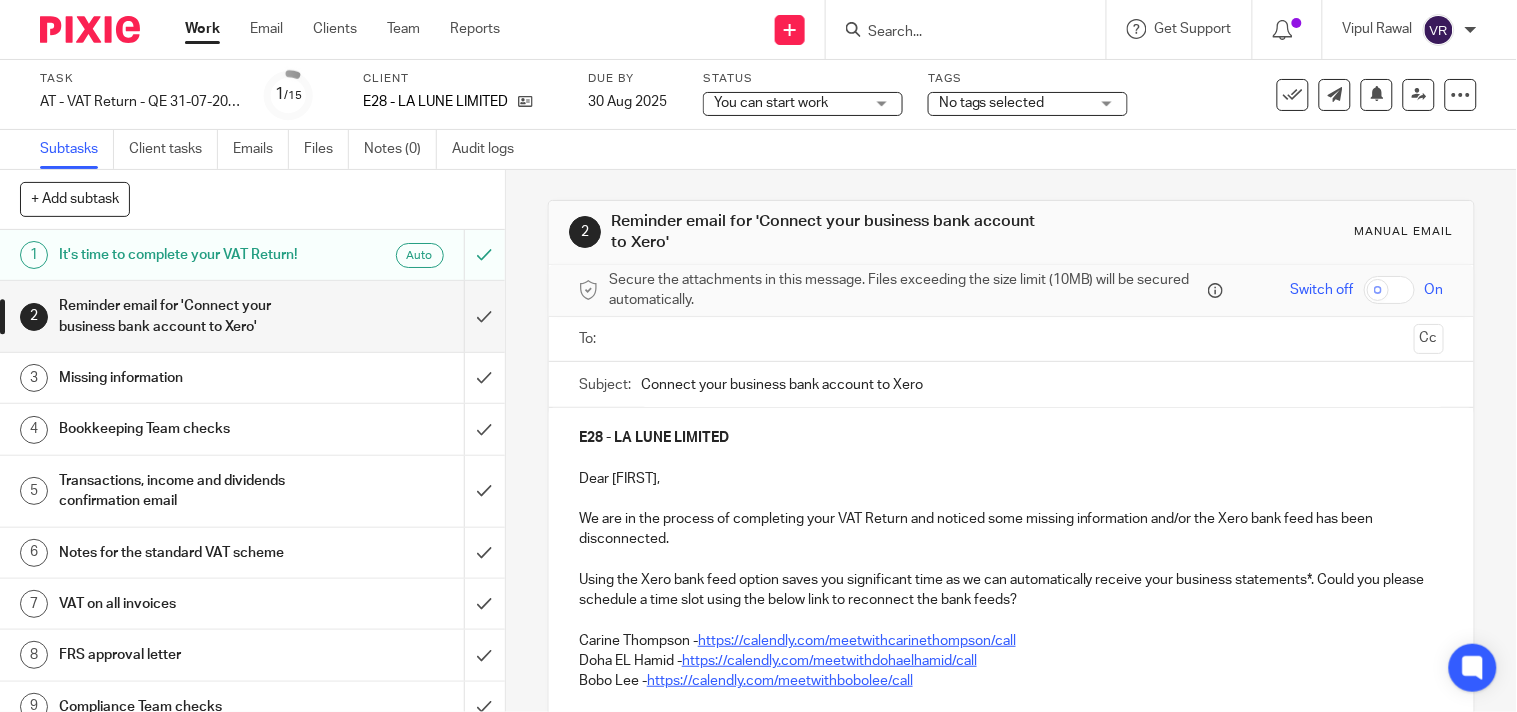 click on "You can start work
You can start work" at bounding box center [803, 104] 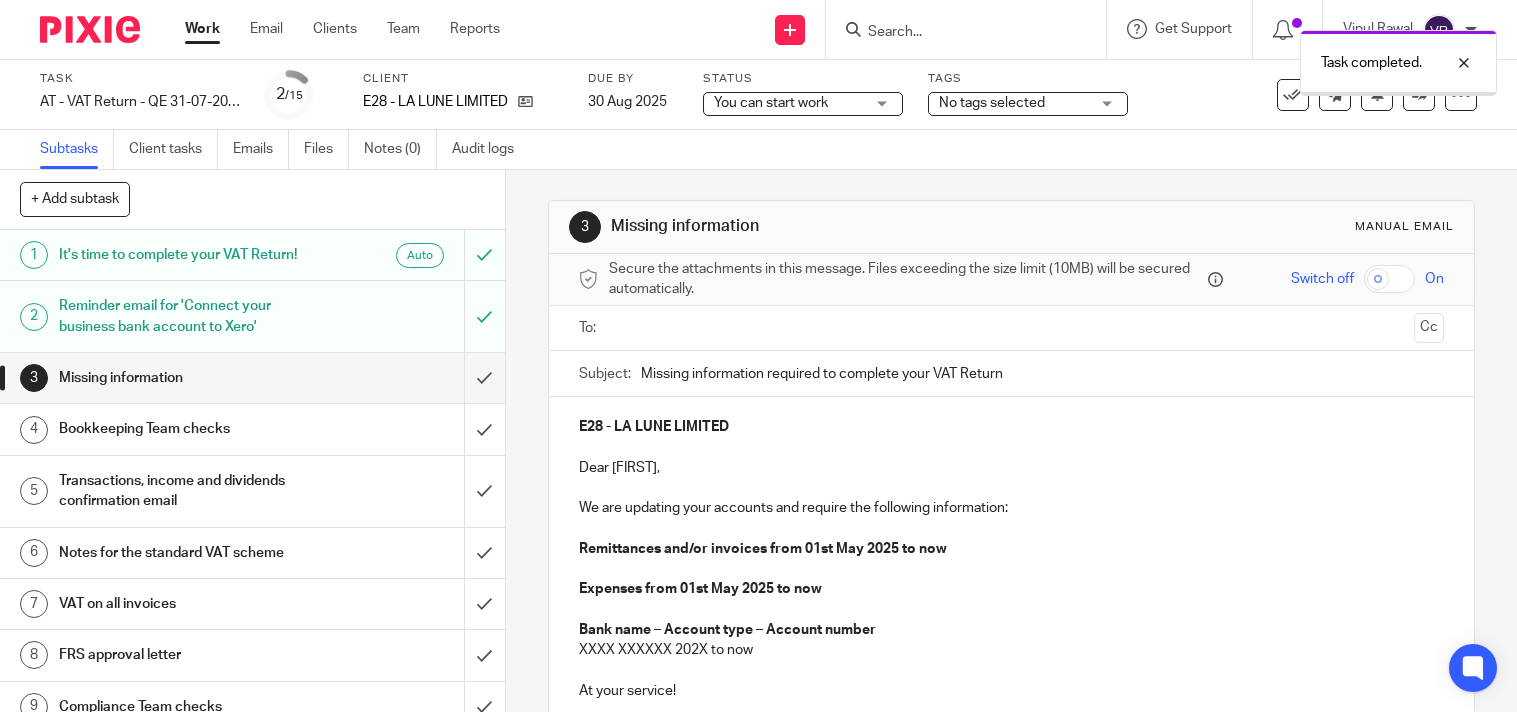 scroll, scrollTop: 0, scrollLeft: 0, axis: both 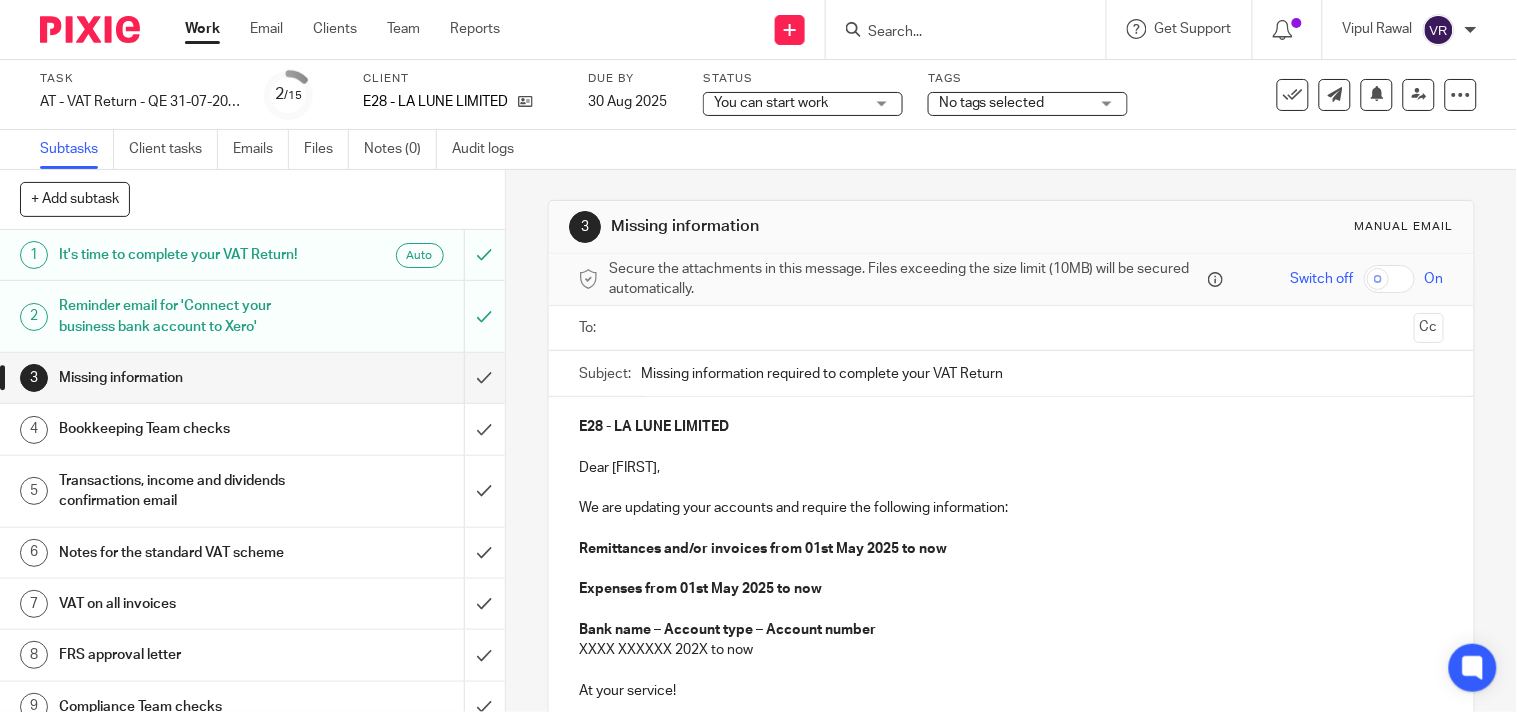 click on "You can start work
You can start work" at bounding box center (803, 104) 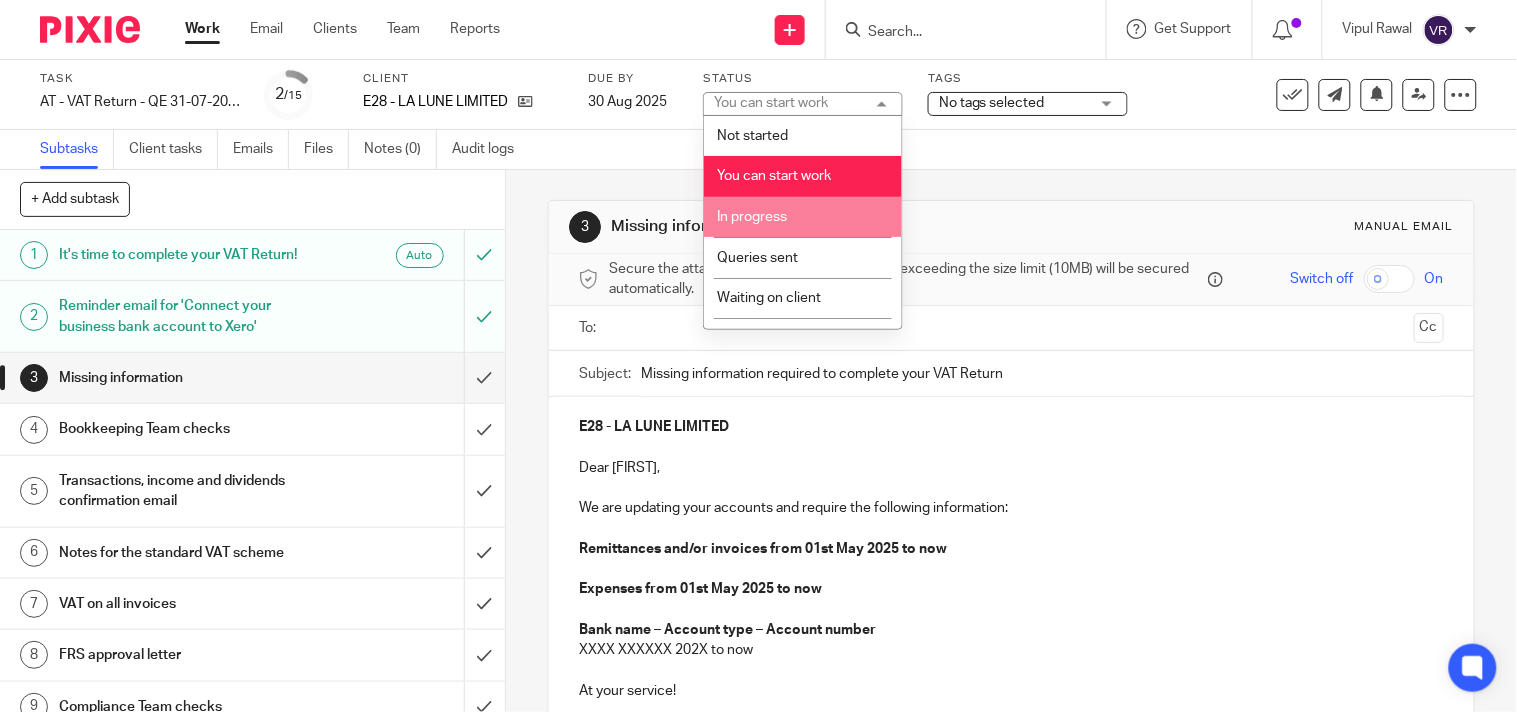 click on "In progress" at bounding box center [752, 217] 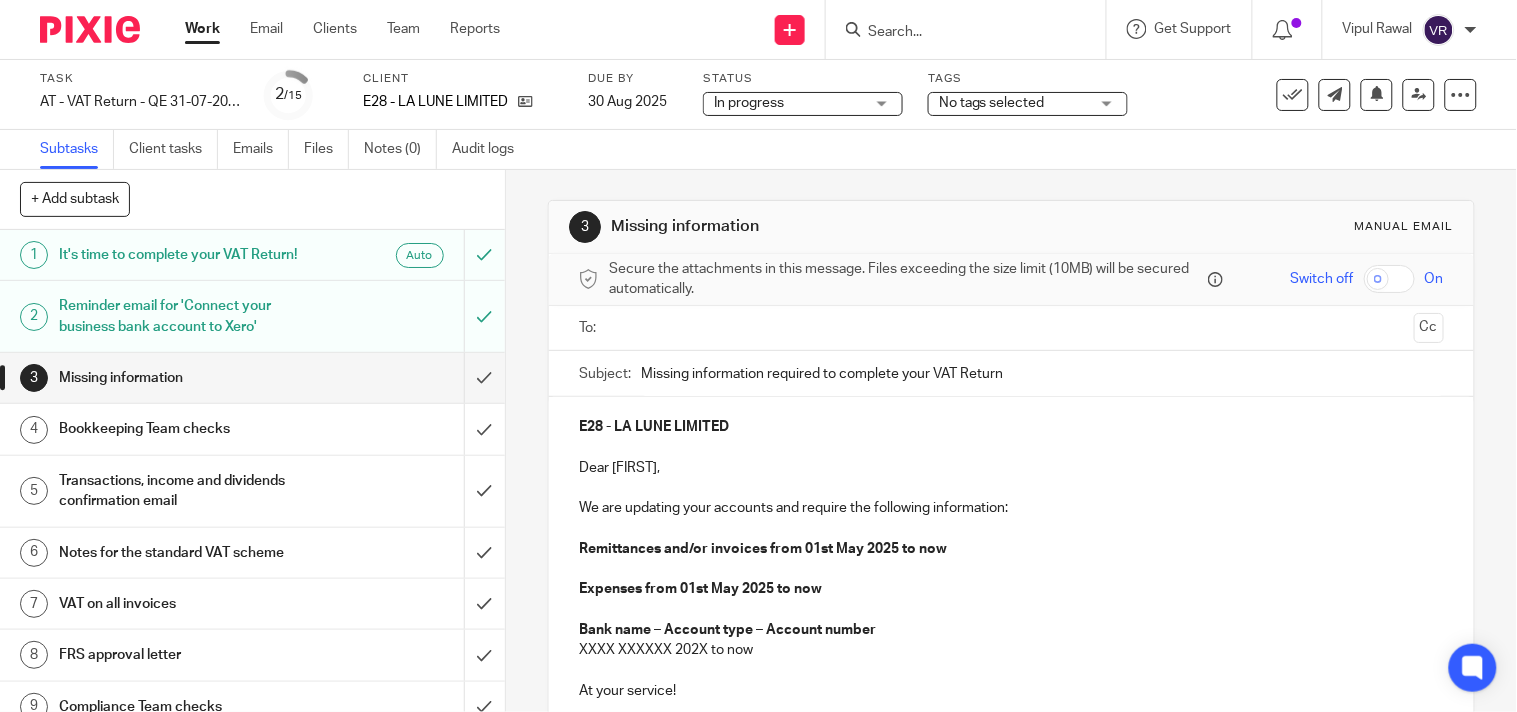 click on "Subtasks
Client tasks
Emails
Files
Notes (0)
Audit logs" at bounding box center [758, 150] 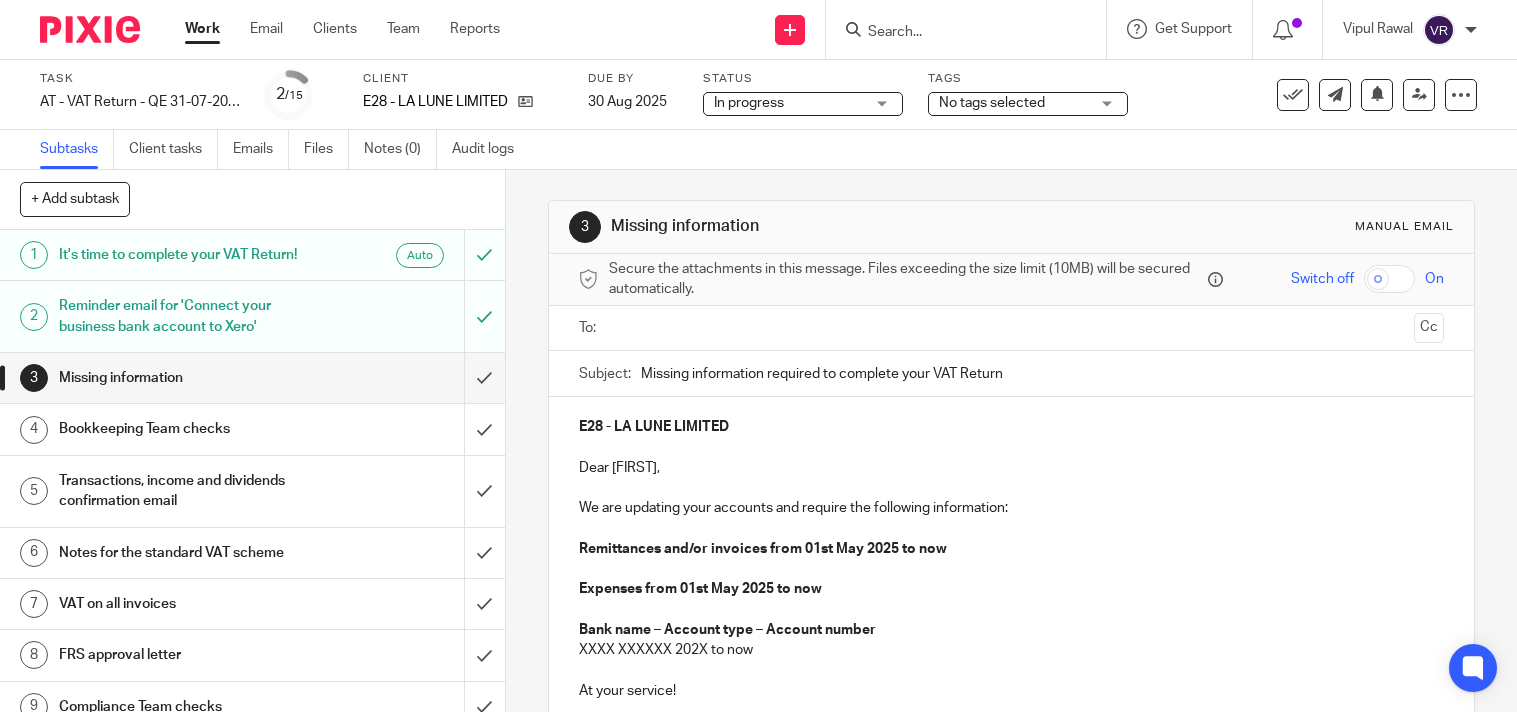 scroll, scrollTop: 0, scrollLeft: 0, axis: both 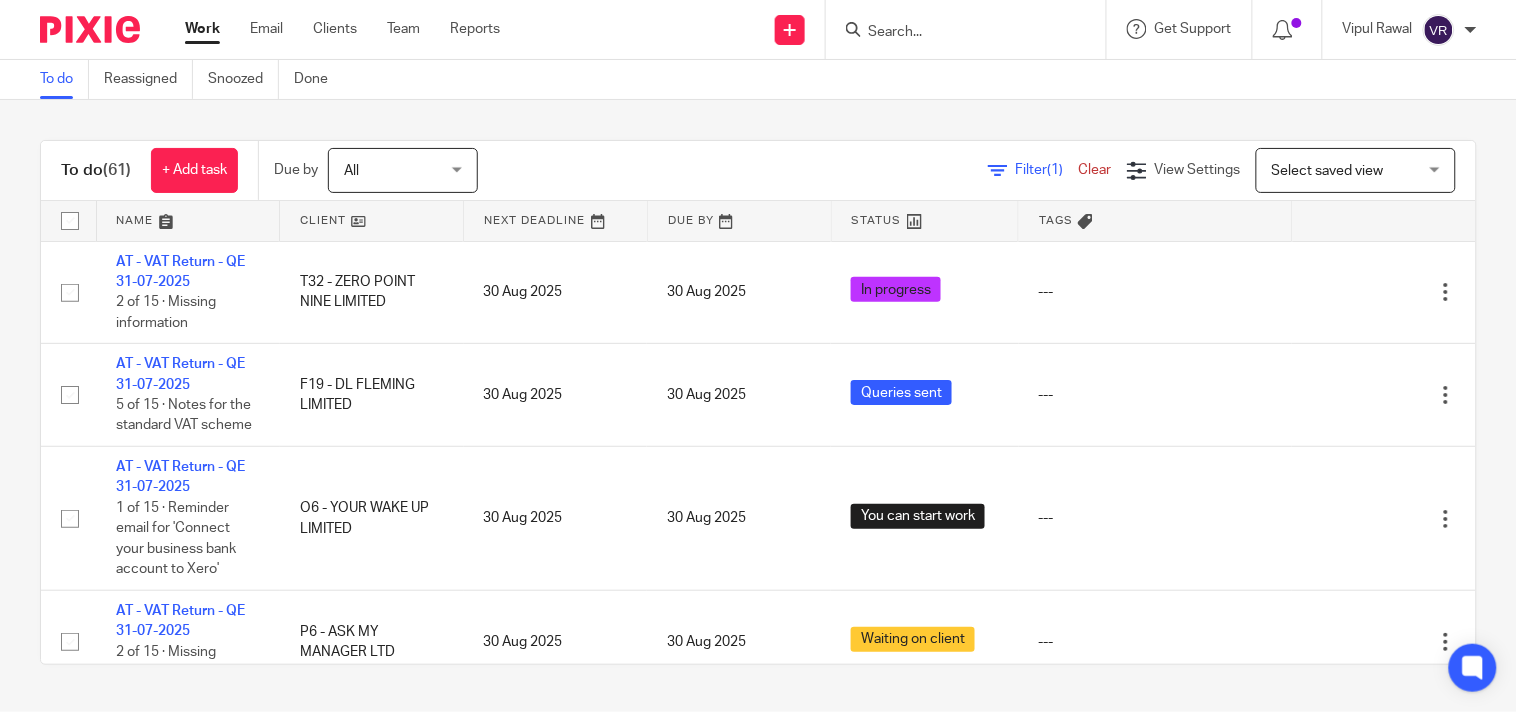 click on "To do
(61)   + Add task    Due by
All
All
Today
Tomorrow
This week
Next week
This month
Next month
All
all     Filter
(1) Clear     View Settings   View Settings     (1) Filters   Clear   Save     Manage saved views
Select saved view
Select saved view
Select saved view
All tasks
Cs01
Dormant
No dormant, utrs
Paye reg
Ready to file
Vat reg
Name     Client     Next Deadline     Due By     Status   Tags       AT - VAT Return - QE 31-07-2025
T32 - ZERO POINT NINE LIMITED
30 Aug 2025" at bounding box center [758, 402] 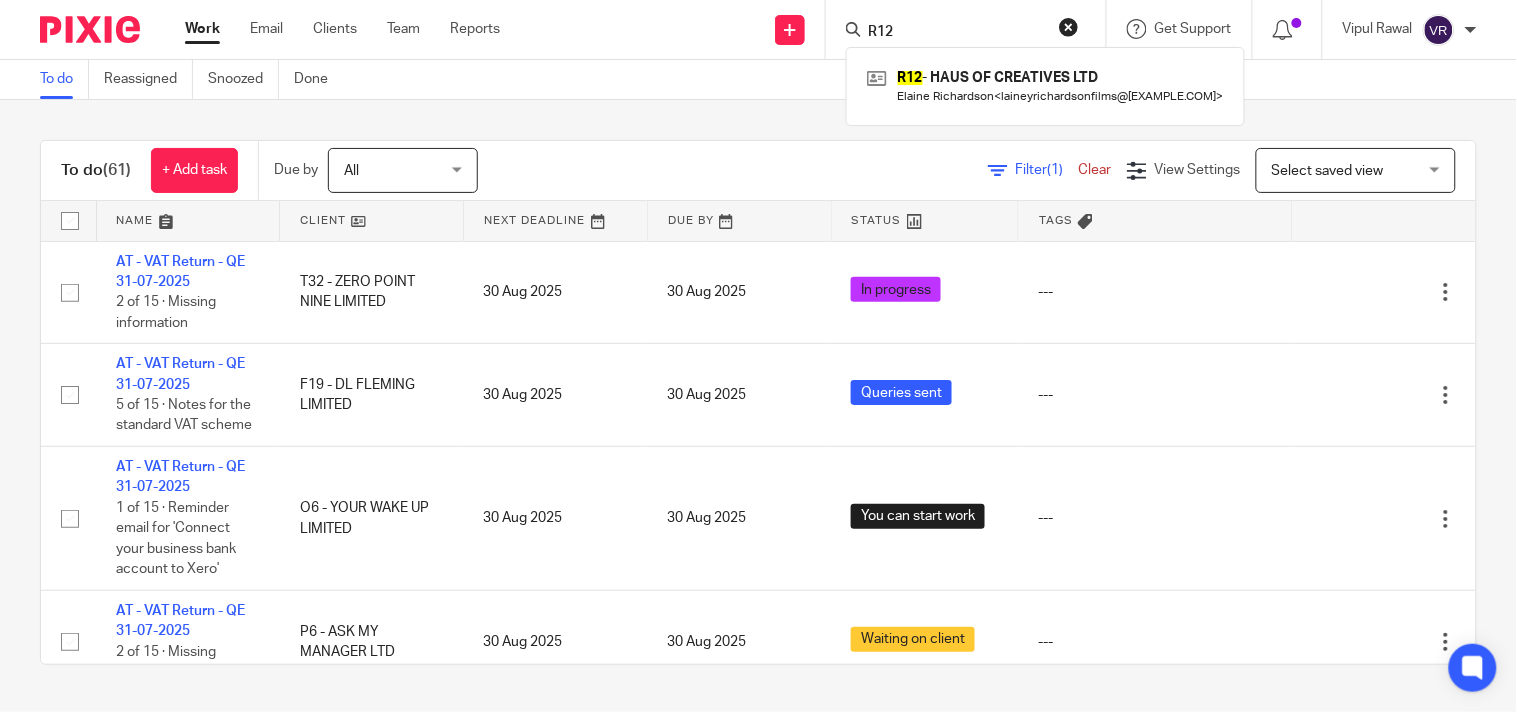 type on "R12" 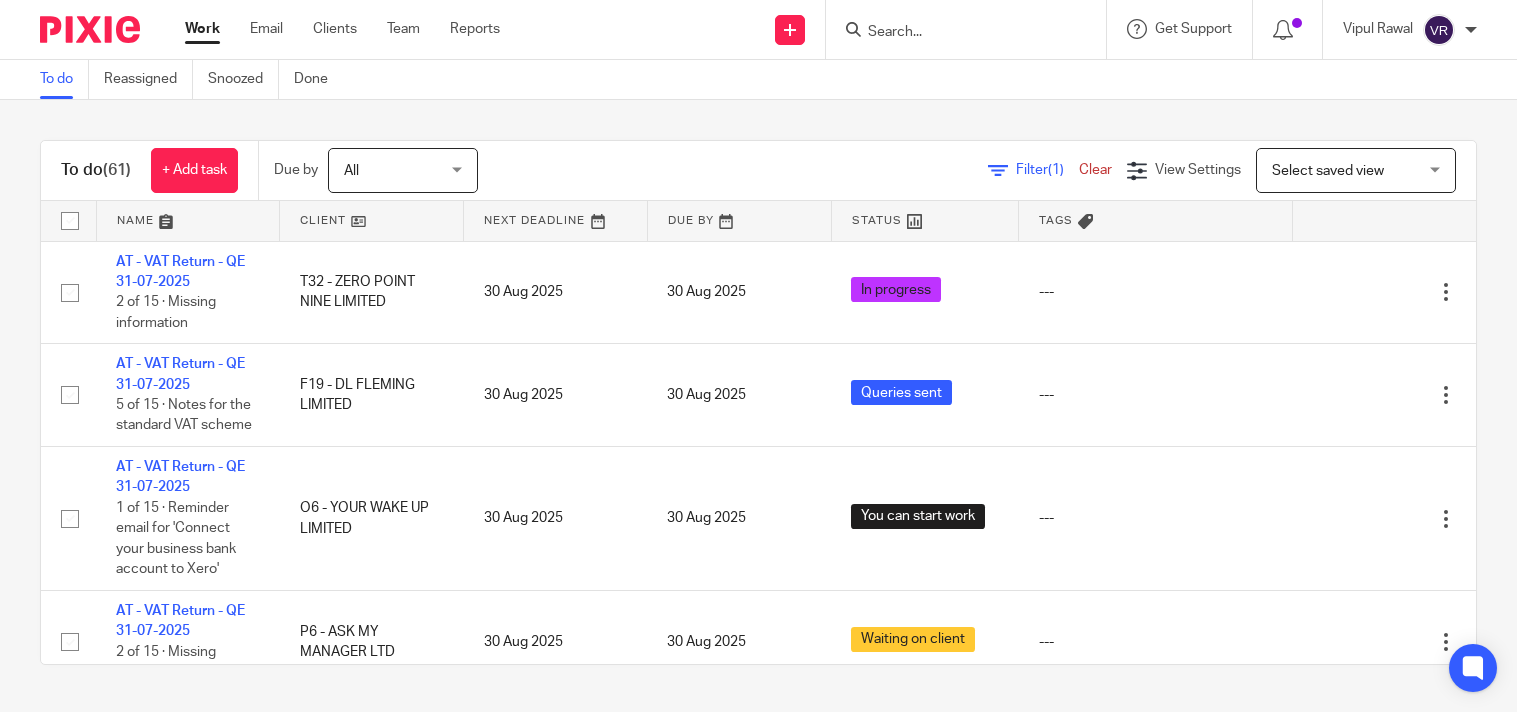 scroll, scrollTop: 0, scrollLeft: 0, axis: both 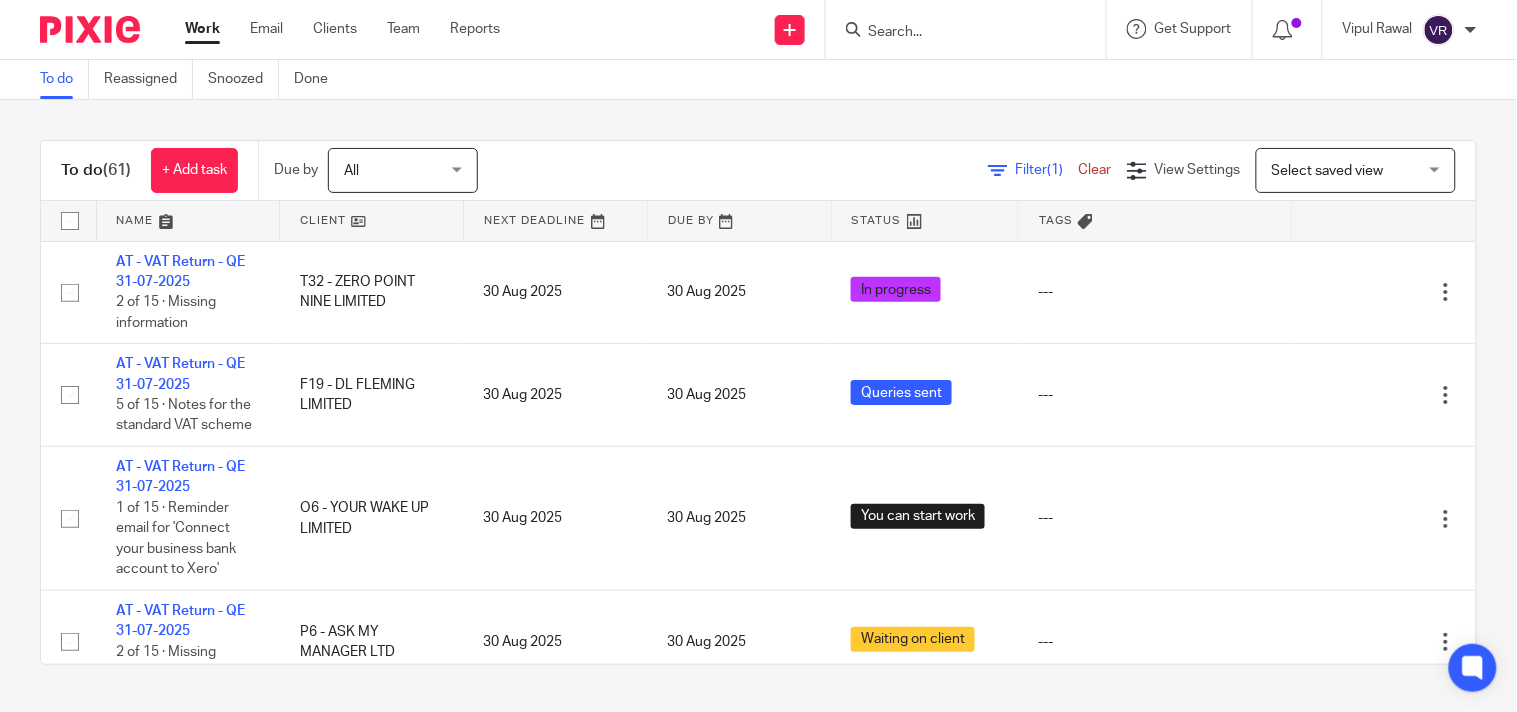 click on "To do
(61)   + Add task    Due by
All
All
Today
Tomorrow
This week
Next week
This month
Next month
All
all     Filter
(1) Clear     View Settings   View Settings     (1) Filters   Clear   Save     Manage saved views
Select saved view
Select saved view
Select saved view
All tasks
Cs01
Dormant
No dormant, utrs
Paye reg
Ready to file
Vat reg
Name     Client     Next Deadline     Due By     Status   Tags       AT - VAT Return - QE 31-07-2025
T32 - ZERO POINT NINE LIMITED
30 Aug 2025" at bounding box center [758, 402] 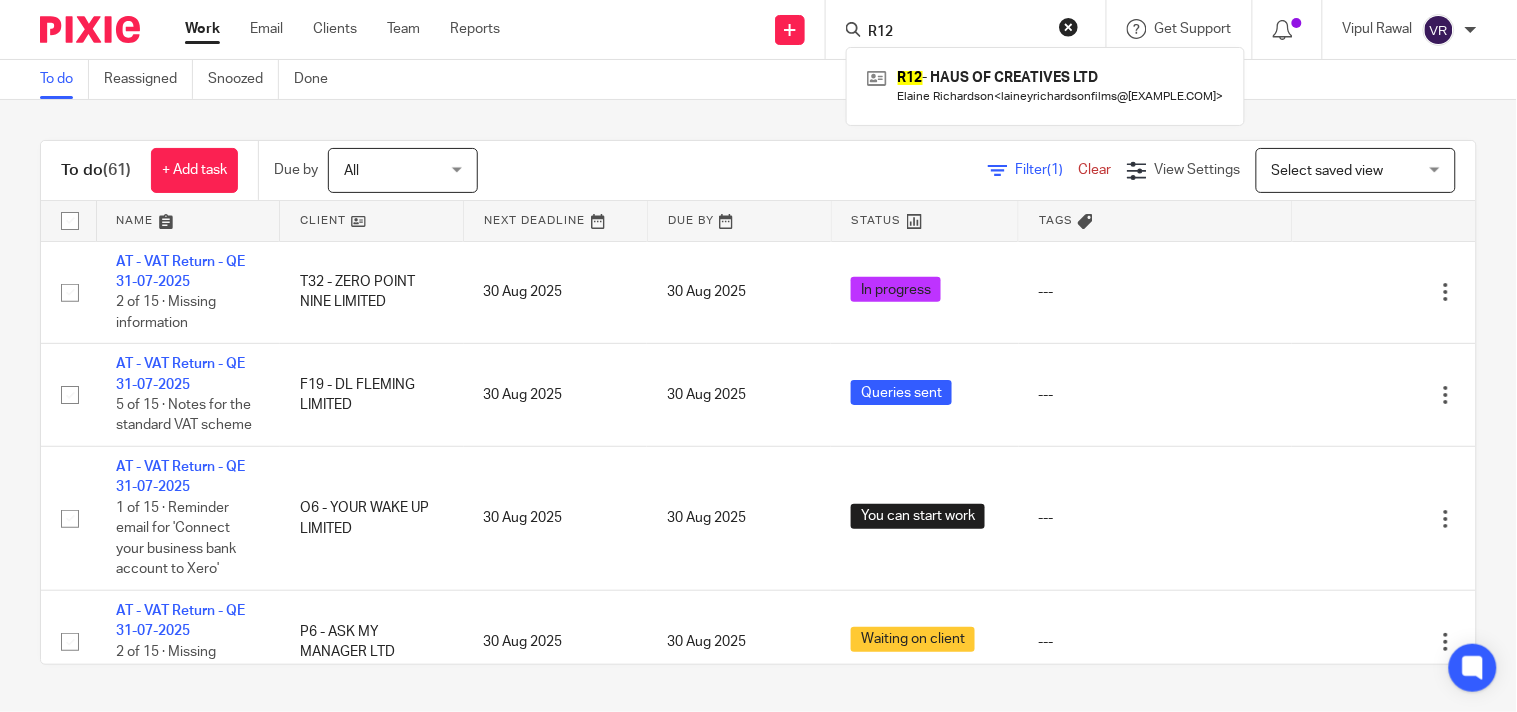 click on "R12" at bounding box center [956, 33] 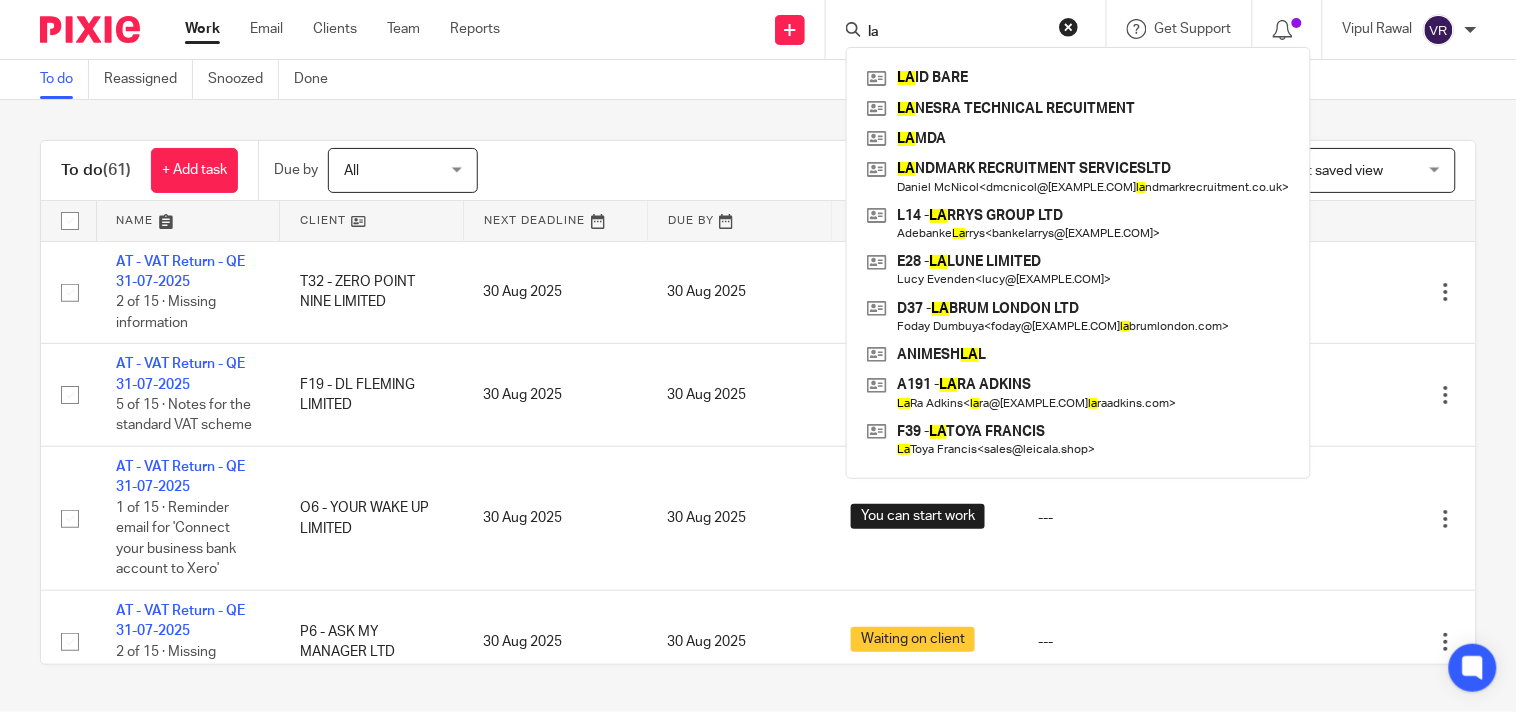 type on "la" 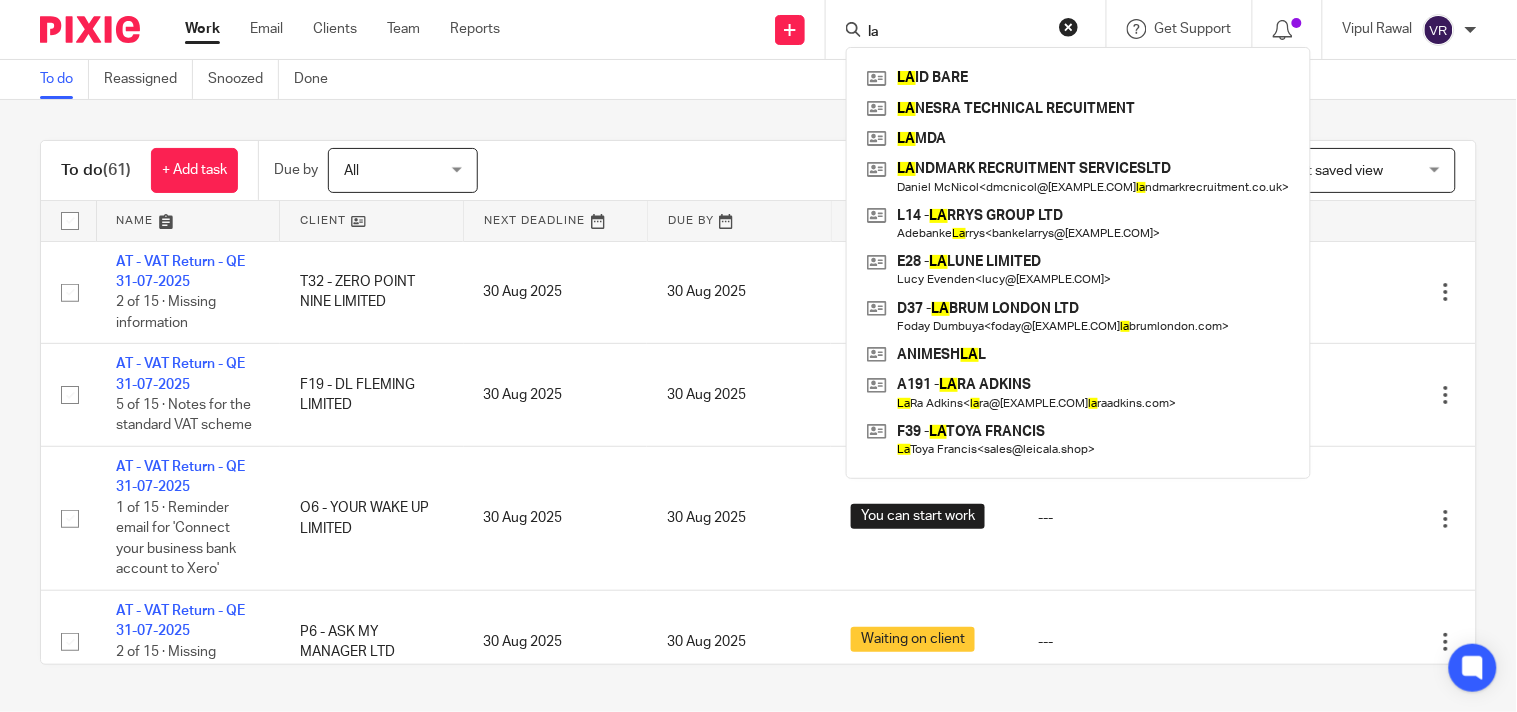 click on "To do
(61)   + Add task    Due by
All
All
Today
Tomorrow
This week
Next week
This month
Next month
All
all     Filter
(1) Clear     View Settings   View Settings     (1) Filters   Clear   Save     Manage saved views
Select saved view
Select saved view
Select saved view
All tasks
Cs01
Dormant
No dormant, utrs
Paye reg
Ready to file
Vat reg
Name     Client     Next Deadline     Due By     Status   Tags       AT - VAT Return - QE 31-07-2025
T32 - ZERO POINT NINE LIMITED
30 Aug 2025" at bounding box center [758, 402] 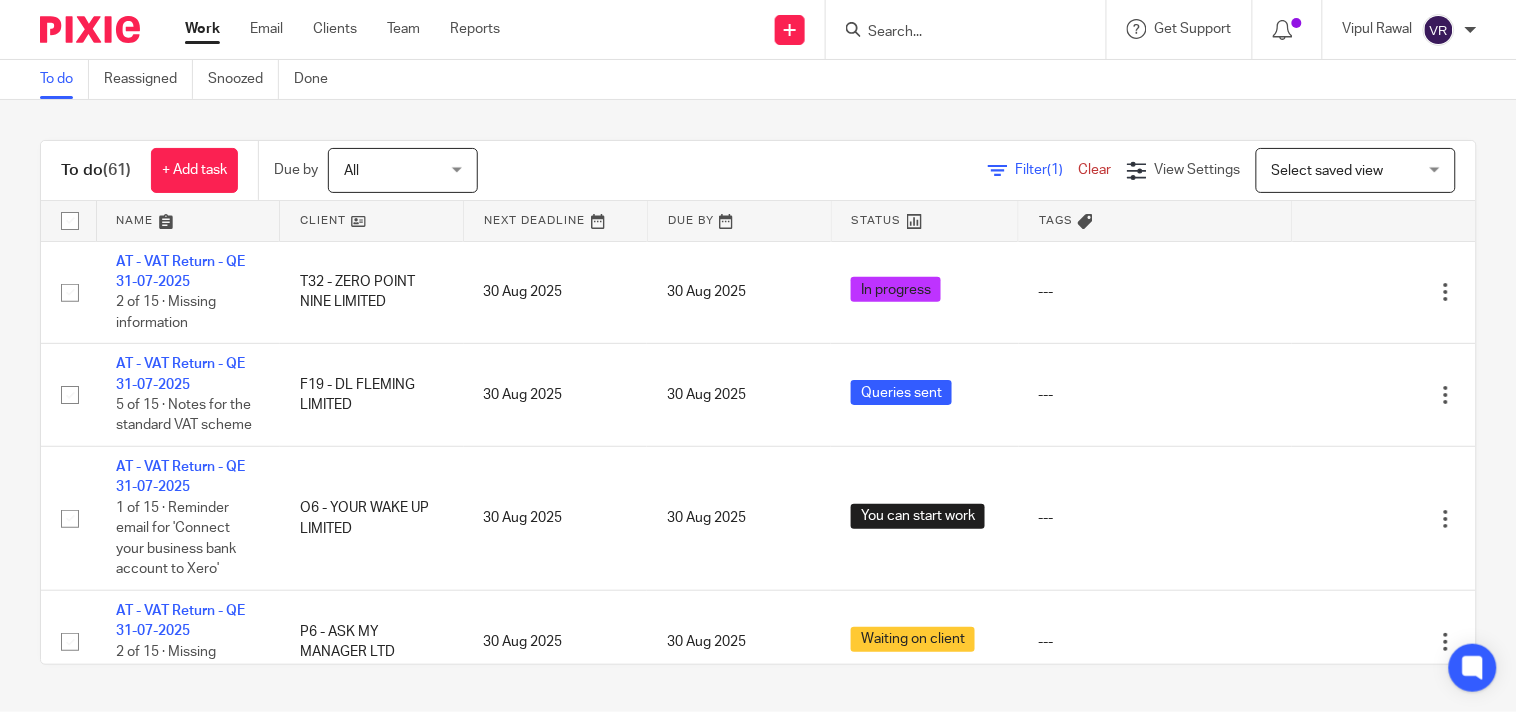scroll, scrollTop: 2721, scrollLeft: 0, axis: vertical 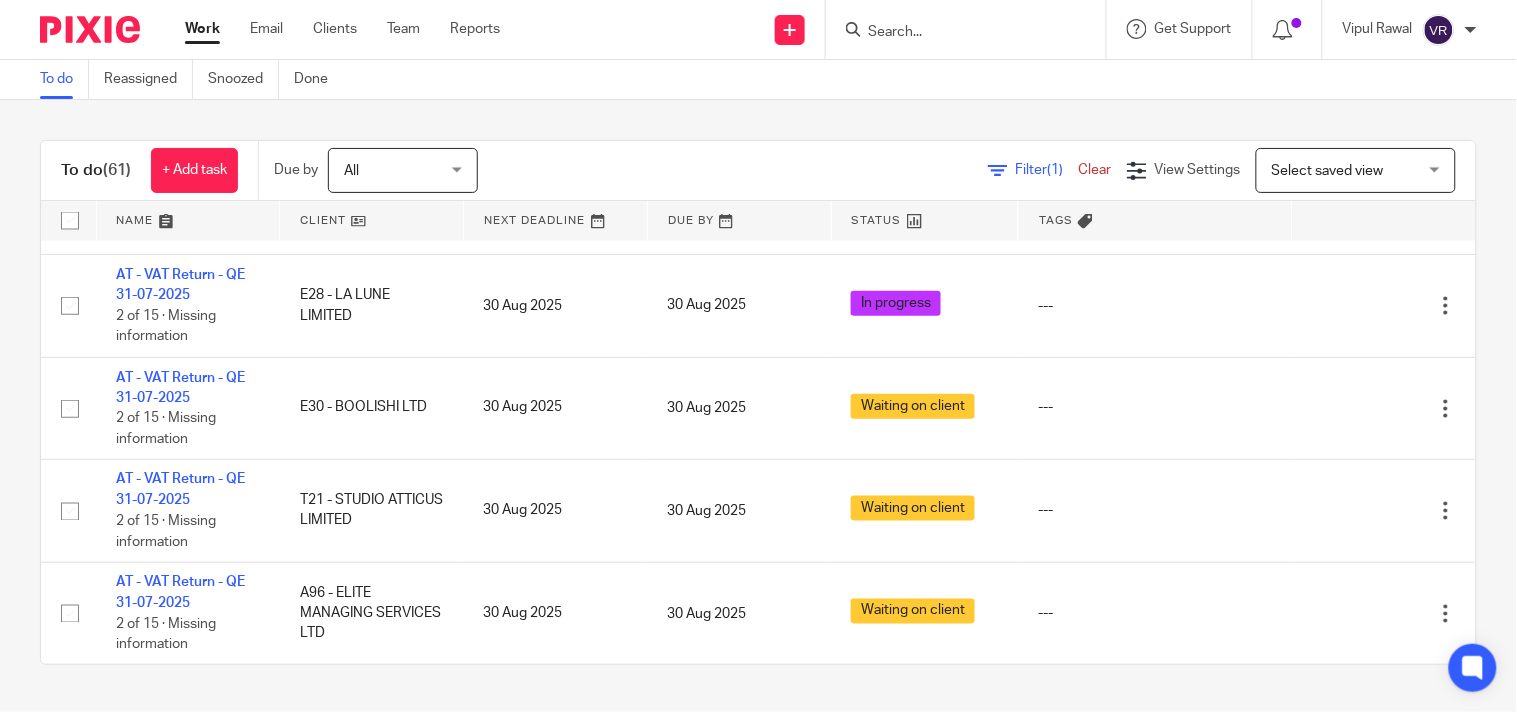 click on "To do
Reassigned
Snoozed
Done" at bounding box center [758, 80] 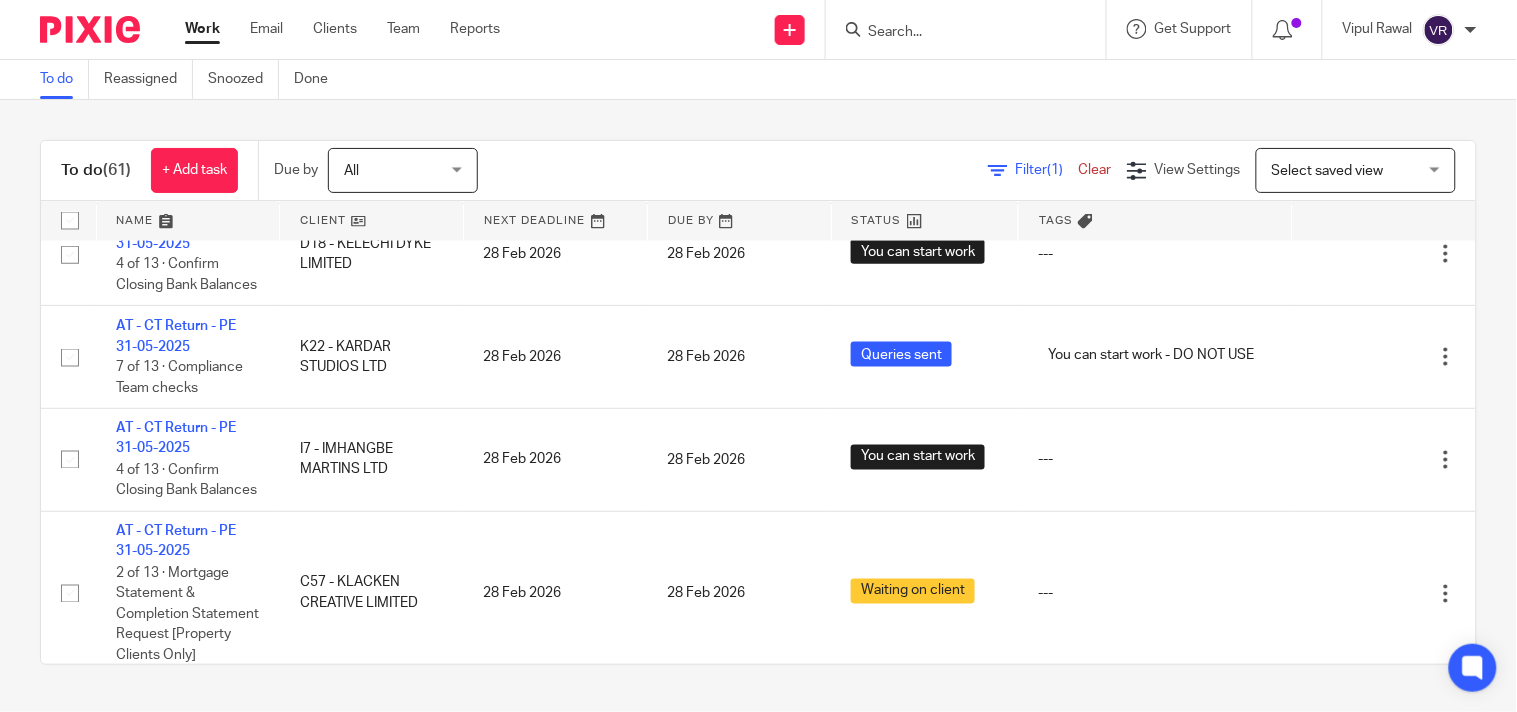 scroll, scrollTop: 4573, scrollLeft: 0, axis: vertical 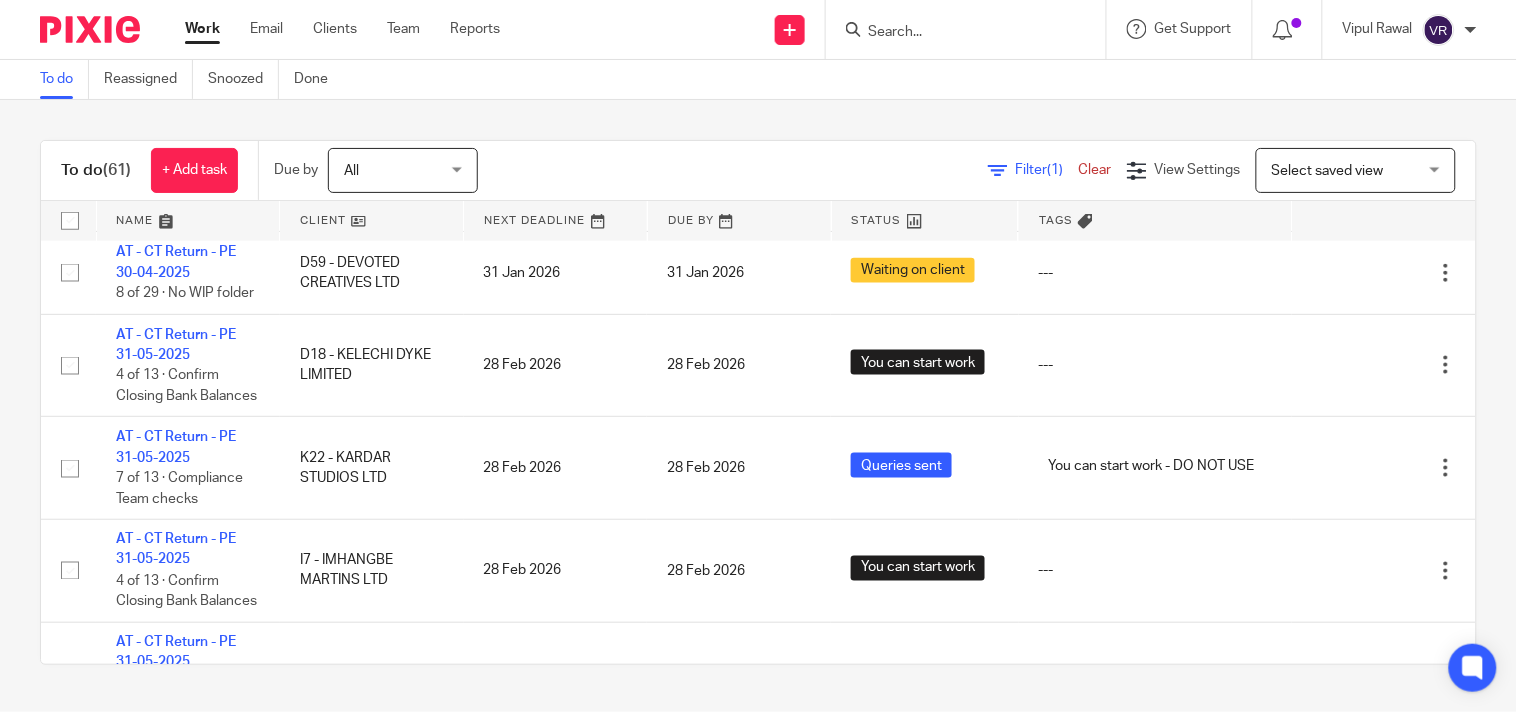 click on "To do
(61)   + Add task    Due by
All
All
Today
Tomorrow
This week
Next week
This month
Next month
All
all     Filter
(1) Clear     View Settings   View Settings     (1) Filters   Clear   Save     Manage saved views
Select saved view
Select saved view
Select saved view
All tasks
Cs01
Dormant
No dormant, utrs
Paye reg
Ready to file
Vat reg
Name     Client     Next Deadline     Due By     Status   Tags       AT - VAT Return - QE 31-07-2025
T32 - ZERO POINT NINE LIMITED
30 Aug 2025" at bounding box center [758, 402] 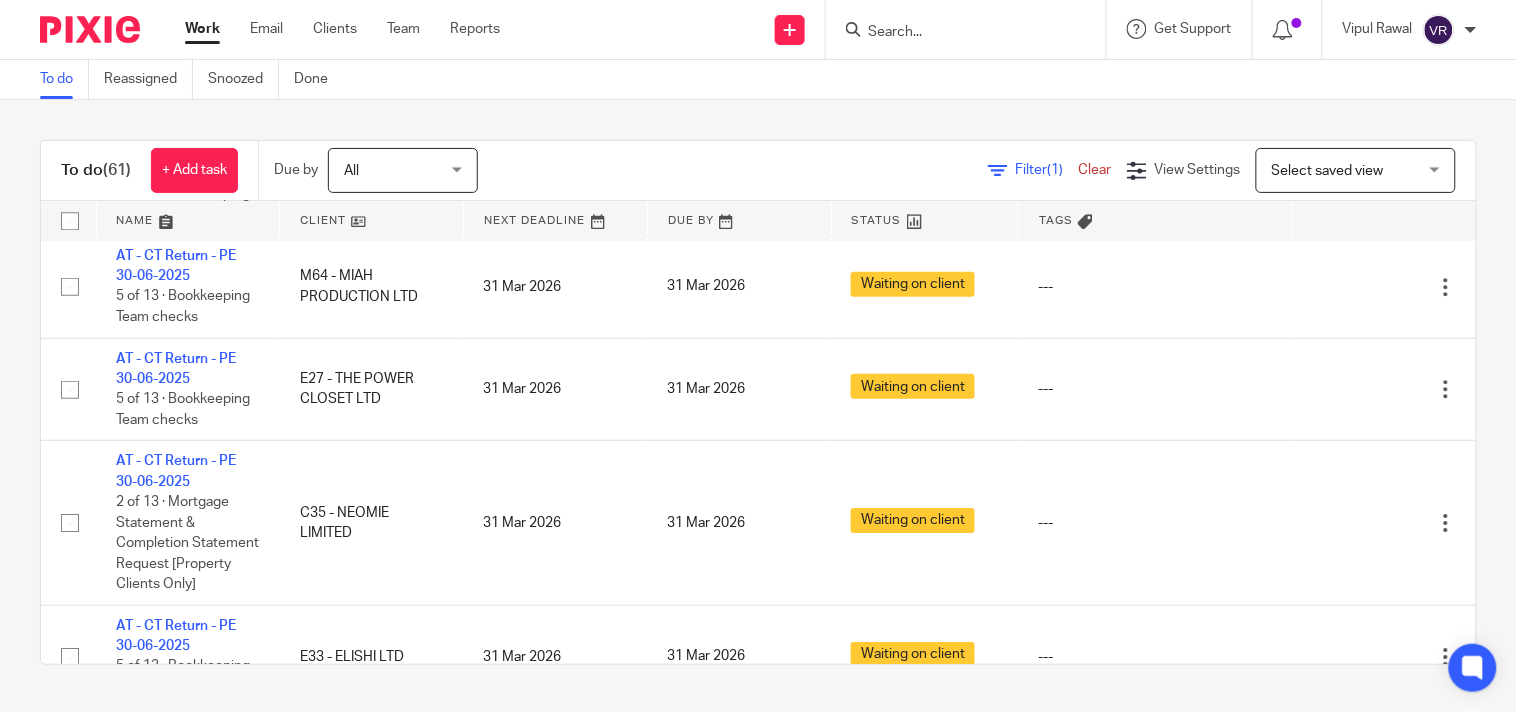 click on "To do
(61)   + Add task    Due by
All
All
Today
Tomorrow
This week
Next week
This month
Next month
All
all     Filter
(1) Clear     View Settings   View Settings     (1) Filters   Clear   Save     Manage saved views
Select saved view
Select saved view
Select saved view
All tasks
Cs01
Dormant
No dormant, utrs
Paye reg
Ready to file
Vat reg
Name     Client     Next Deadline     Due By     Status   Tags       AT - VAT Return - QE 31-07-2025
T32 - ZERO POINT NINE LIMITED
30 Aug 2025" at bounding box center [758, 402] 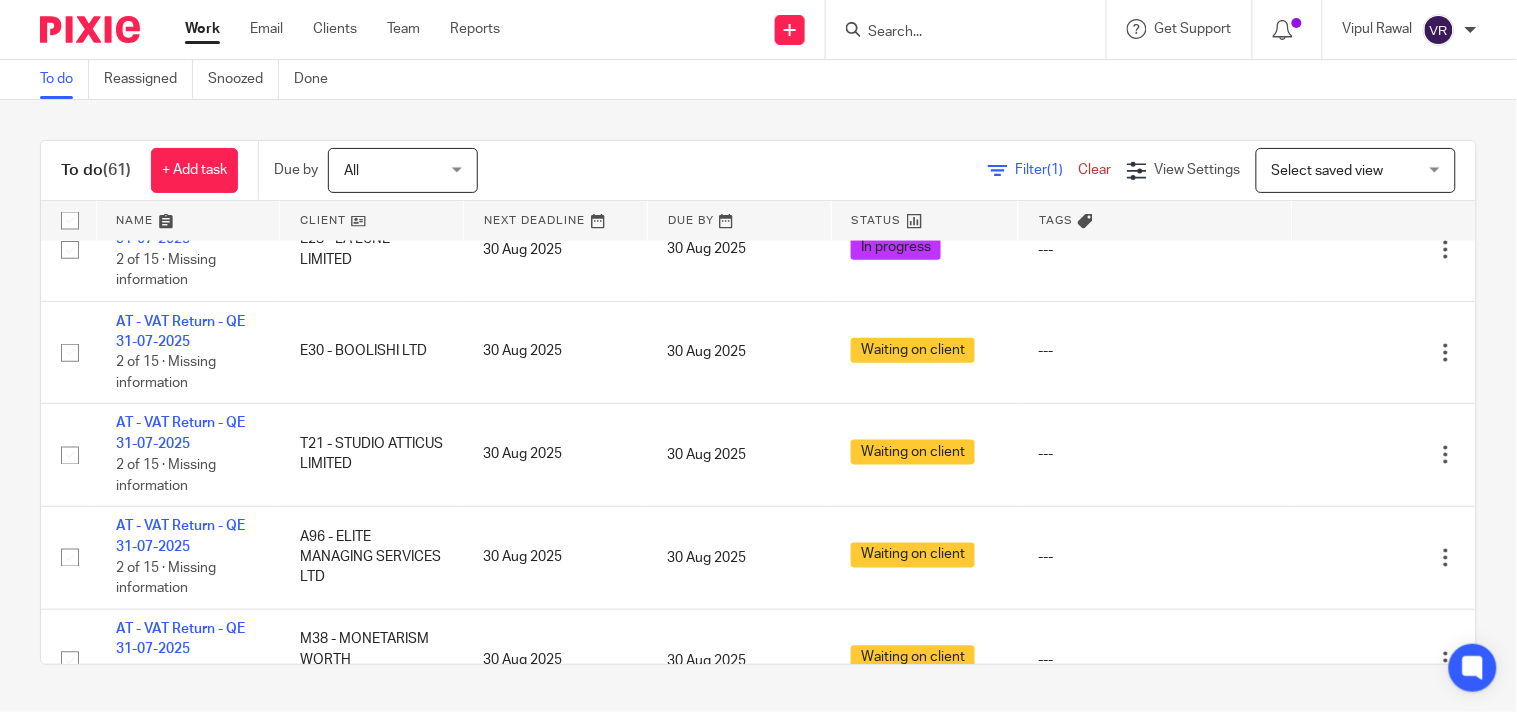 scroll, scrollTop: 2666, scrollLeft: 0, axis: vertical 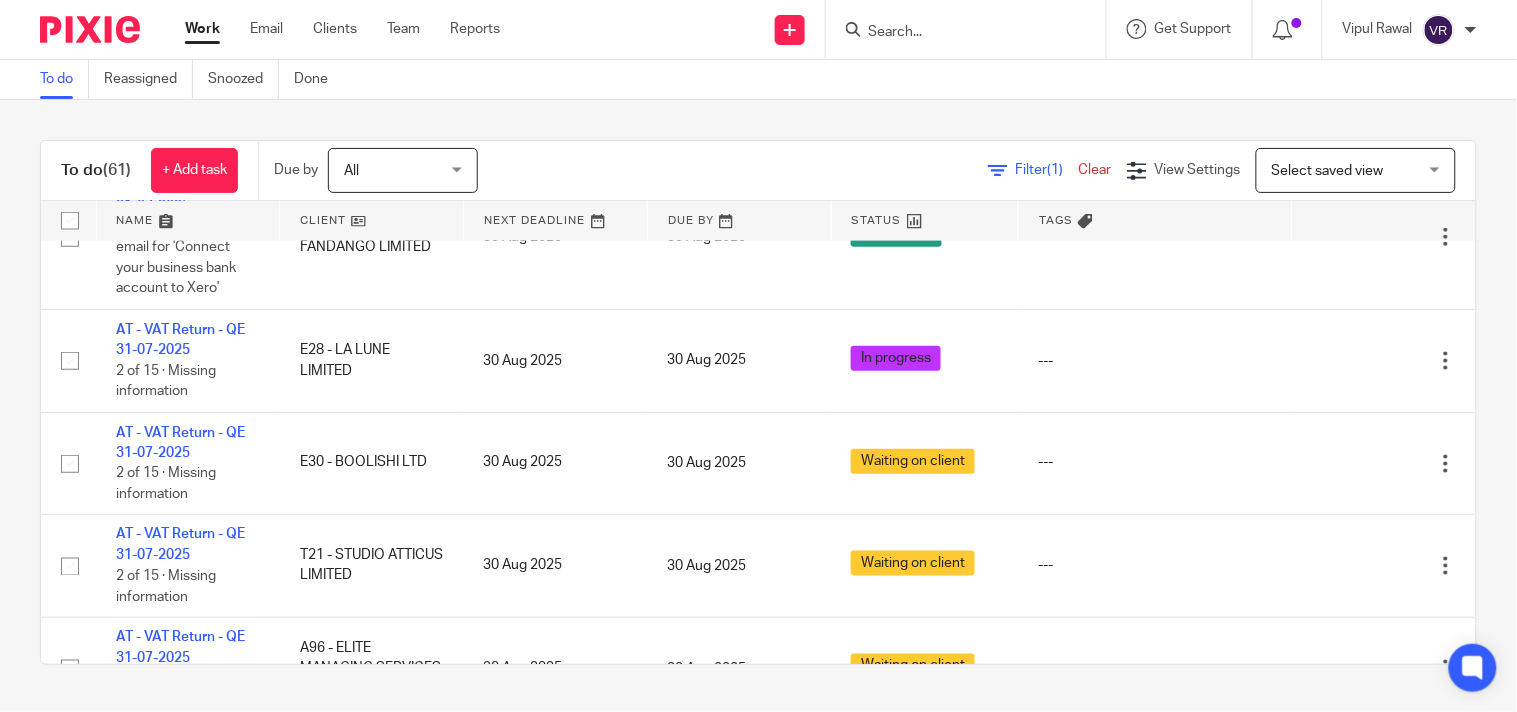 click on "To do
(61)   + Add task    Due by
All
All
Today
Tomorrow
This week
Next week
This month
Next month
All
all     Filter
(1) Clear     View Settings   View Settings     (1) Filters   Clear   Save     Manage saved views
Select saved view
Select saved view
Select saved view
All tasks
Cs01
Dormant
No dormant, utrs
Paye reg
Ready to file
Vat reg
Name     Client     Next Deadline     Due By     Status   Tags       AT - VAT Return - QE 31-07-2025
T32 - ZERO POINT NINE LIMITED
30 Aug 2025" at bounding box center (758, 402) 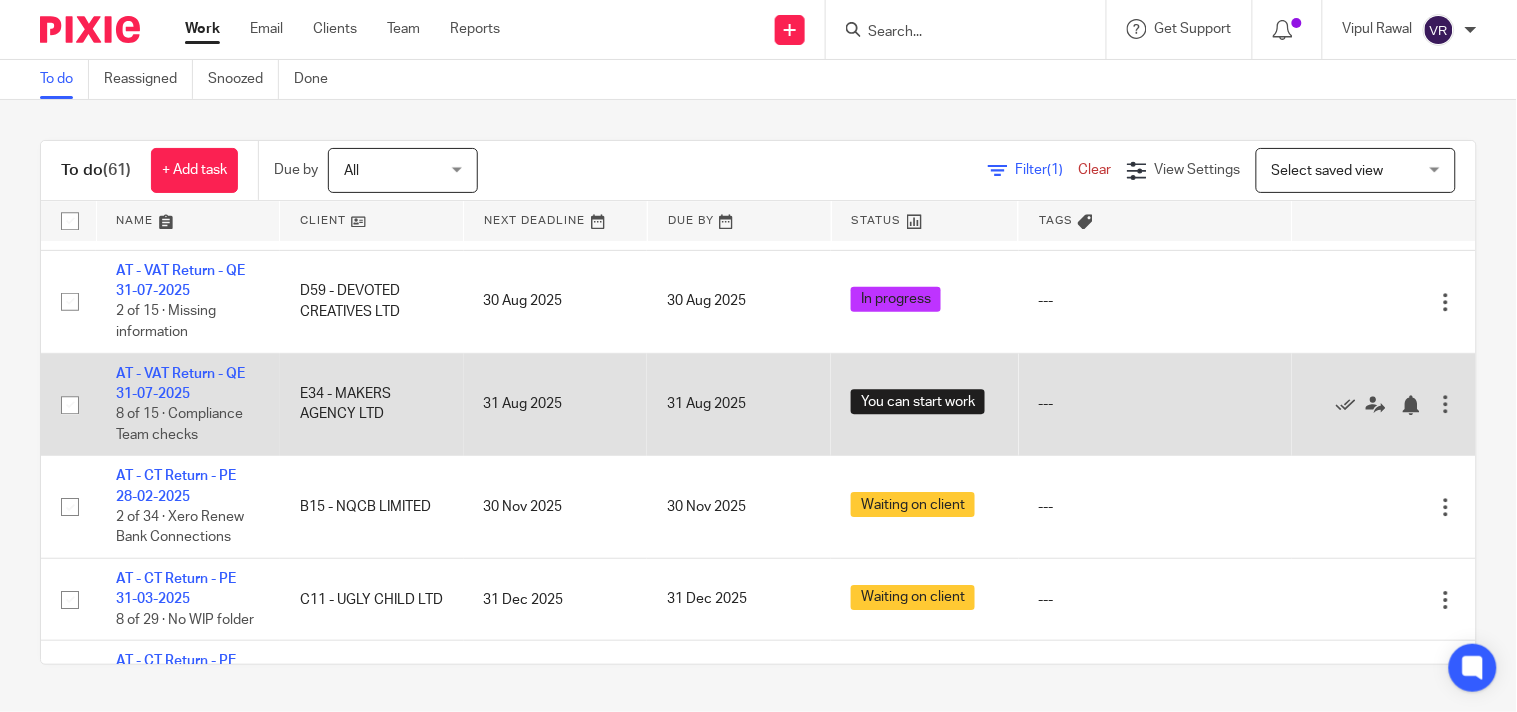 scroll, scrollTop: 3333, scrollLeft: 0, axis: vertical 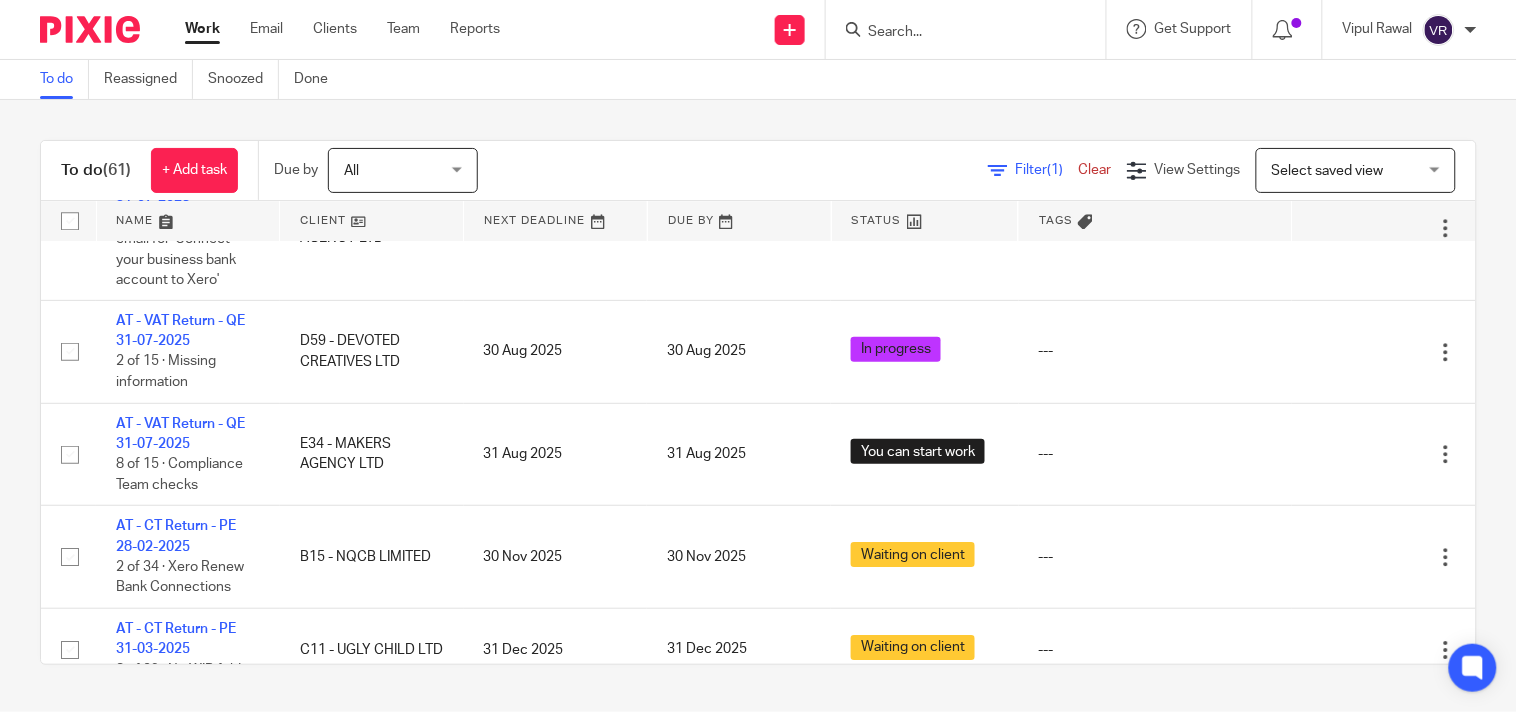 drag, startPoint x: 833, startPoint y: 114, endPoint x: 825, endPoint y: 136, distance: 23.409399 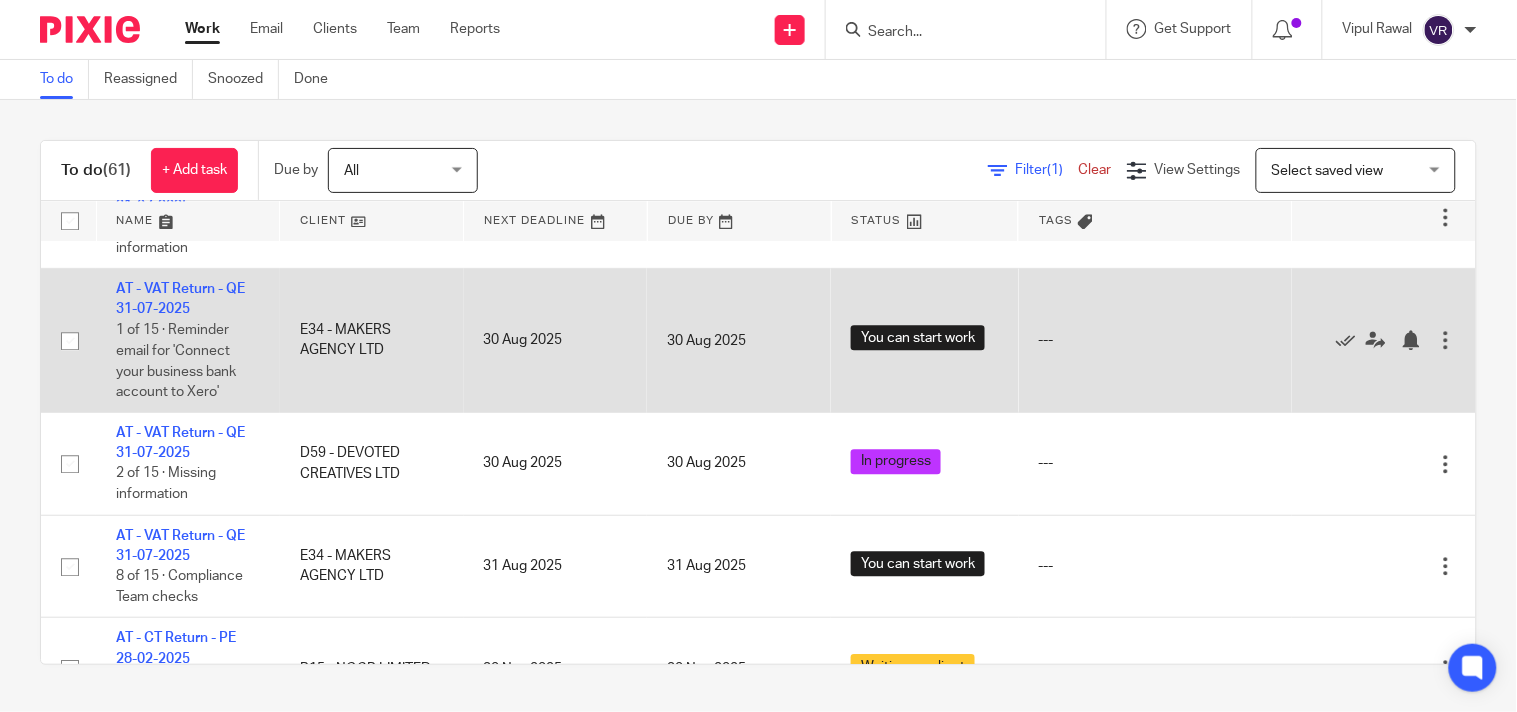scroll, scrollTop: 3222, scrollLeft: 0, axis: vertical 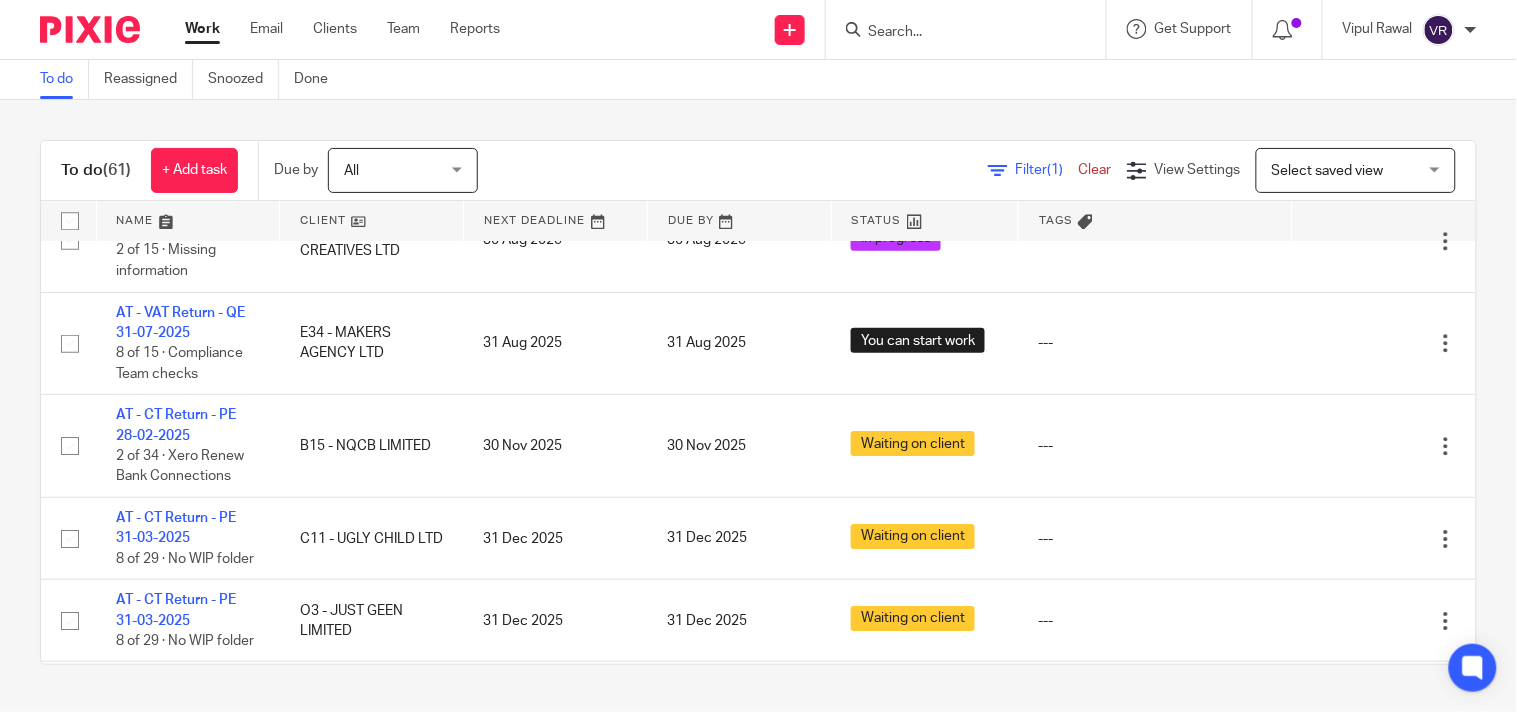 drag, startPoint x: 743, startPoint y: 110, endPoint x: 707, endPoint y: 171, distance: 70.83079 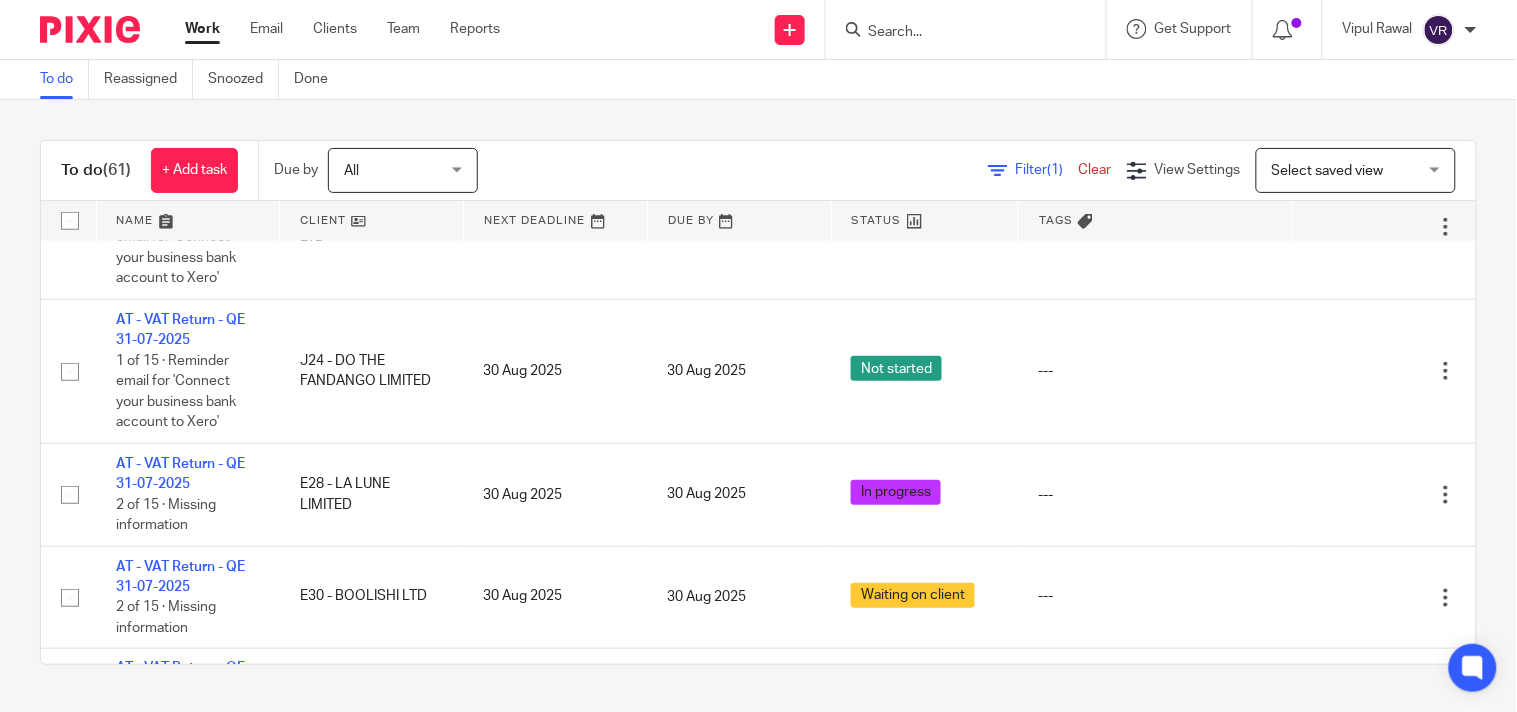 scroll, scrollTop: 2555, scrollLeft: 0, axis: vertical 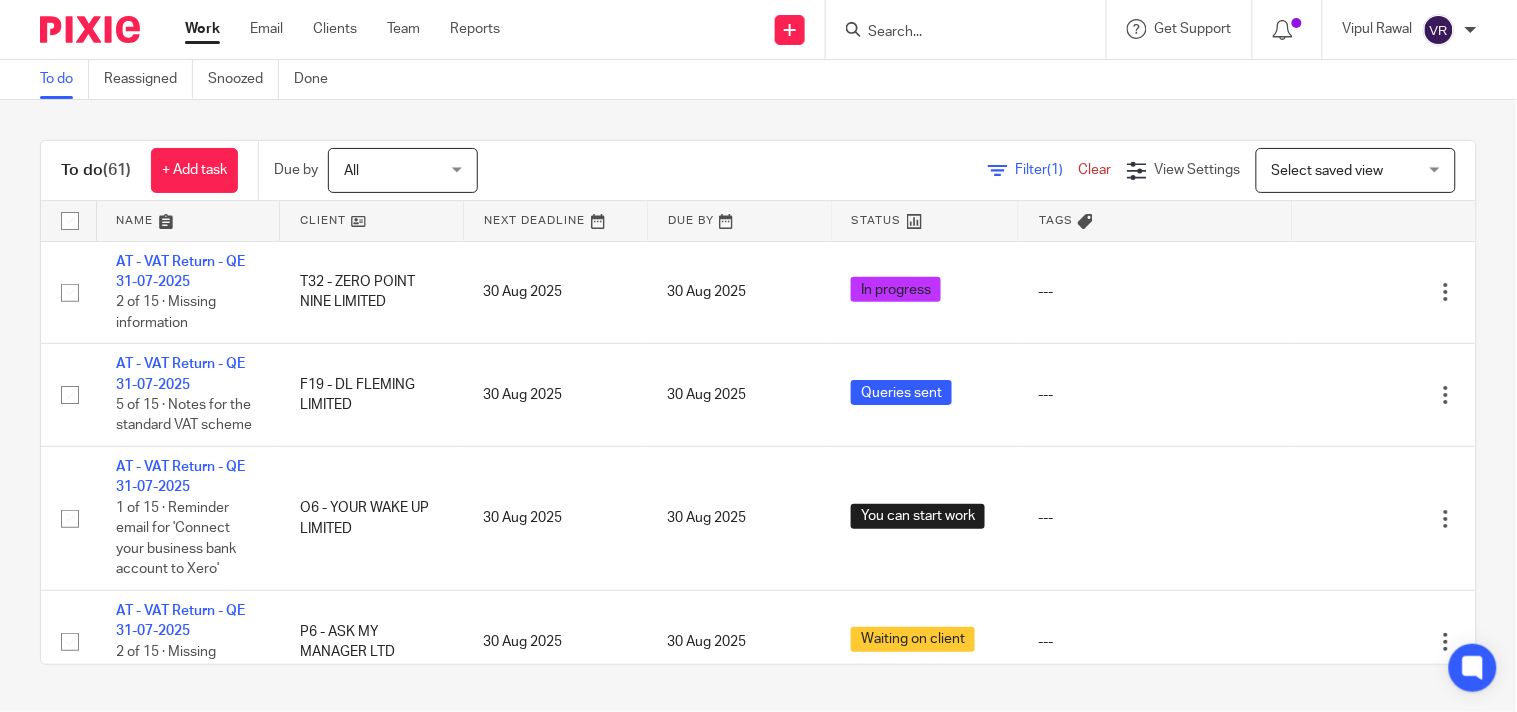 click on "To do
Reassigned
Snoozed
Done" at bounding box center (758, 80) 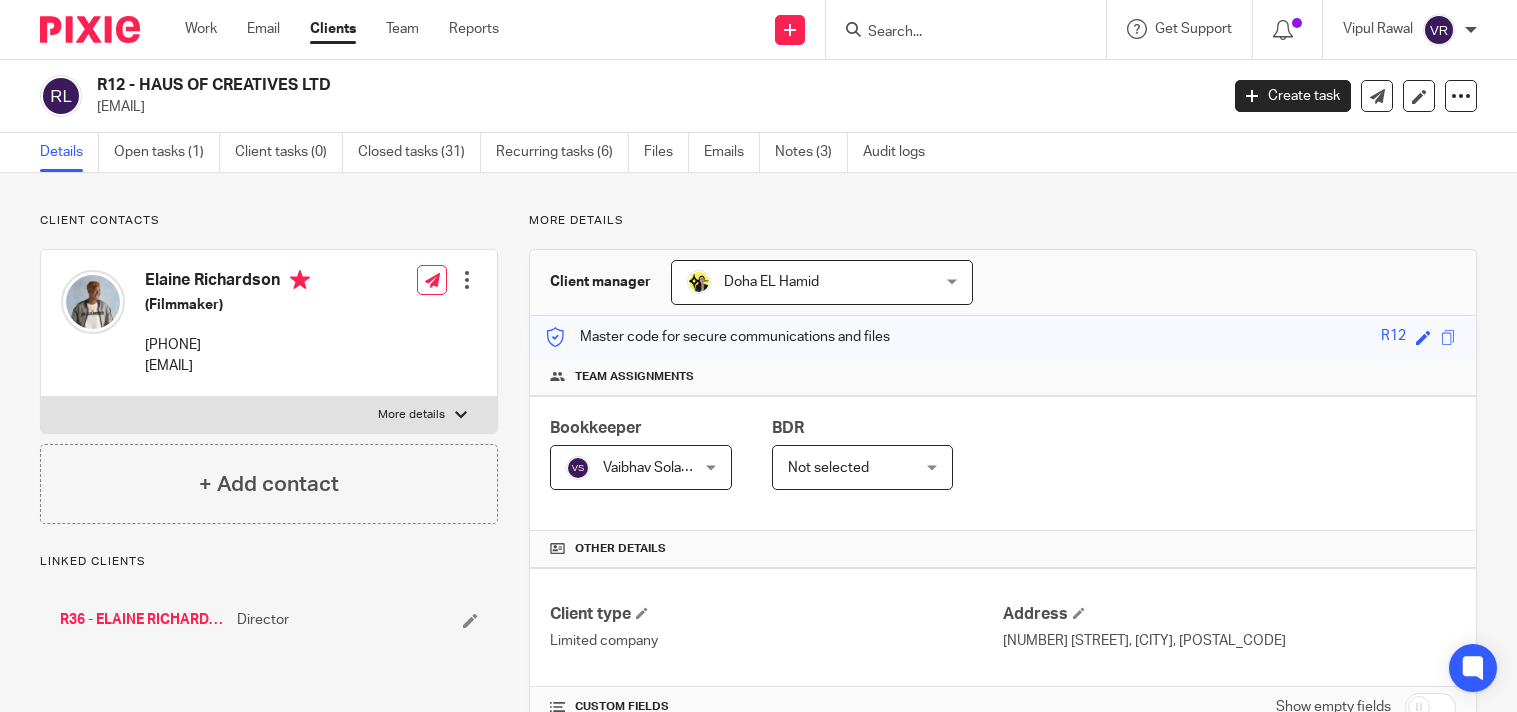 scroll, scrollTop: 0, scrollLeft: 0, axis: both 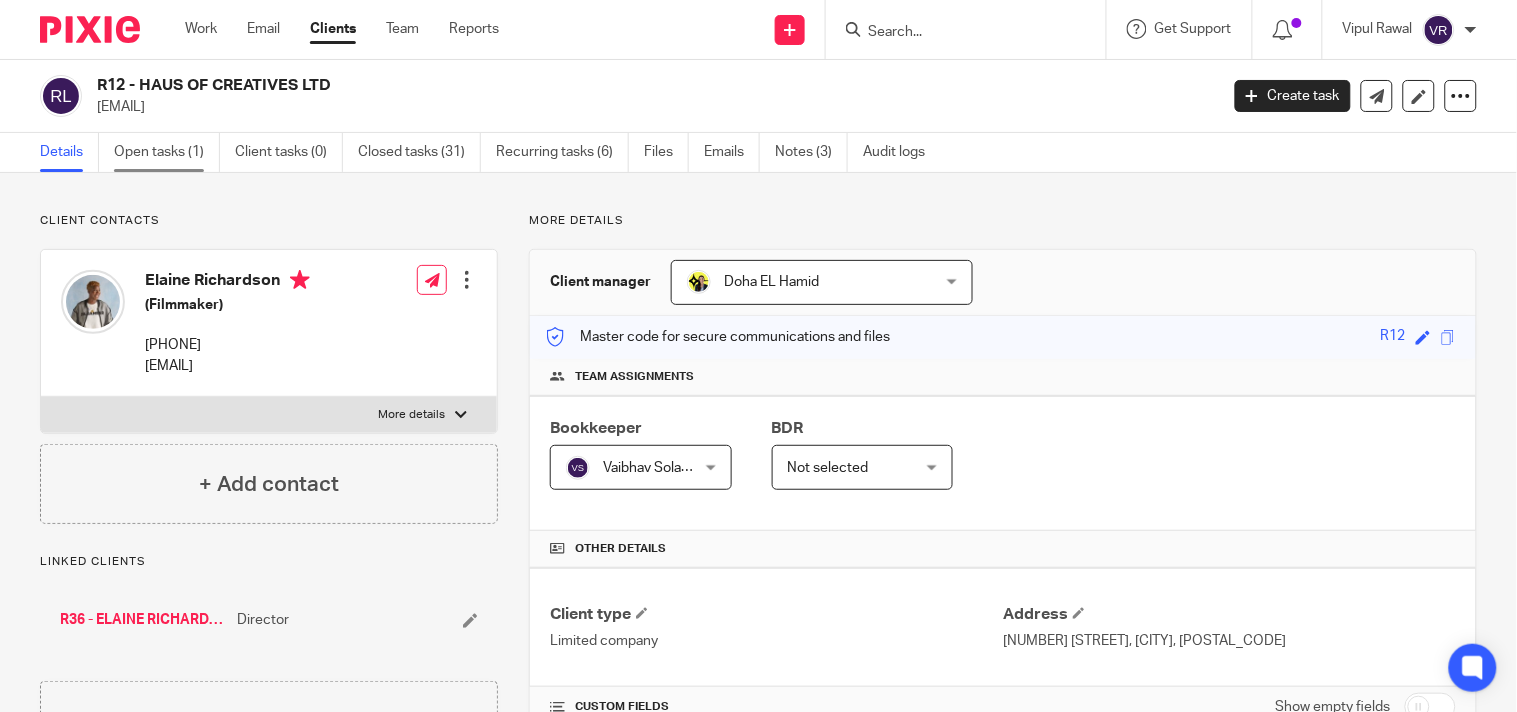 click on "Open tasks (1)" at bounding box center (167, 152) 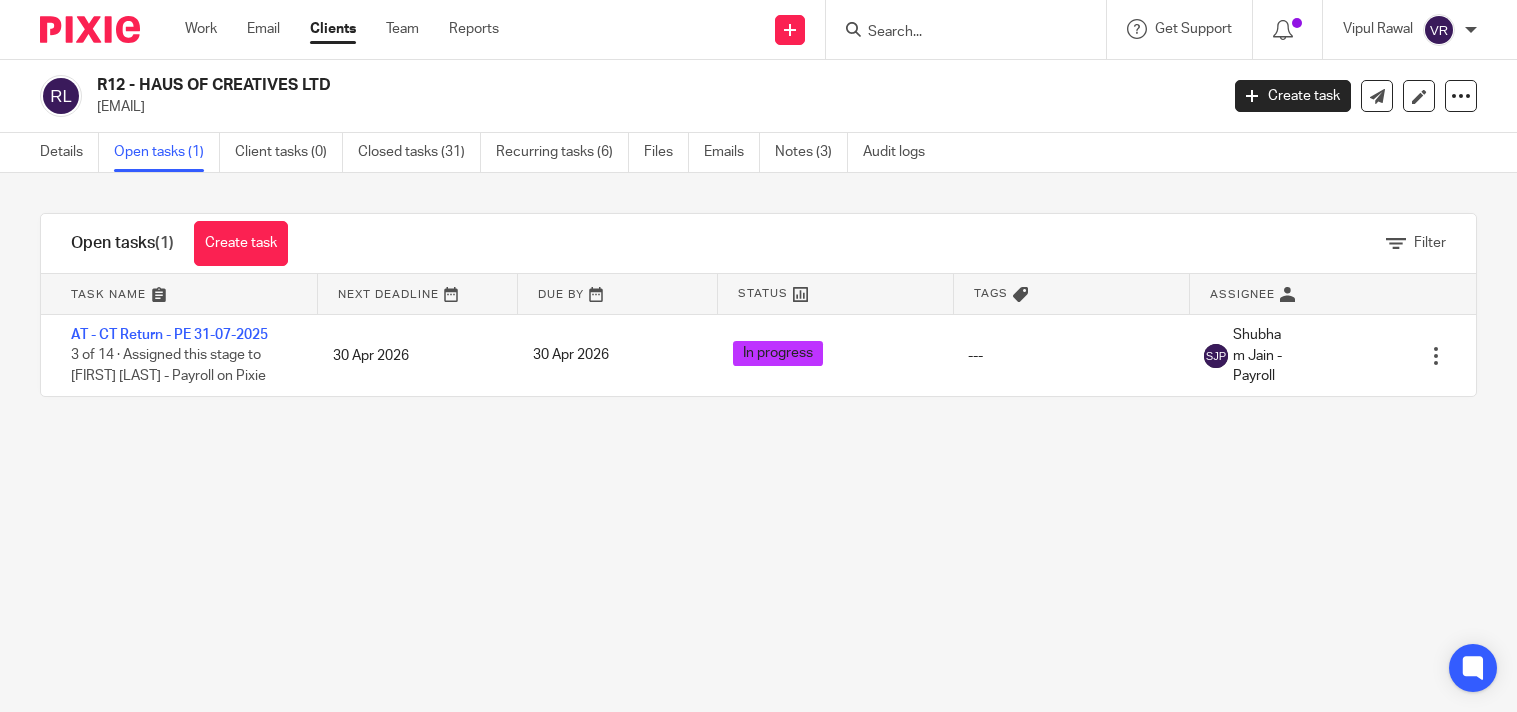 scroll, scrollTop: 0, scrollLeft: 0, axis: both 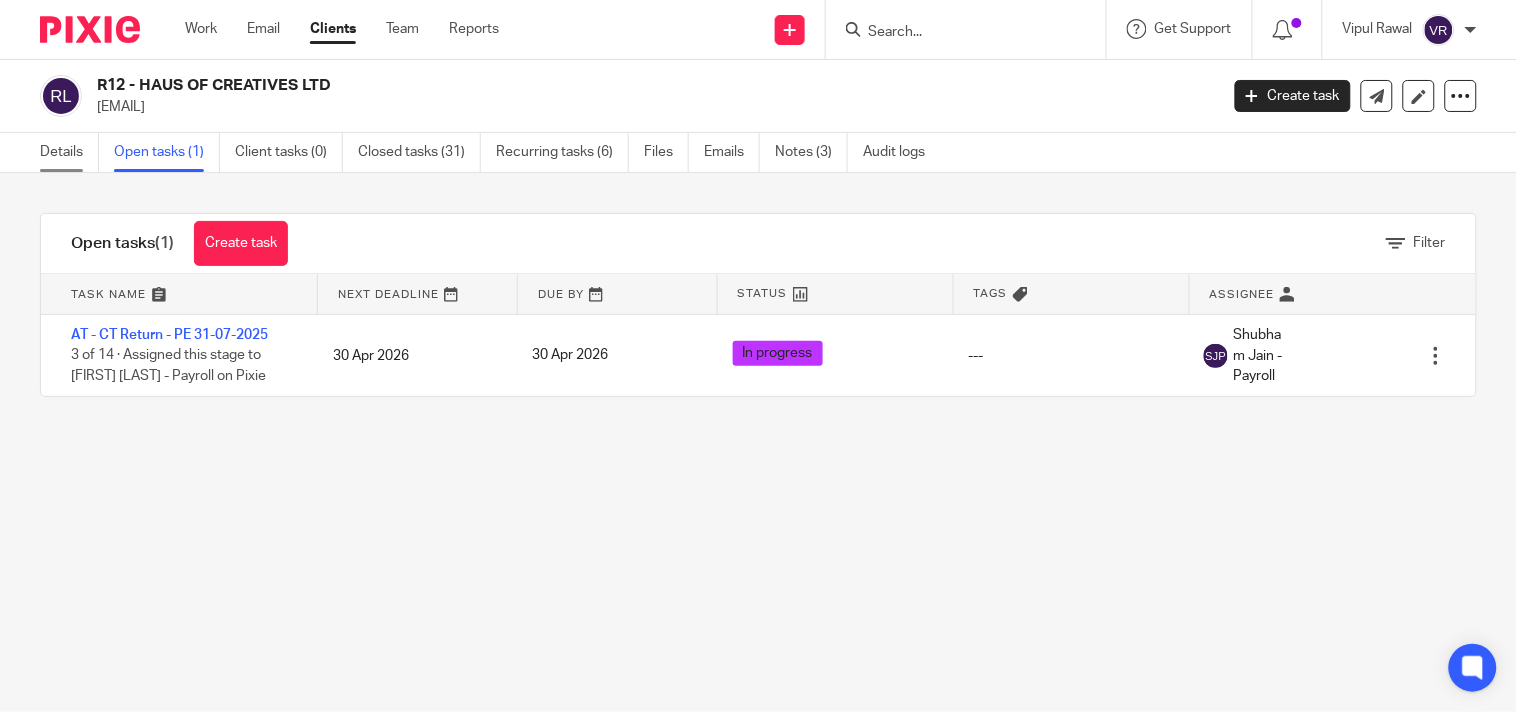 click on "Details" at bounding box center [69, 152] 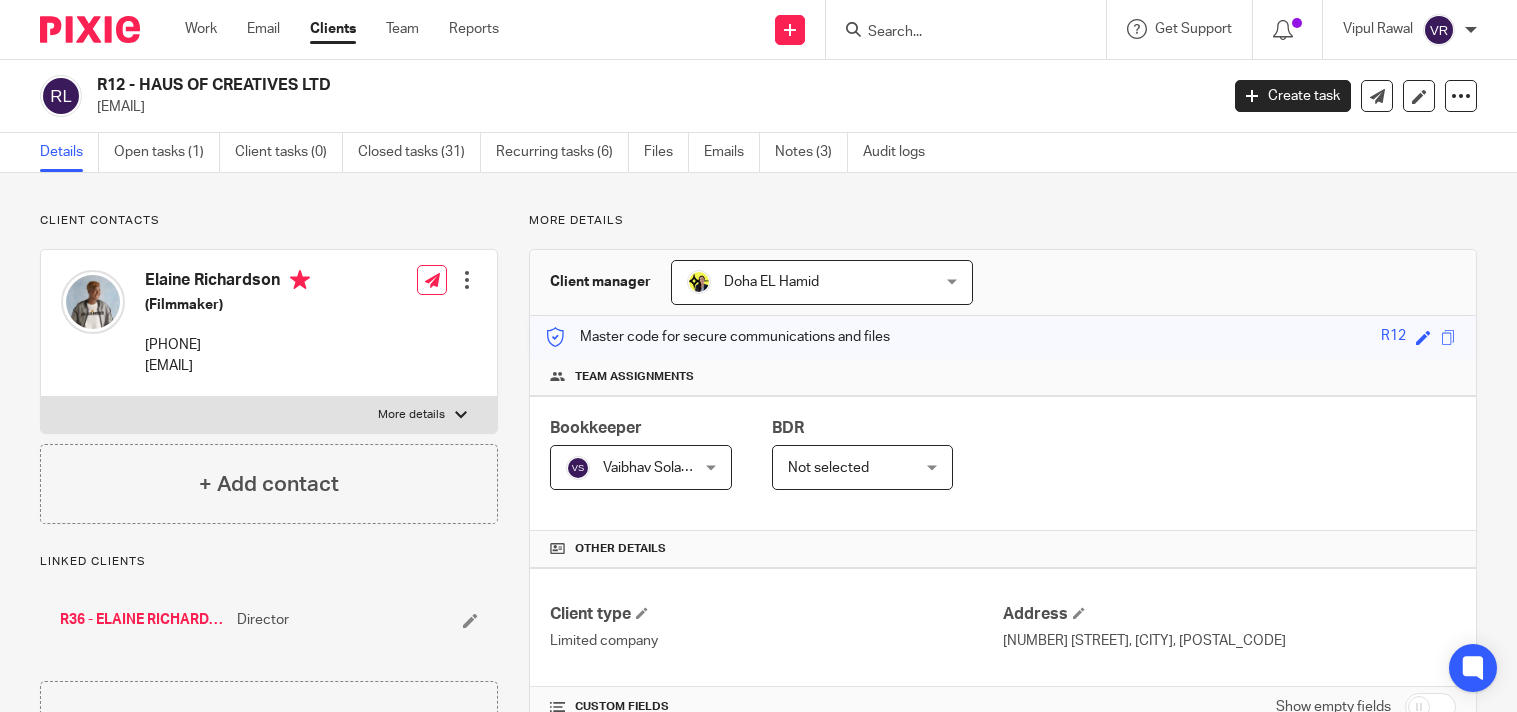 scroll, scrollTop: 0, scrollLeft: 0, axis: both 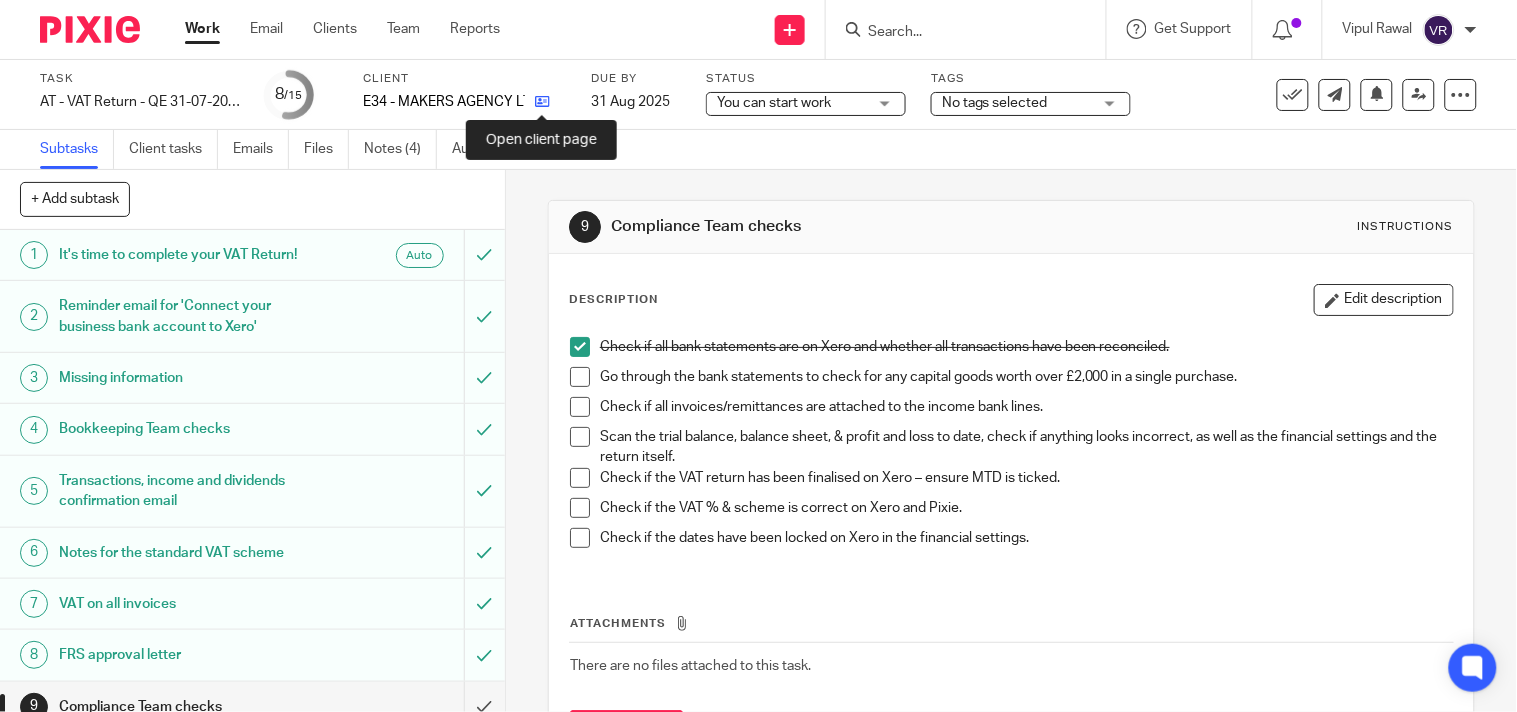 click at bounding box center [542, 101] 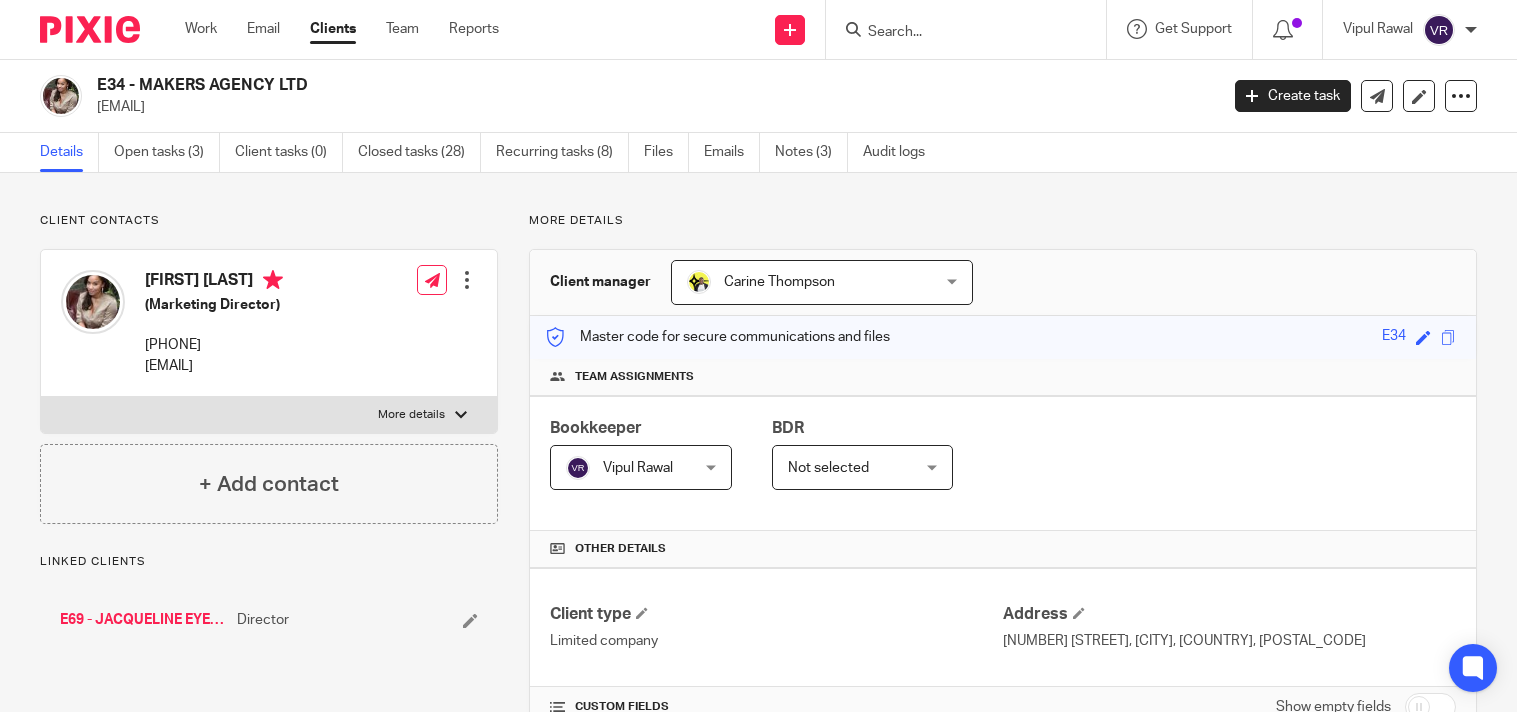 scroll, scrollTop: 0, scrollLeft: 0, axis: both 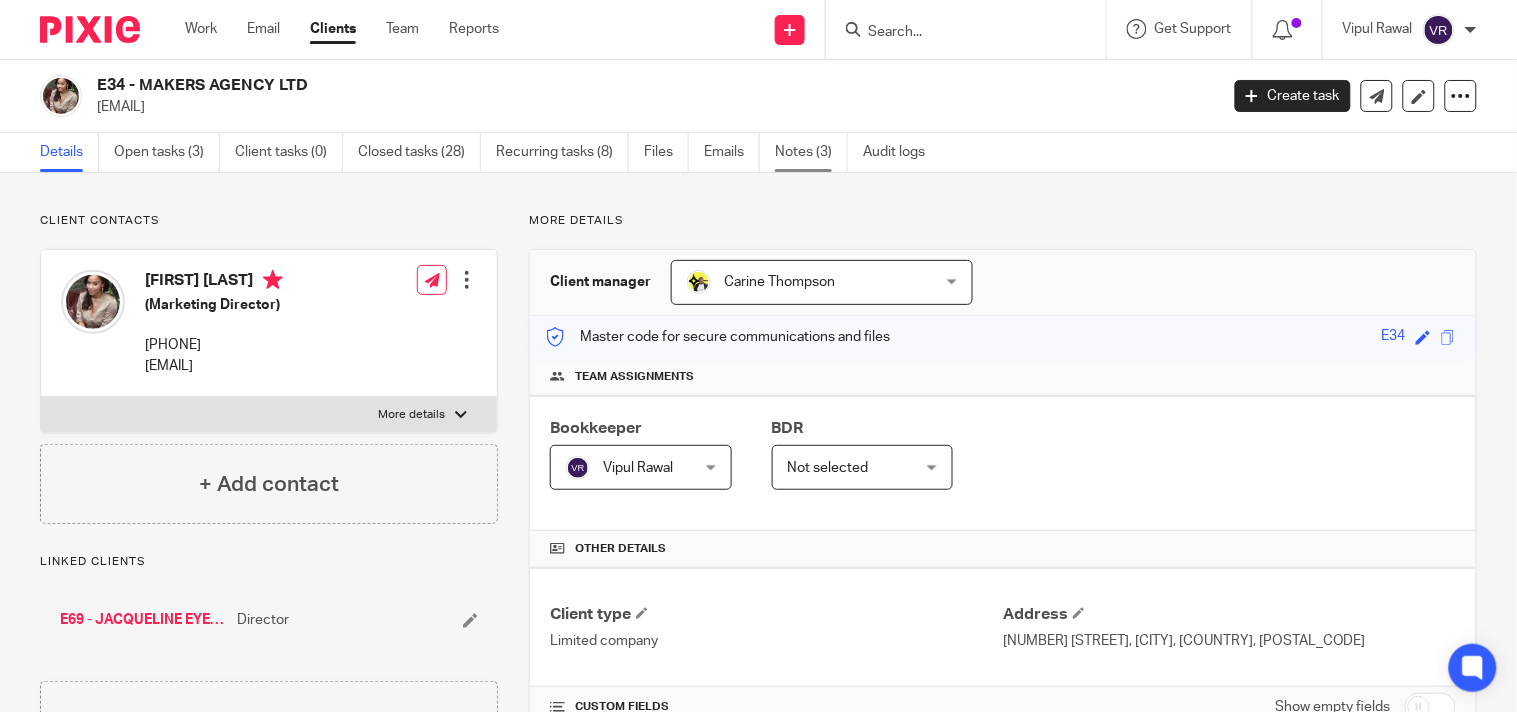 click on "Notes (3)" at bounding box center [811, 152] 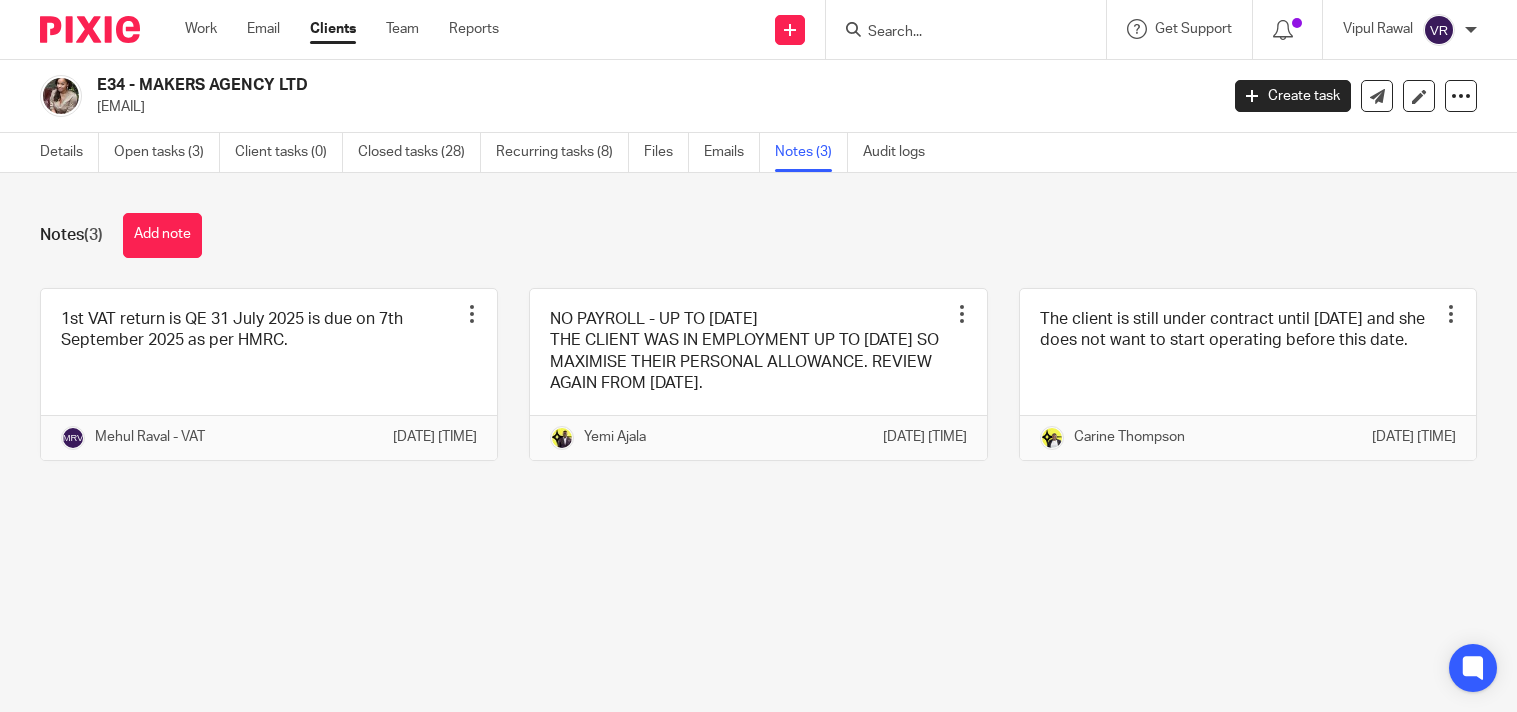 scroll, scrollTop: 0, scrollLeft: 0, axis: both 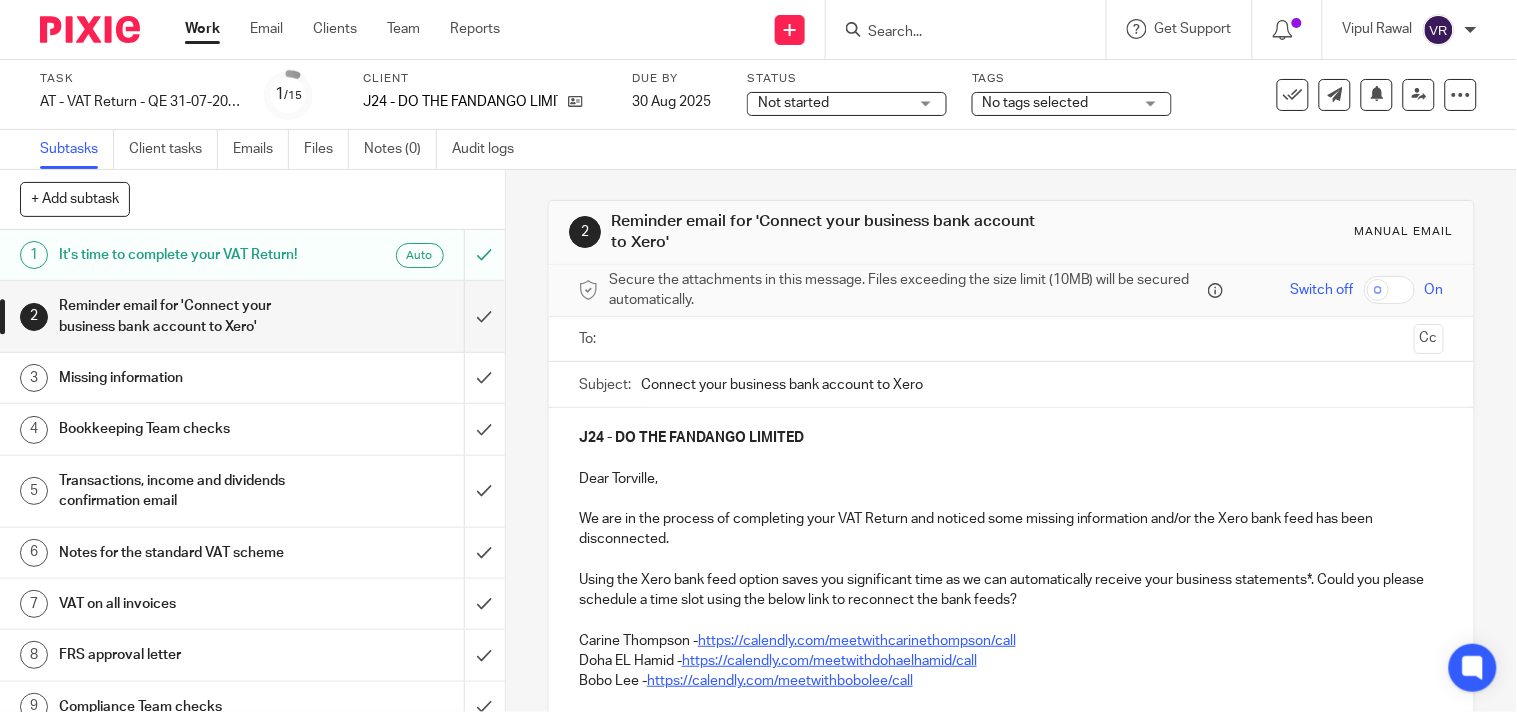 click at bounding box center (1011, 499) 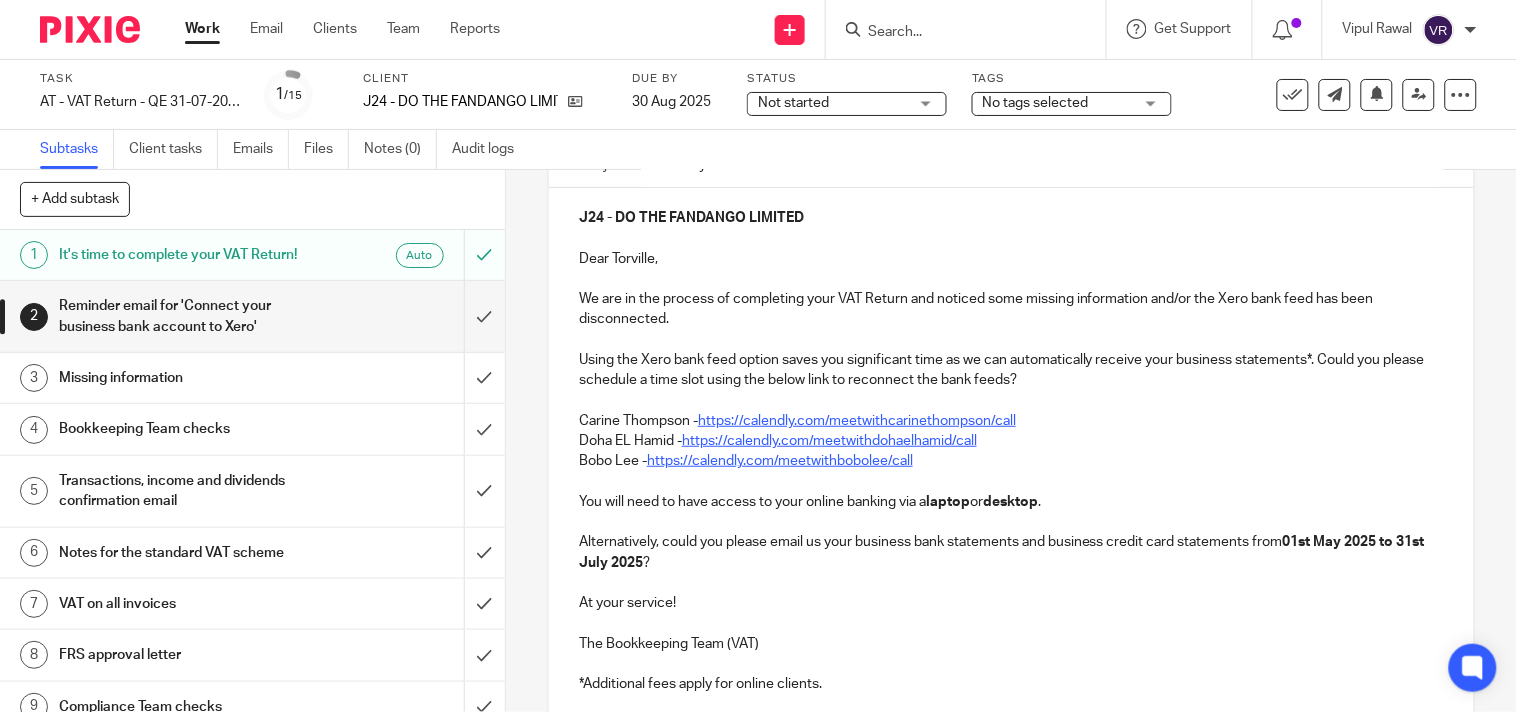 scroll, scrollTop: 222, scrollLeft: 0, axis: vertical 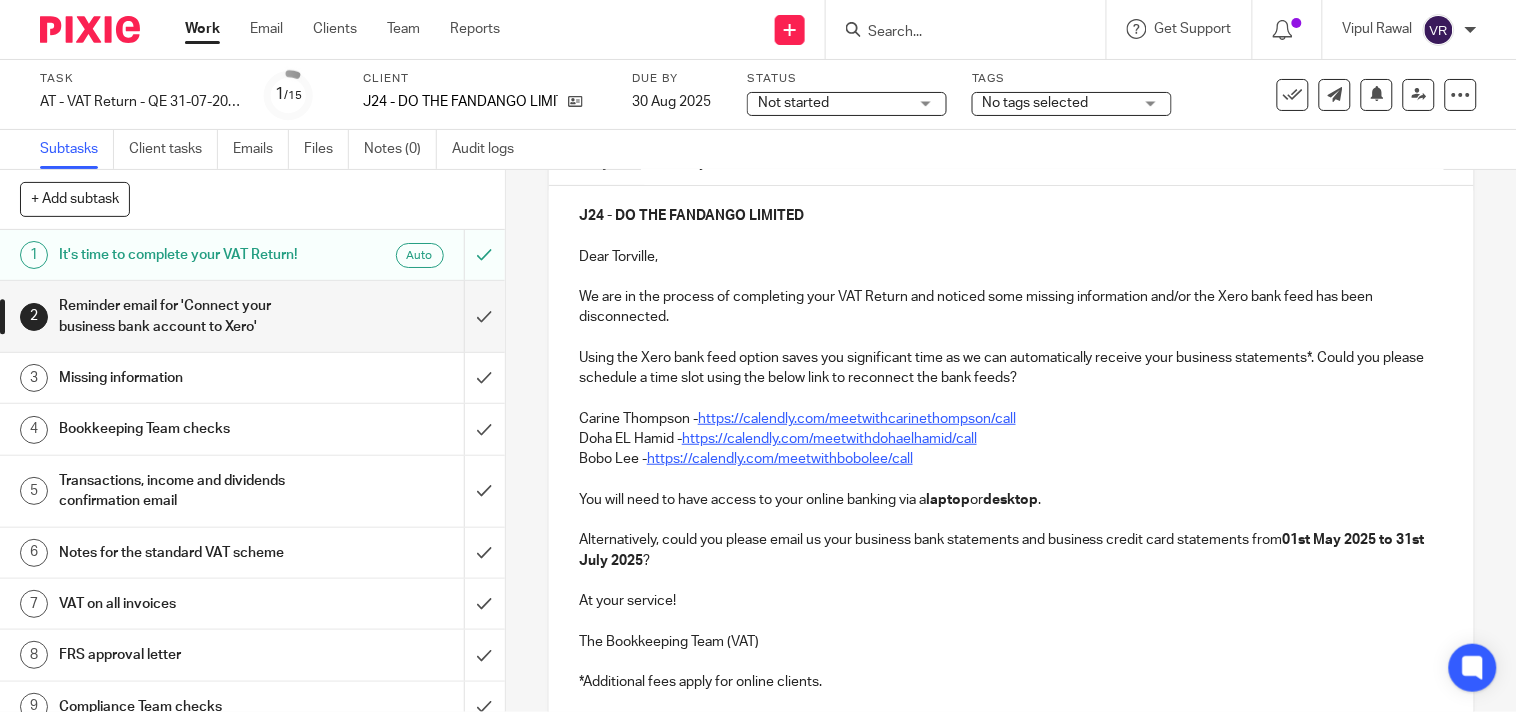 click on "J24 - DO THE FANDANGO LIMITED Dear Torville, We are in the process of completing your VAT Return and noticed some missing information and/or the Xero bank feed has been disconnected. Using the Xero bank feed option saves you significant time as we can automatically receive your business statements*. Could you please schedule a time slot using the below link to reconnect the bank feeds? Carine Thompson -  https://calendly.com/meetwithcarinethompson/call Doha EL Hamid -  https://calendly.com/meetwithdohaelhamid/call Bobo Lee -  https://calendly.com/meetwithbobolee/call You will need to have access to your online banking via a  laptop  or  desktop . Alternatively, could you please email us your business bank statements and business credit card statements from  01st May 2025 to 31st July 2025 ?   At your service! The Bookkeeping Team (VAT) *Additional fees apply for online clients." at bounding box center [1011, 446] 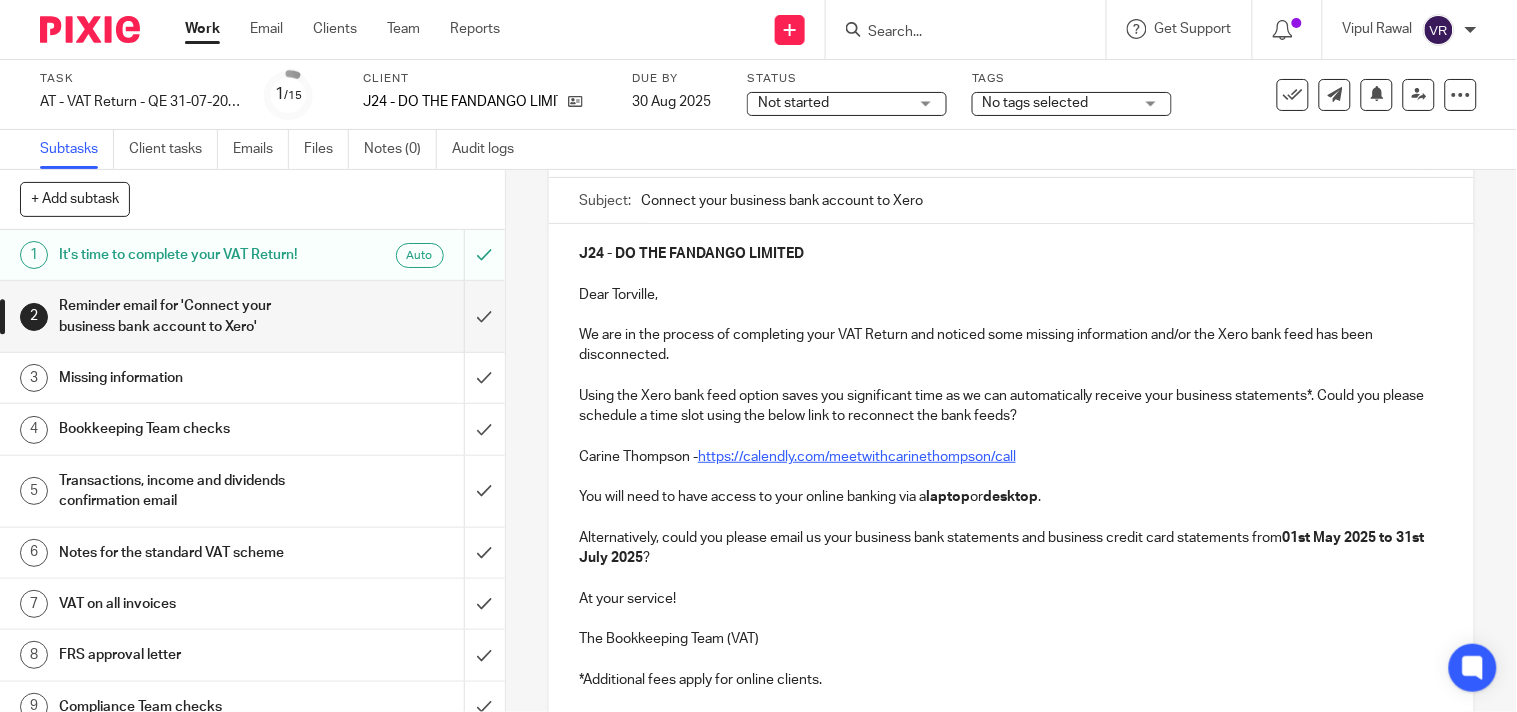 scroll, scrollTop: 222, scrollLeft: 0, axis: vertical 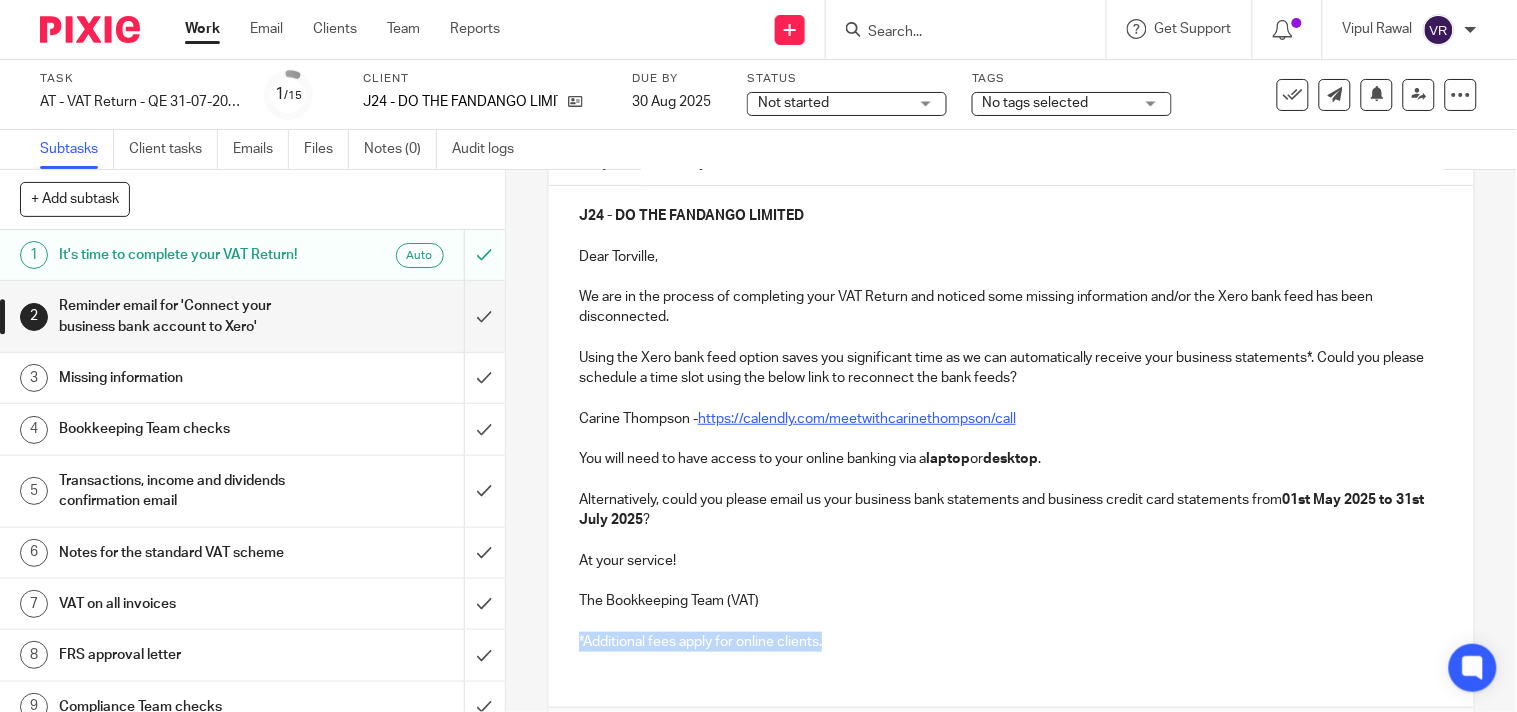 drag, startPoint x: 567, startPoint y: 646, endPoint x: 851, endPoint y: 665, distance: 284.63486 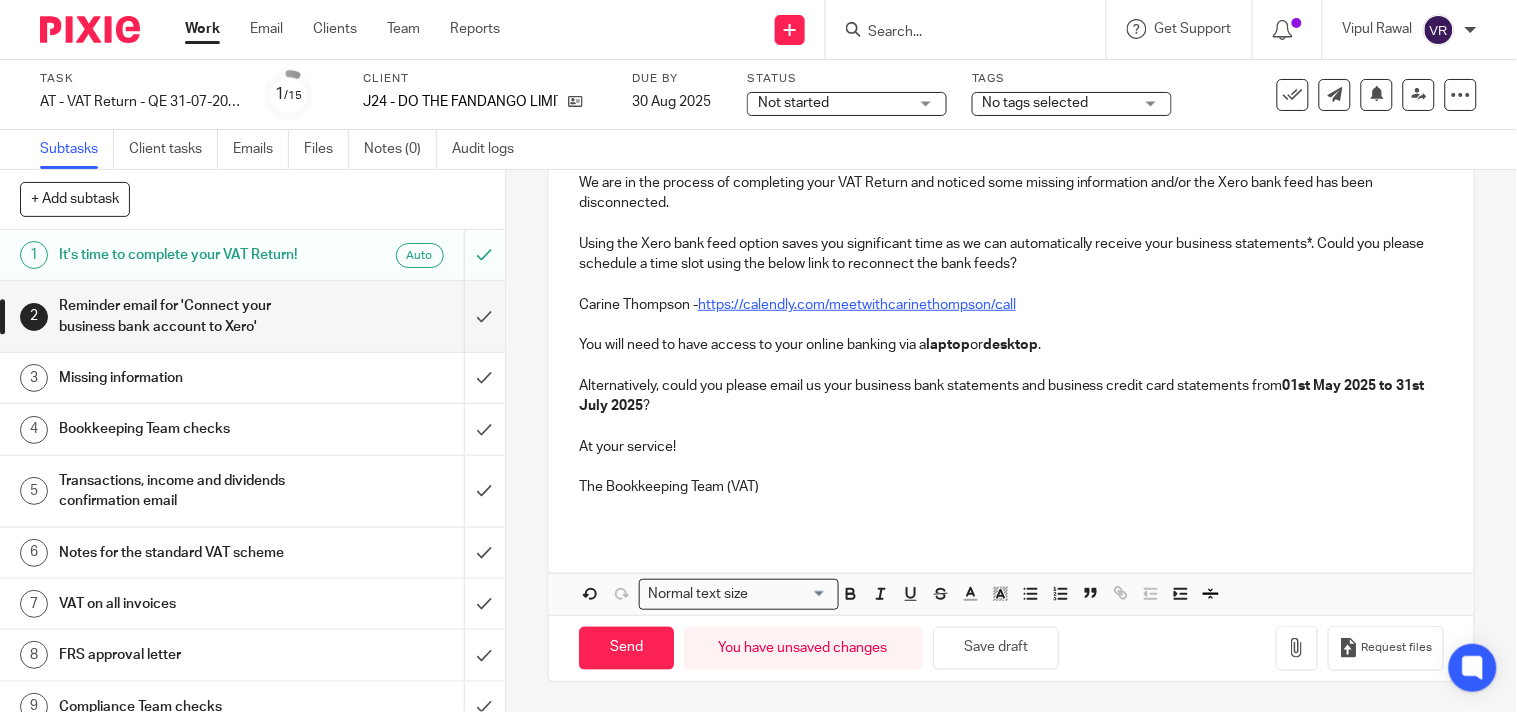scroll, scrollTop: 225, scrollLeft: 0, axis: vertical 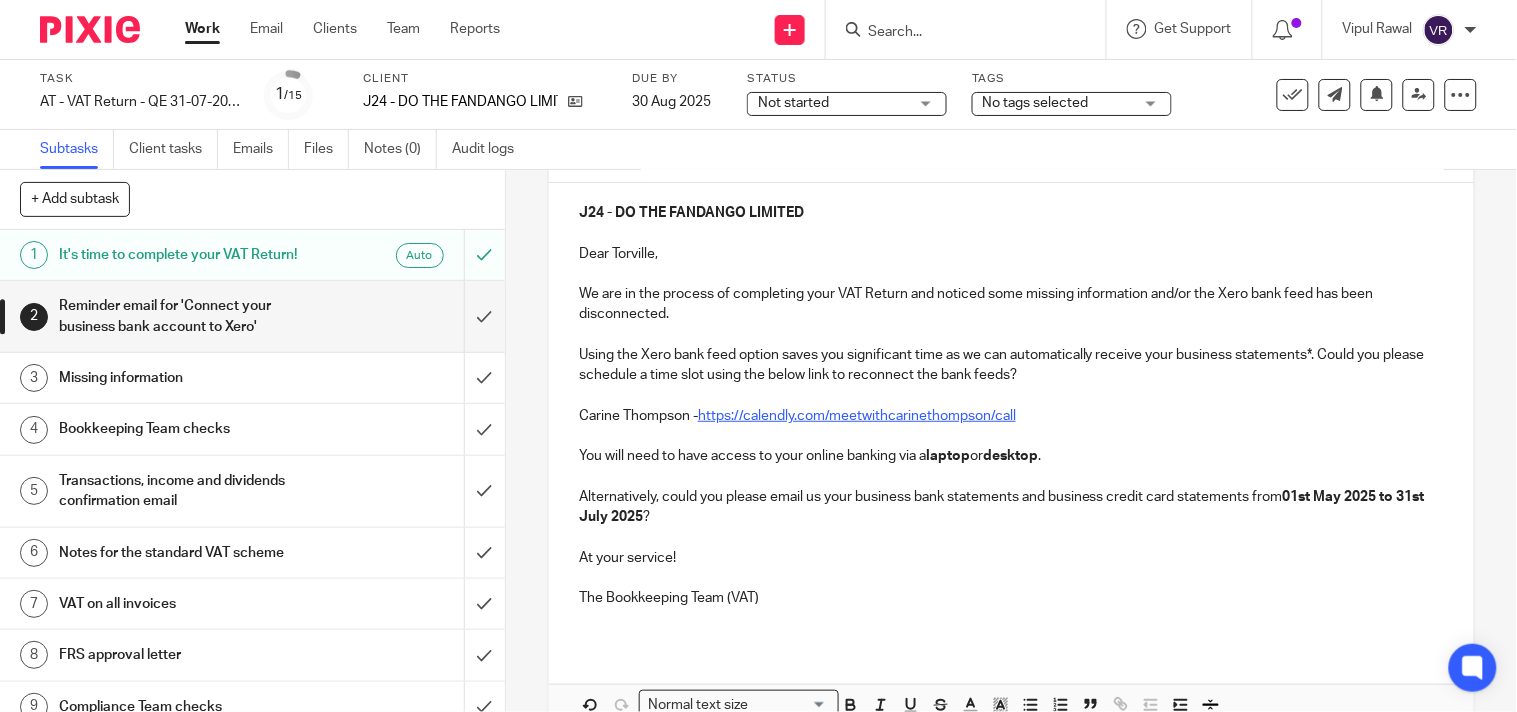 click on "Dear Torville," at bounding box center (1011, 254) 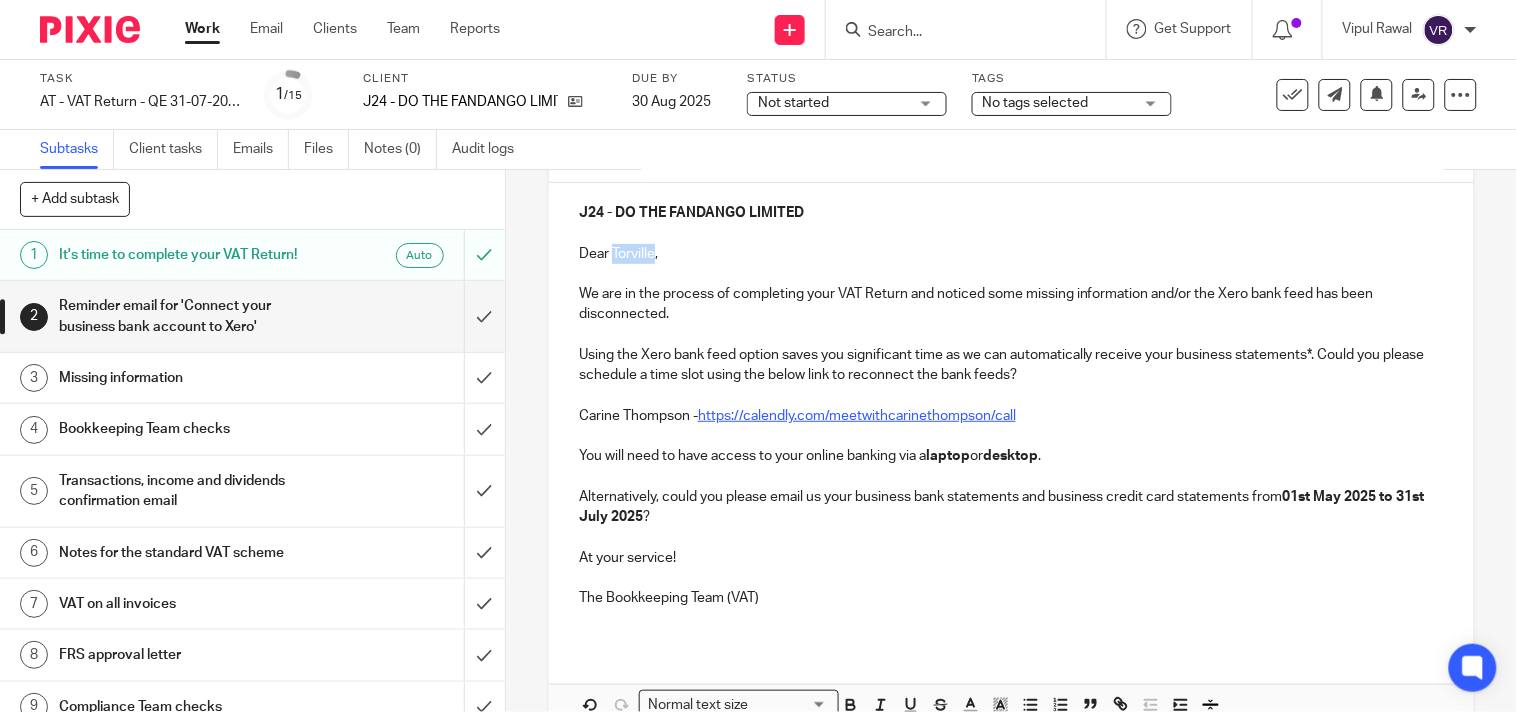 drag, startPoint x: 651, startPoint y: 247, endPoint x: 608, endPoint y: 247, distance: 43 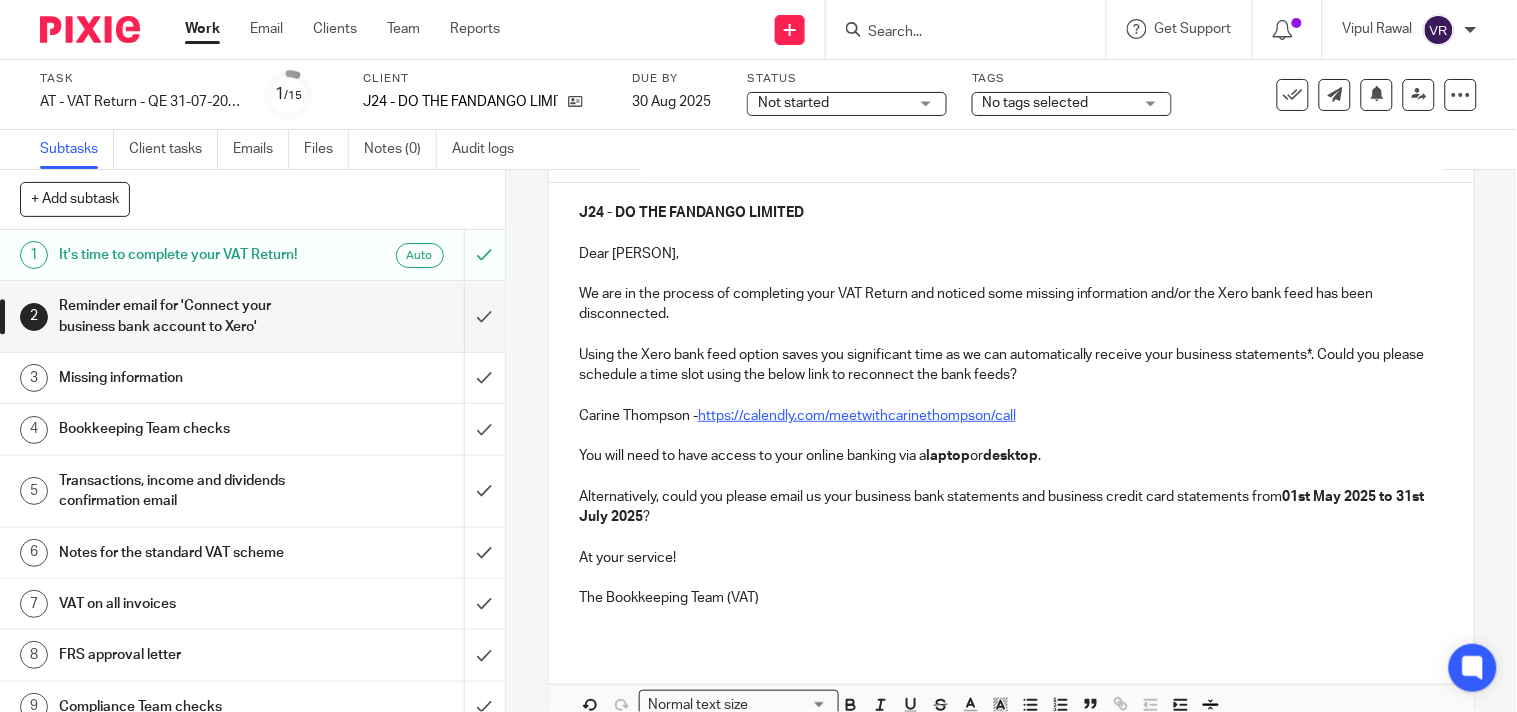 click on "The Bookkeeping Team (VAT)" at bounding box center [1011, 598] 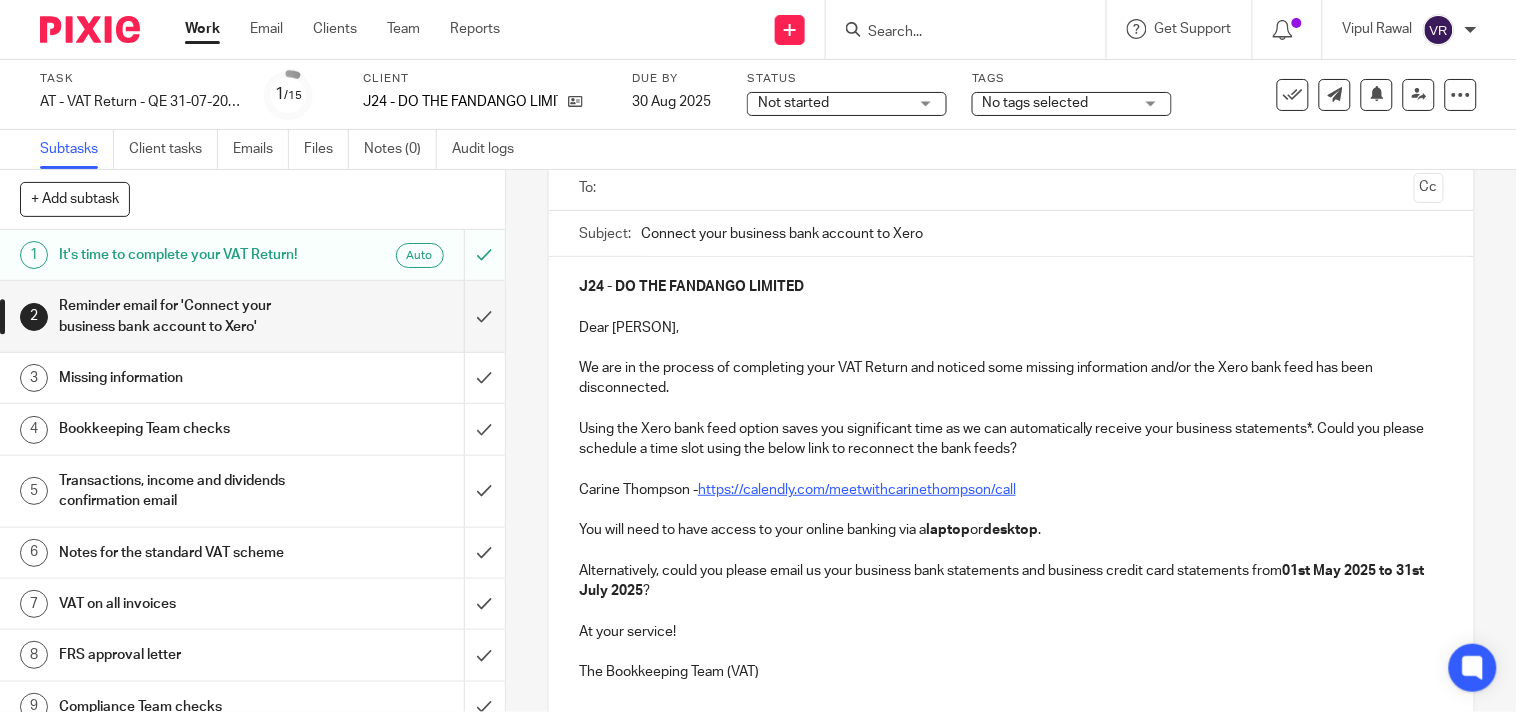 scroll, scrollTop: 333, scrollLeft: 0, axis: vertical 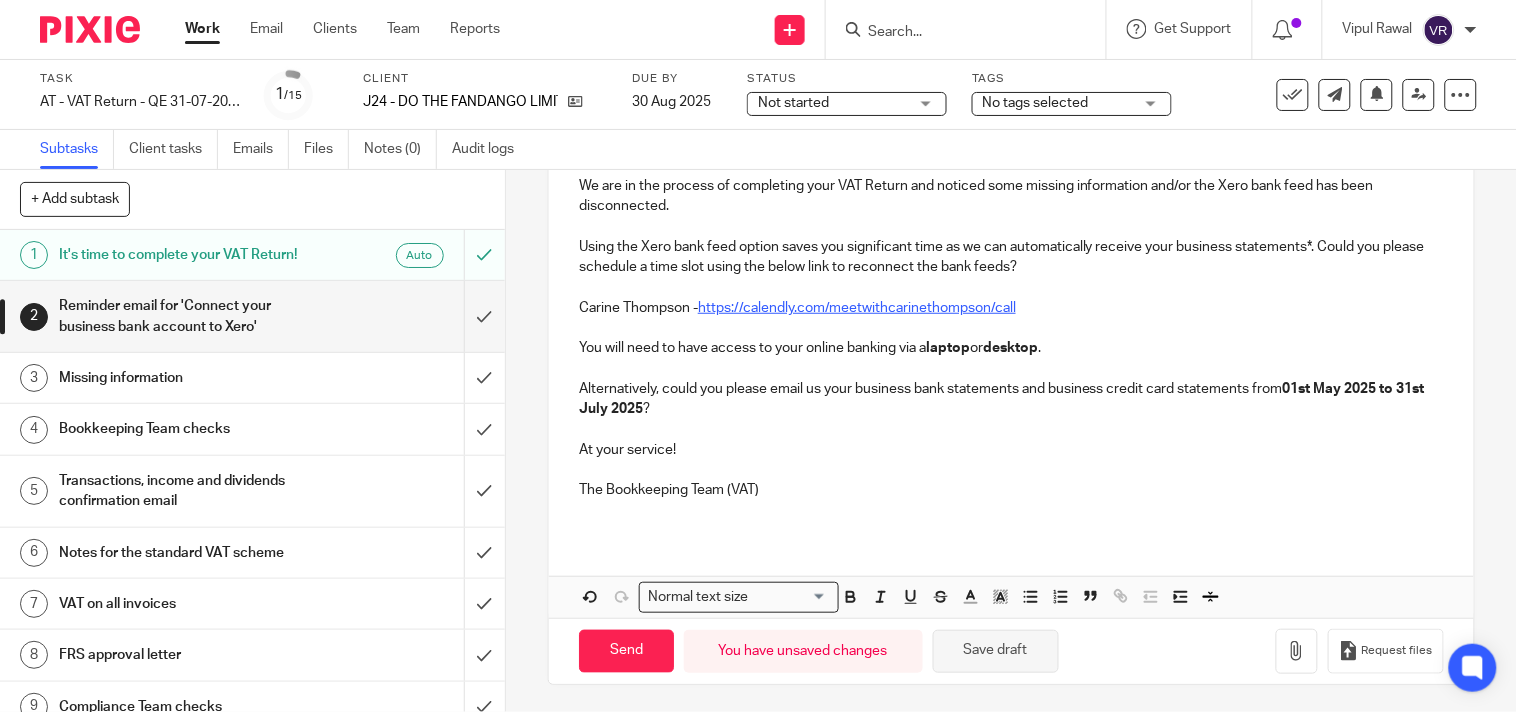 click on "Save draft" at bounding box center [996, 651] 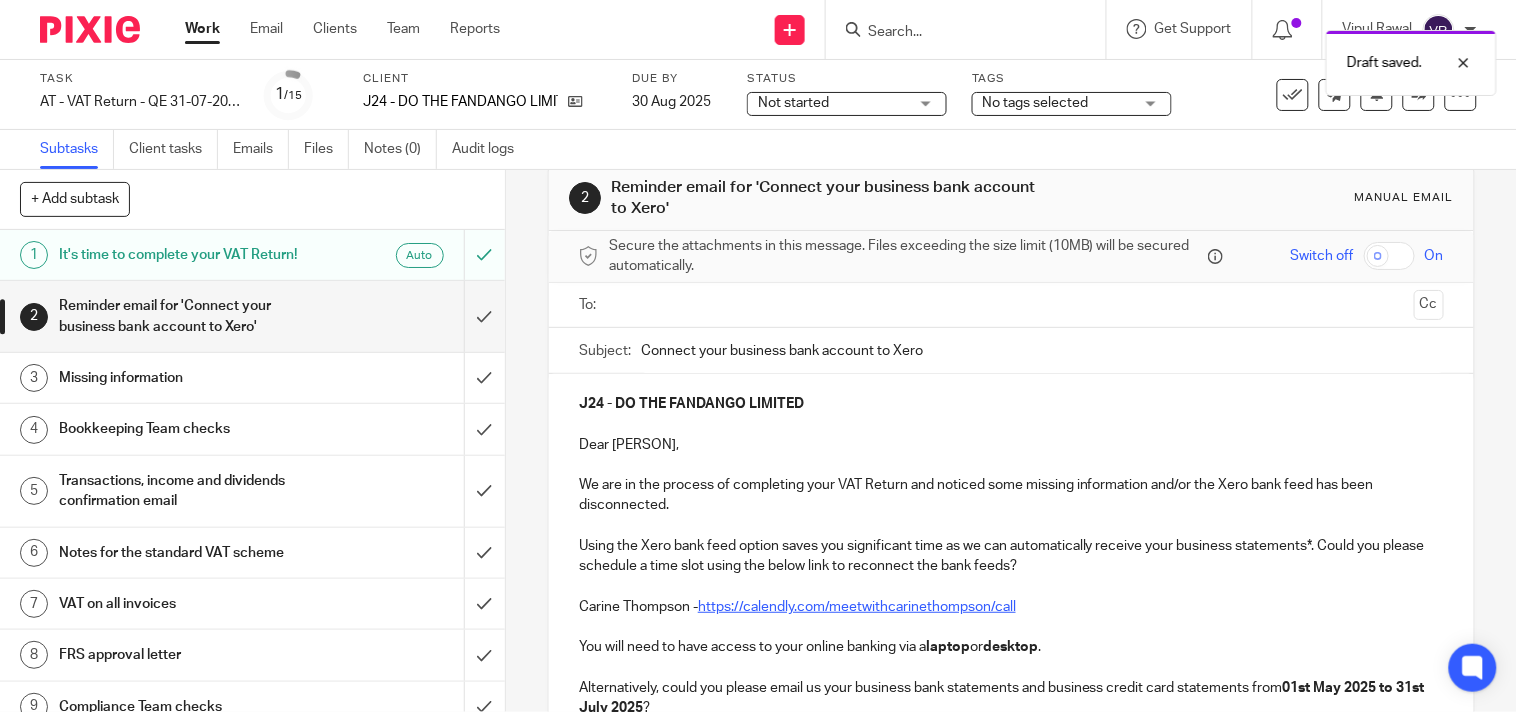 scroll, scrollTop: 0, scrollLeft: 0, axis: both 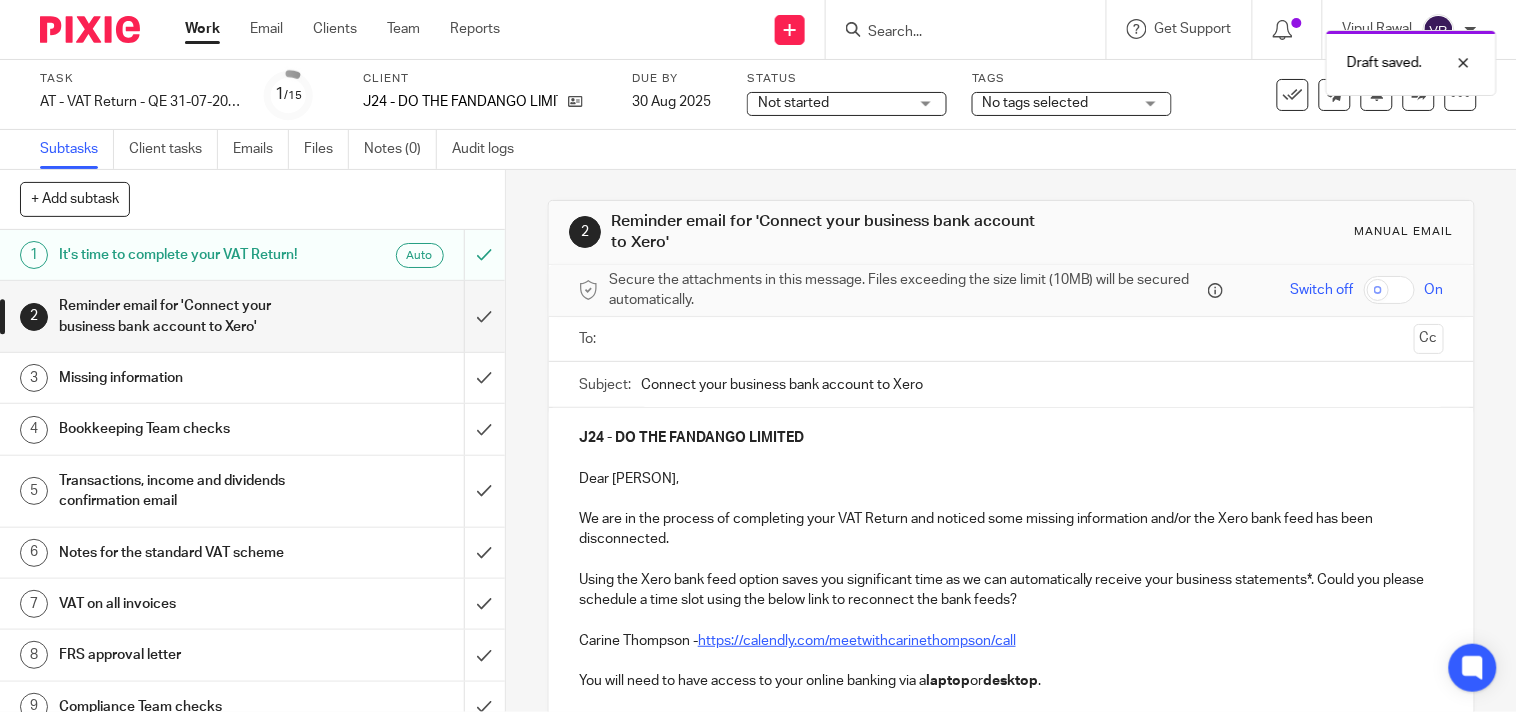 click at bounding box center [1011, 339] 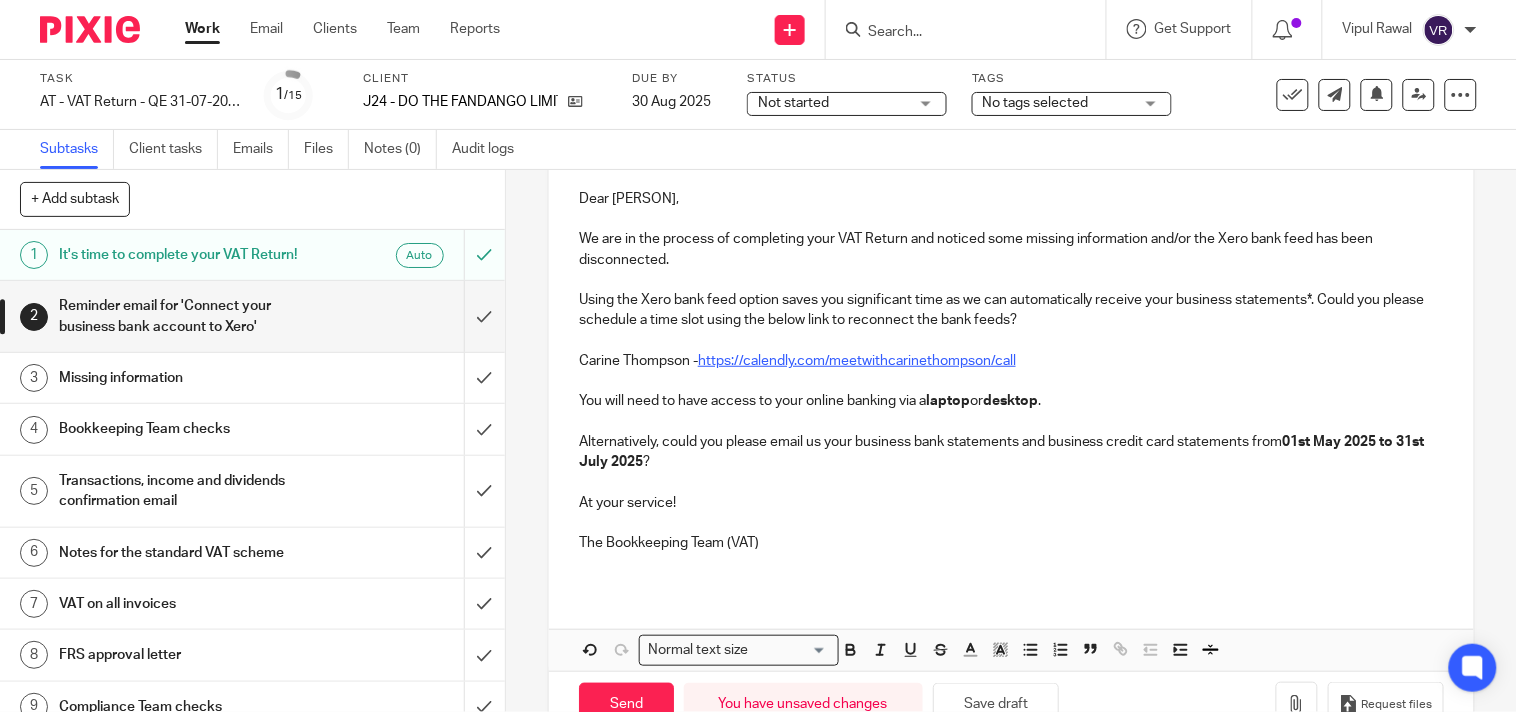 scroll, scrollTop: 333, scrollLeft: 0, axis: vertical 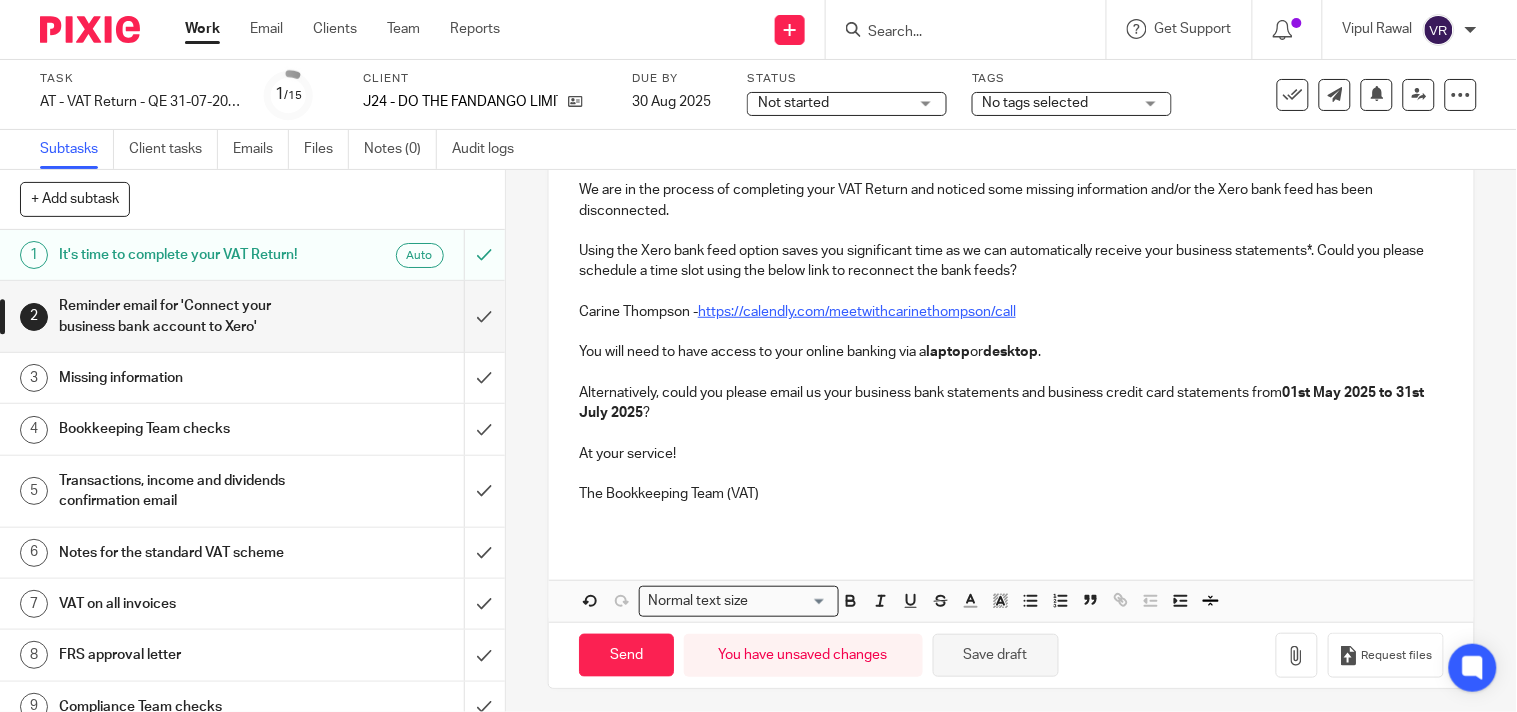 click on "Save draft" at bounding box center (996, 655) 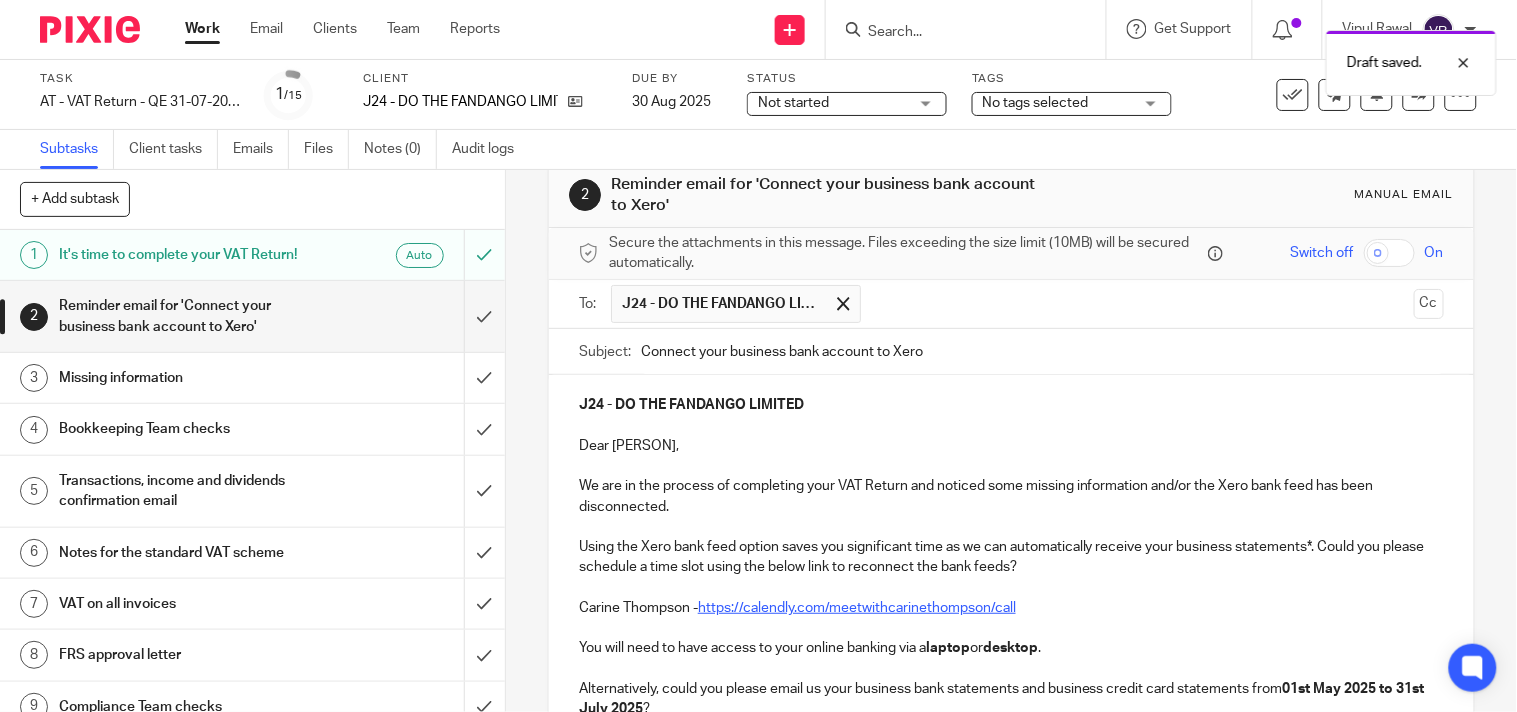 scroll, scrollTop: 0, scrollLeft: 0, axis: both 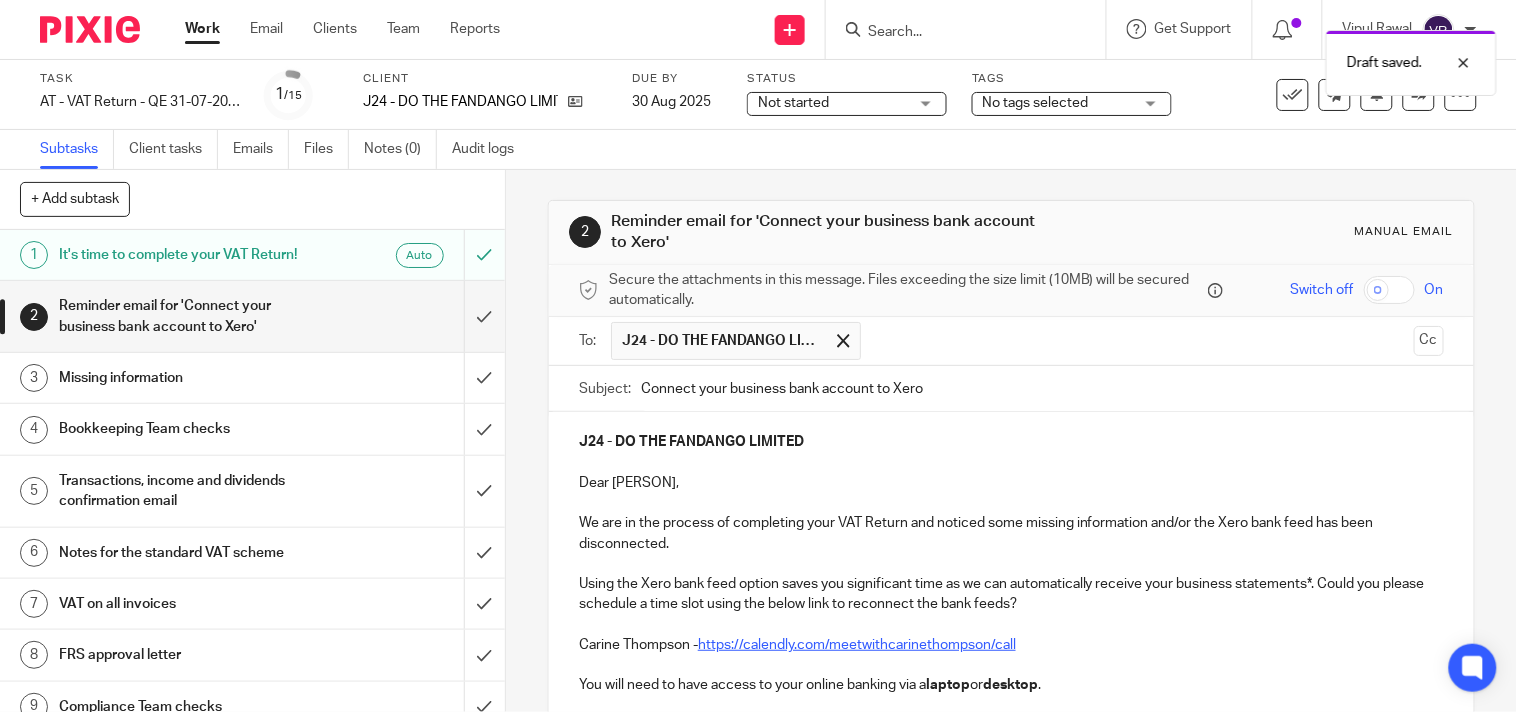 click on "Not started
Not started" at bounding box center [847, 104] 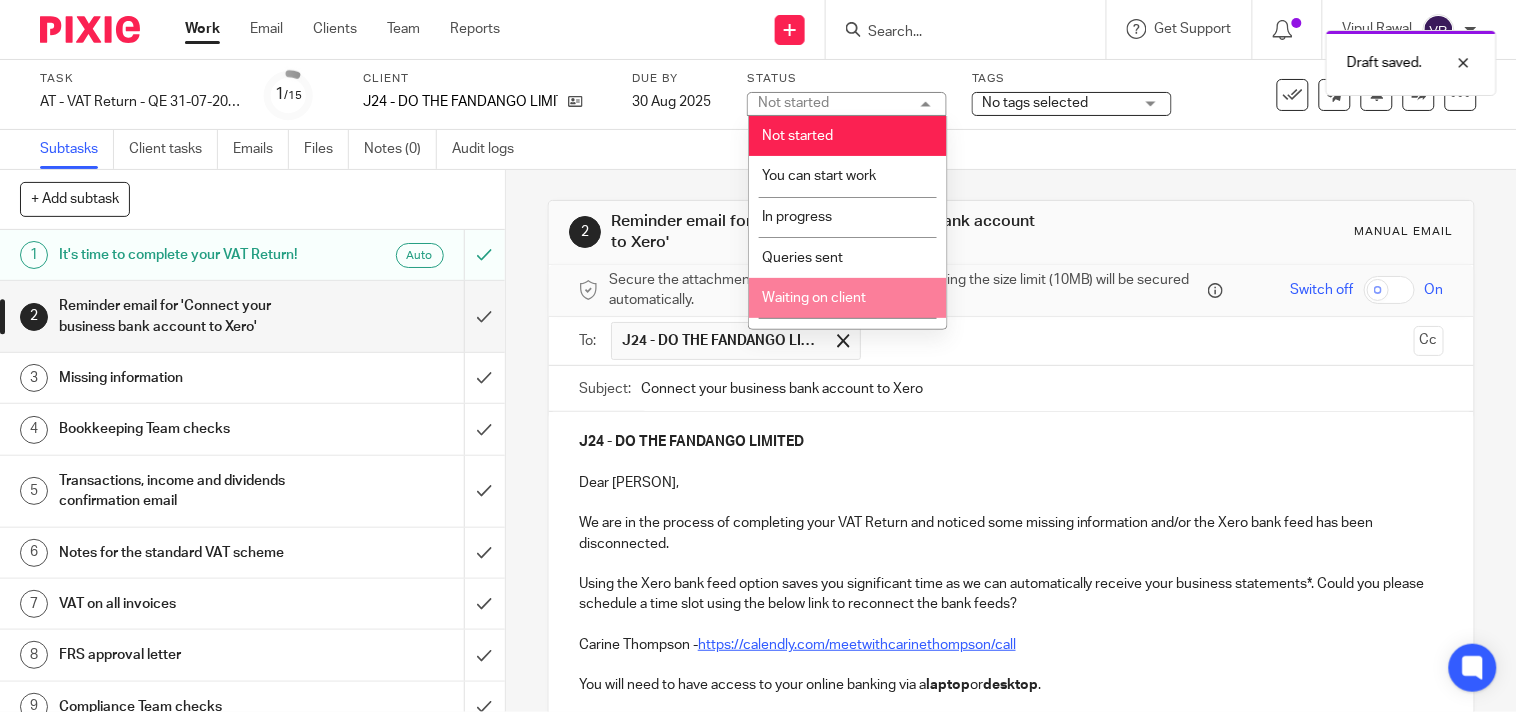 click on "Waiting on client" at bounding box center [814, 298] 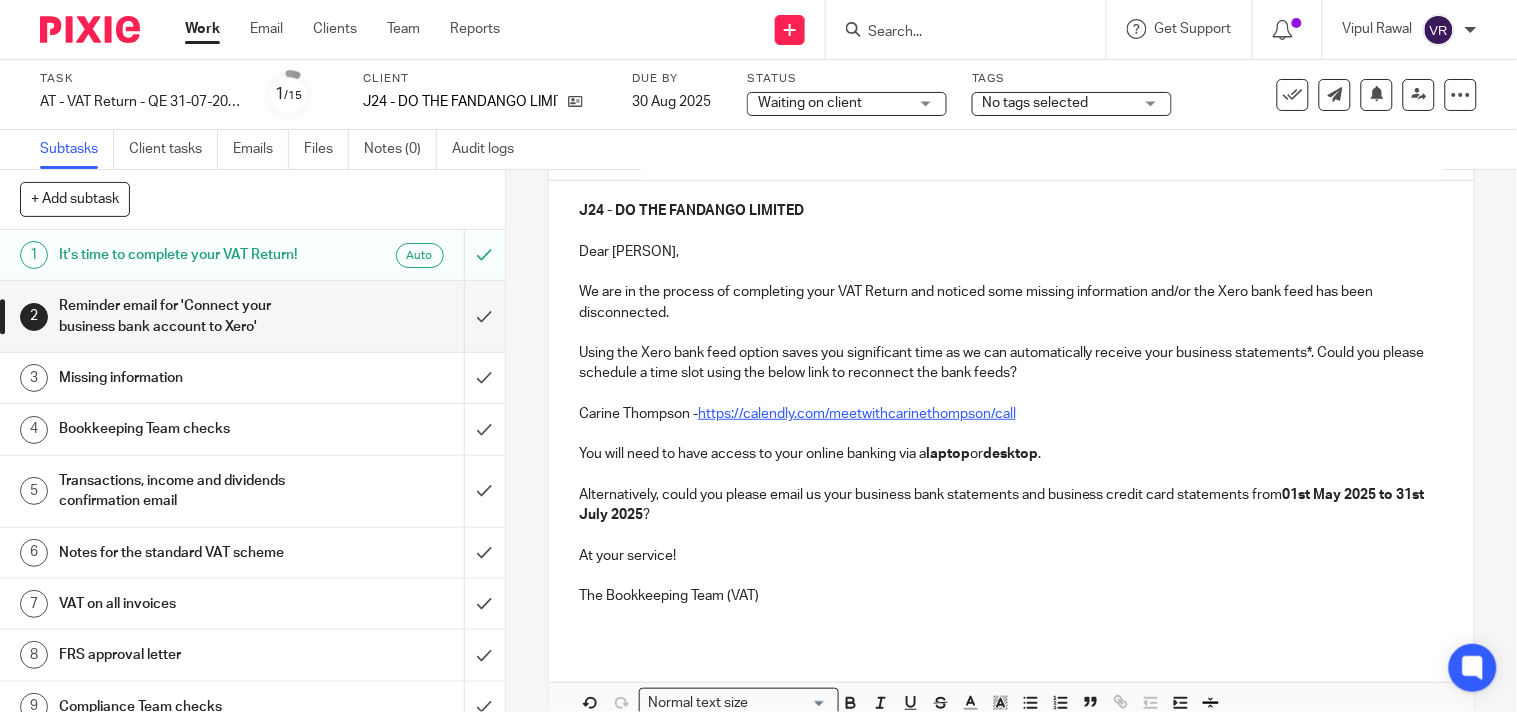 scroll, scrollTop: 342, scrollLeft: 0, axis: vertical 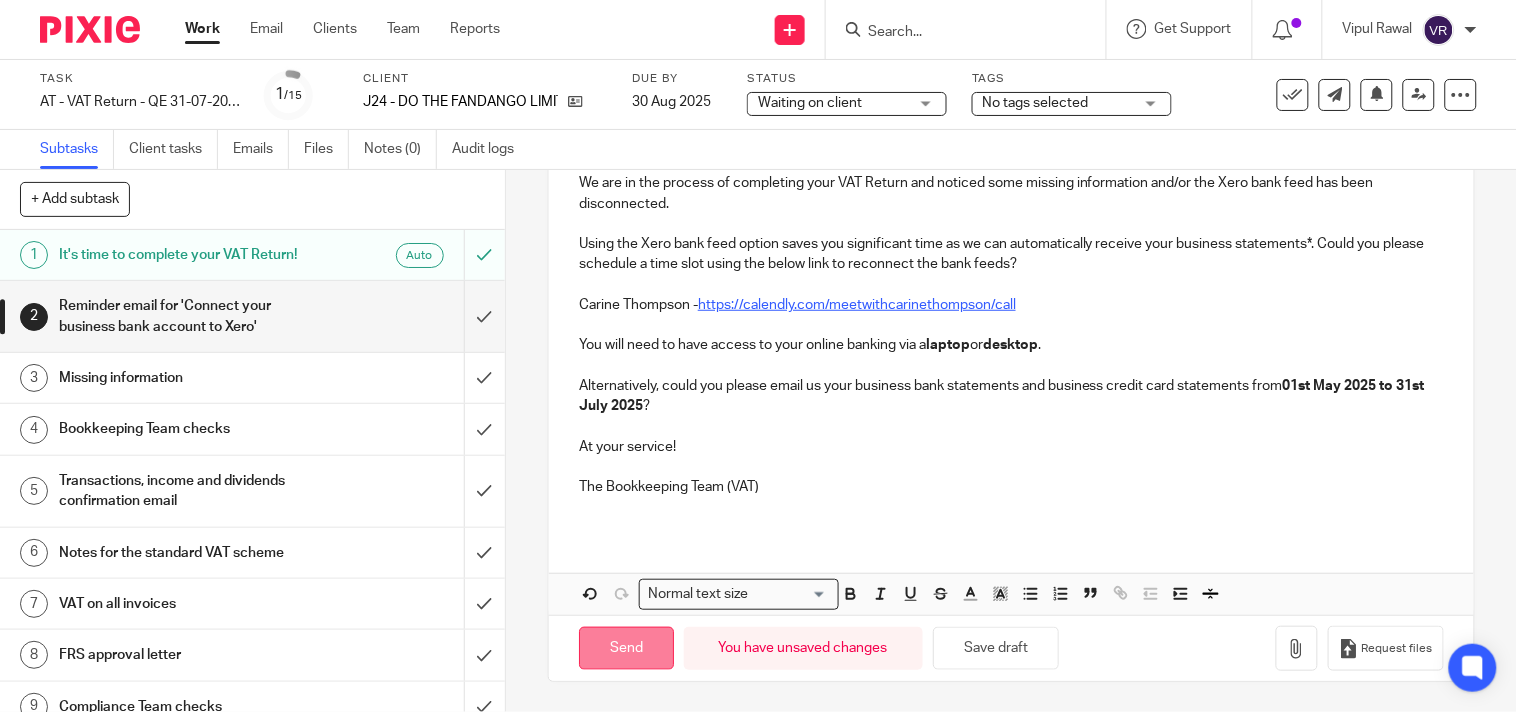 click on "Send" at bounding box center [626, 648] 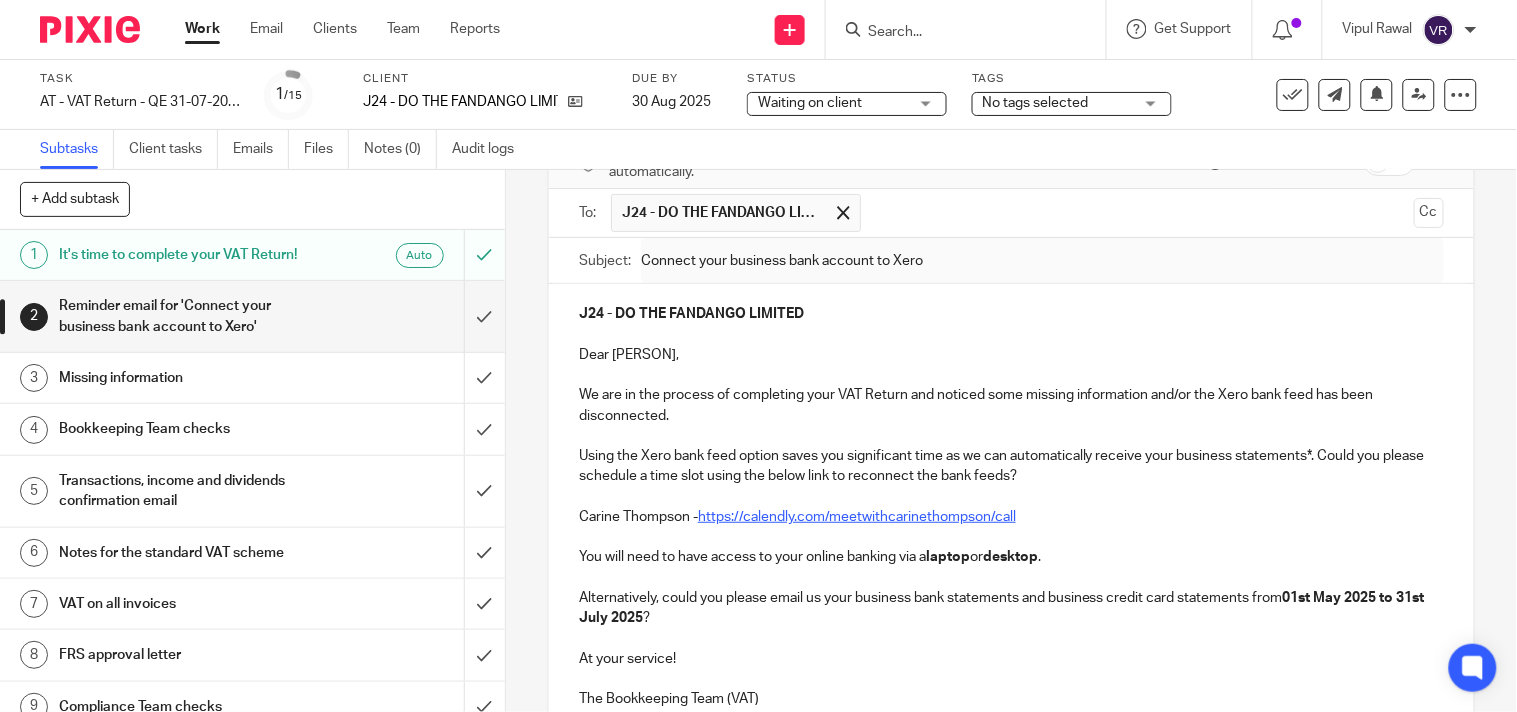 type on "Sent" 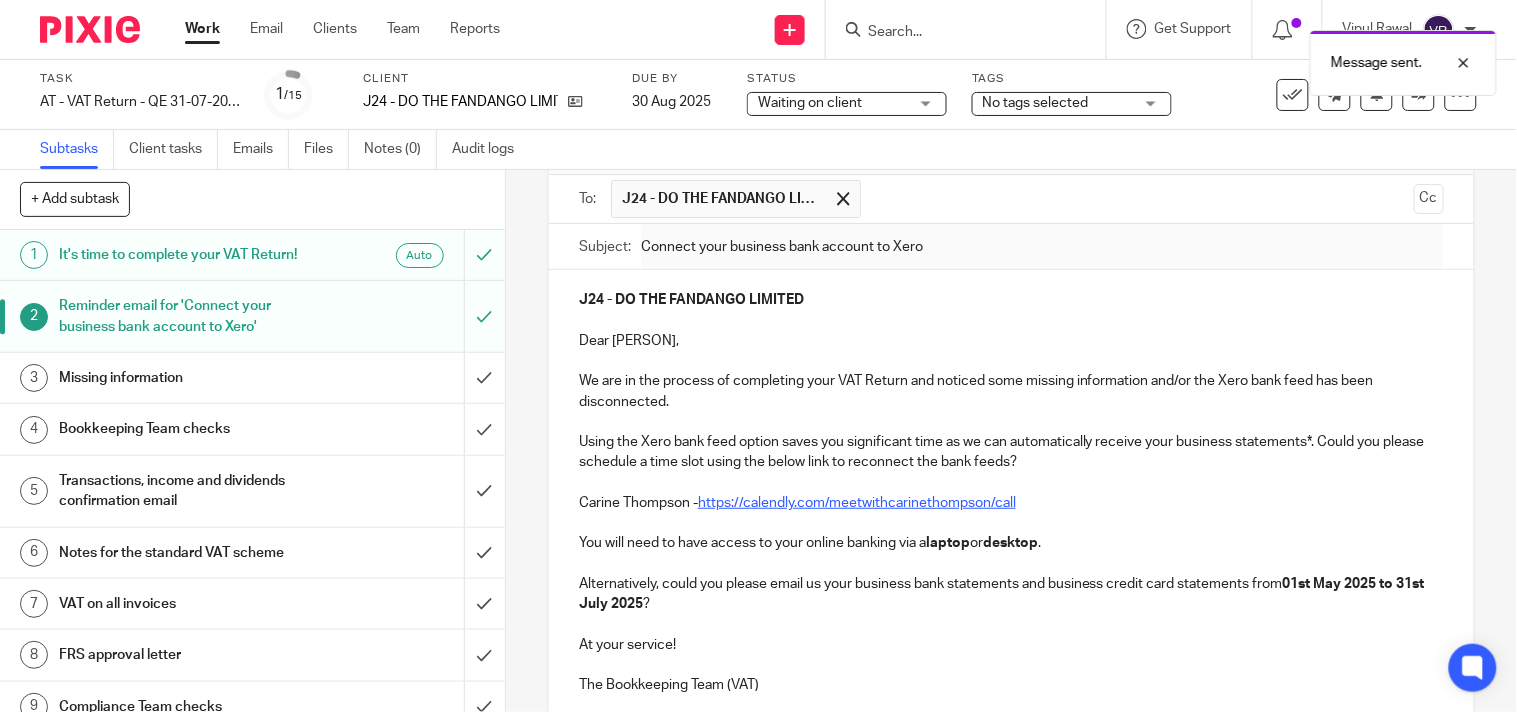 scroll, scrollTop: 120, scrollLeft: 0, axis: vertical 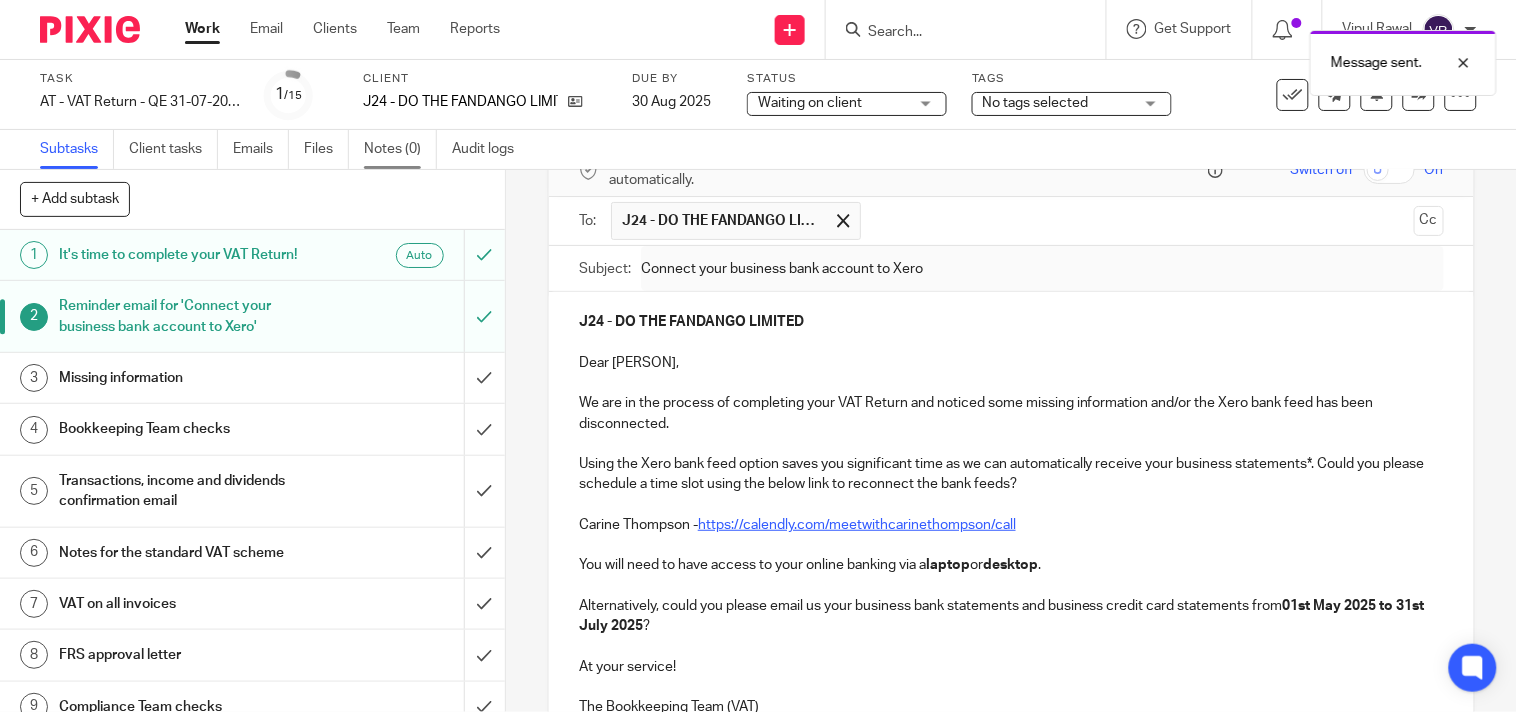 click on "Notes (0)" at bounding box center (400, 149) 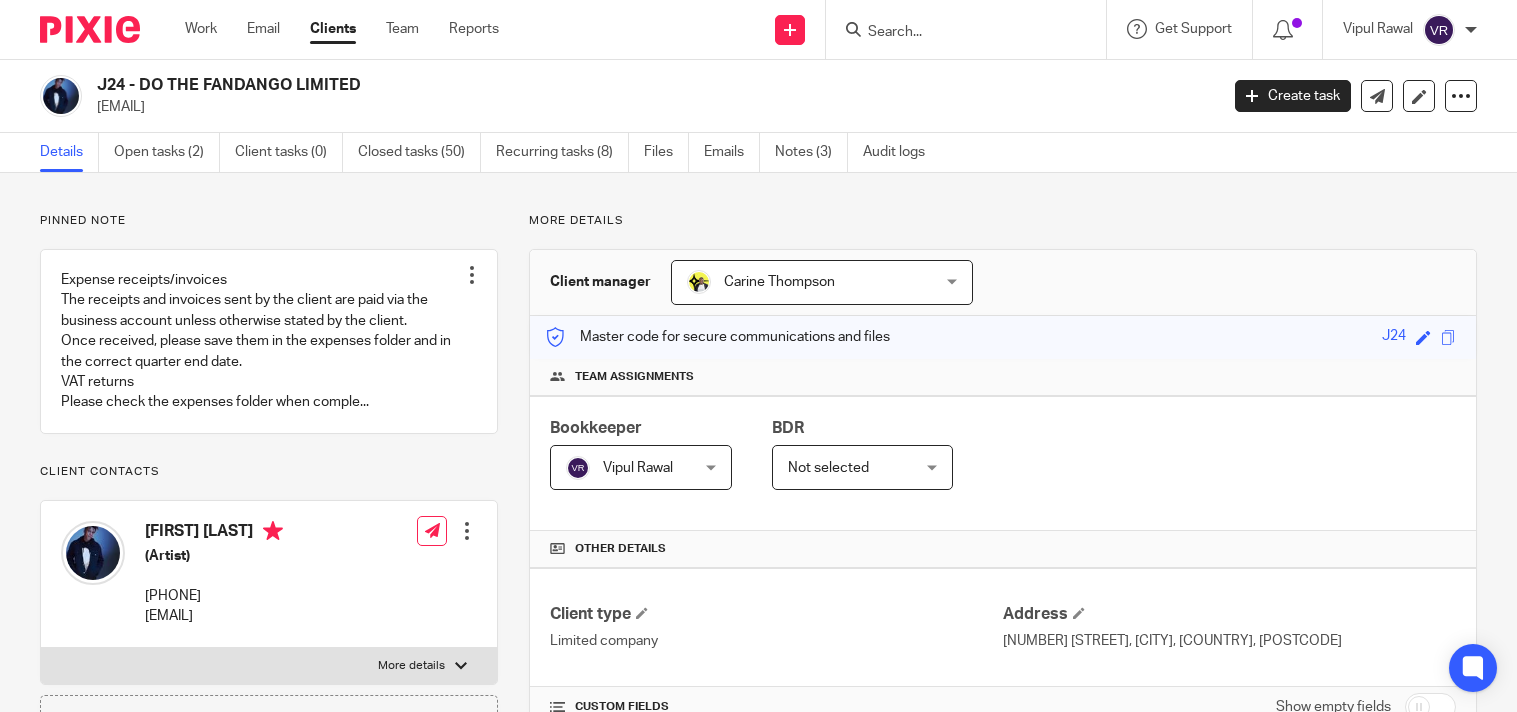 scroll, scrollTop: 0, scrollLeft: 0, axis: both 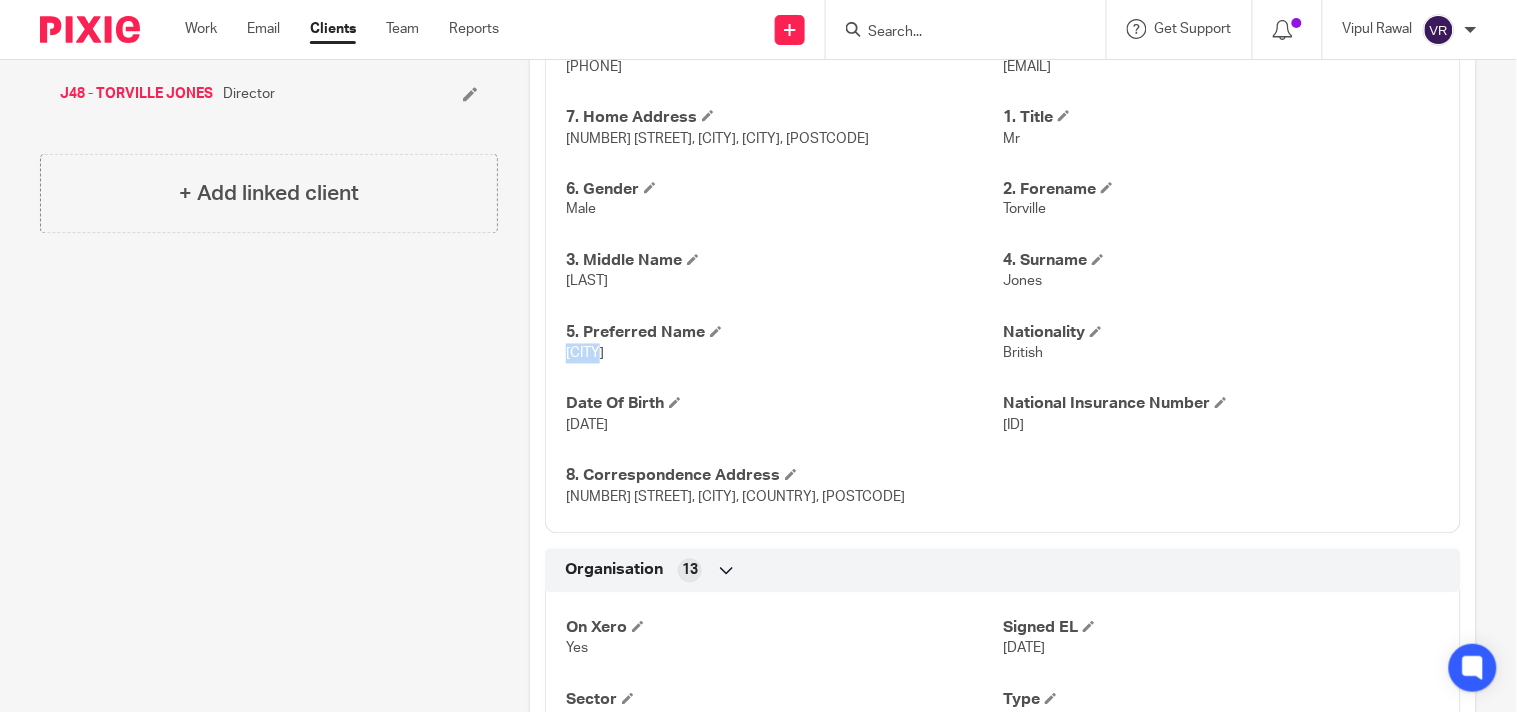 drag, startPoint x: 564, startPoint y: 362, endPoint x: 593, endPoint y: 361, distance: 29.017237 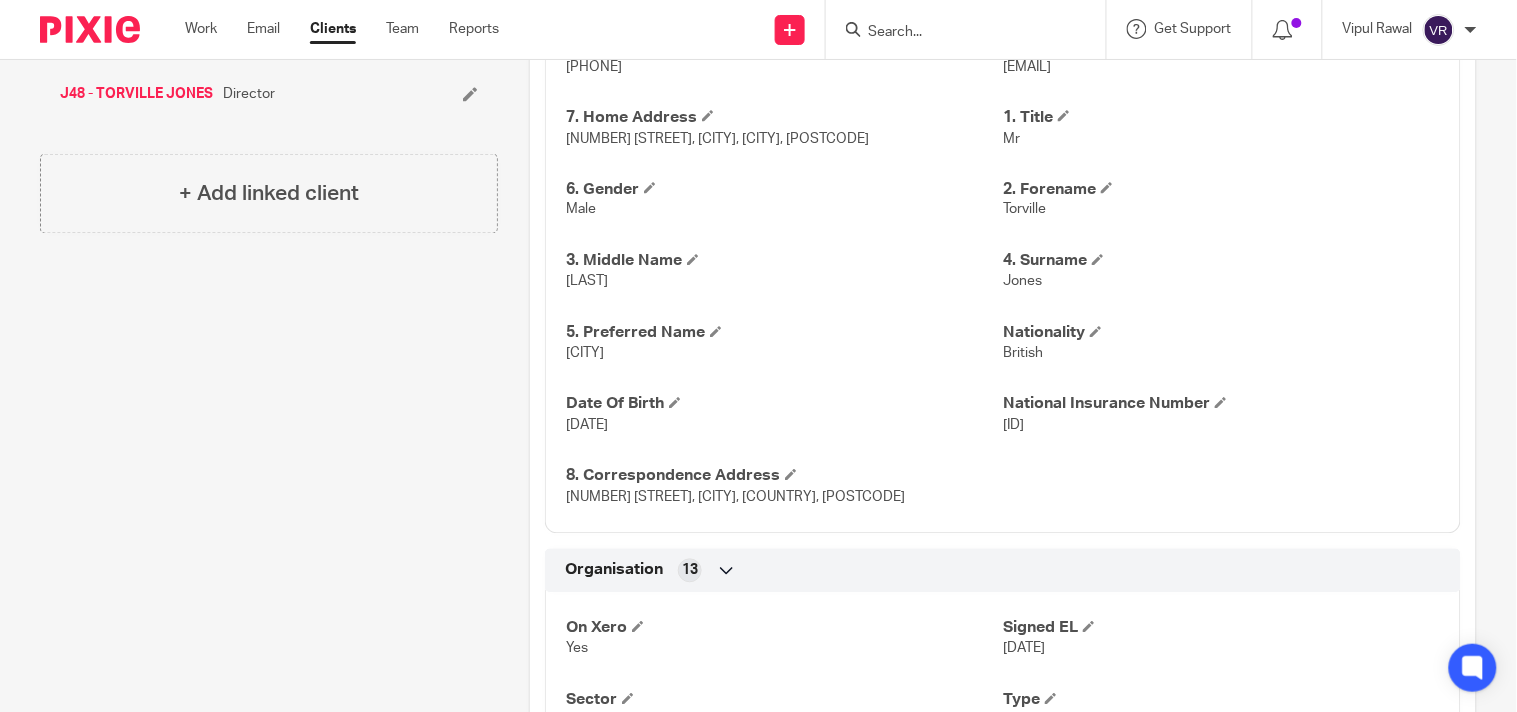 click on "Pinned note
Expense receipts/invoices
The receipts and invoices sent by the client are paid via the business account unless otherwise stated by the client.
Once received, please save them in the expenses folder and in the correct quarter end date.
VAT returns
Please check the expenses folder when comple...
Unpin note
Edit note
Client contacts
[FIRST] [LAST]
(Artist)
[PHONE]
[EMAIL]" at bounding box center [253, 847] 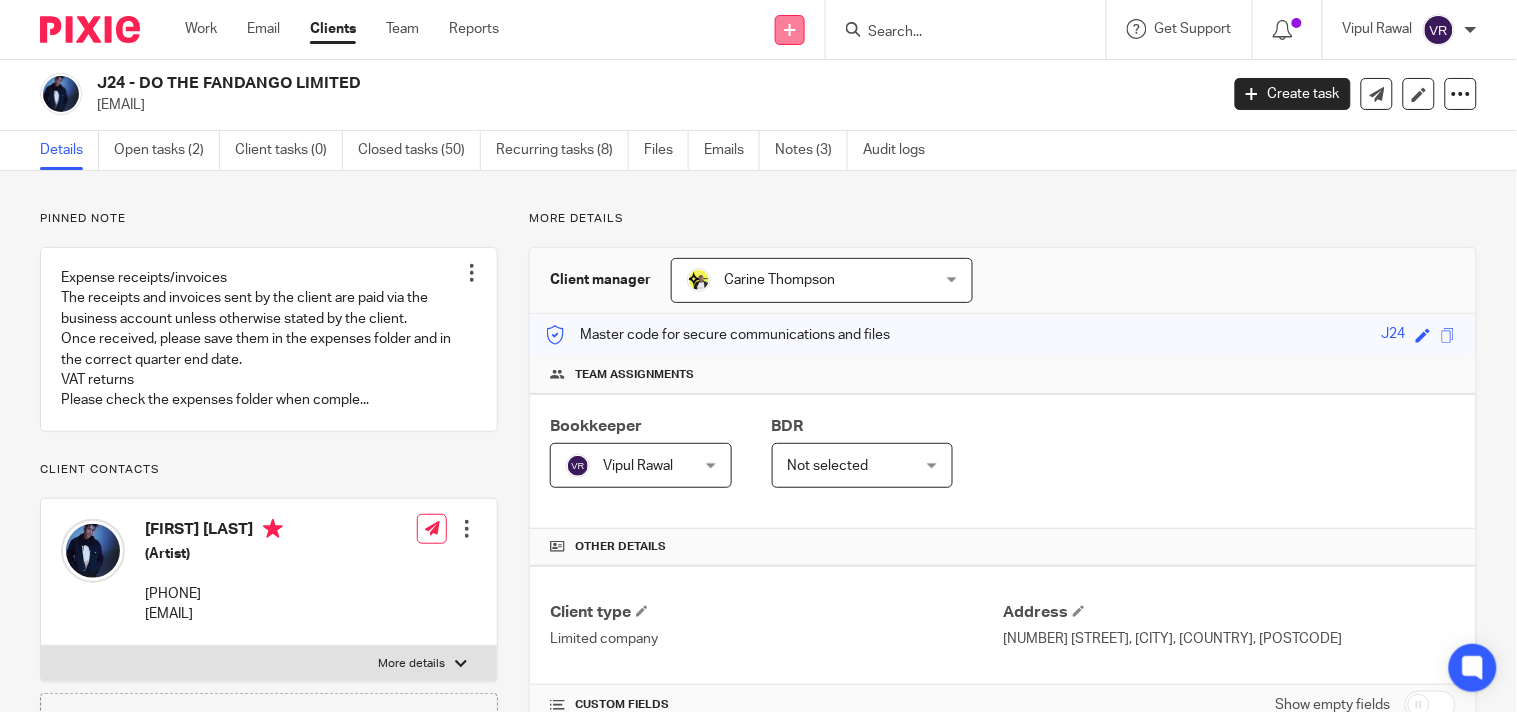 scroll, scrollTop: 0, scrollLeft: 0, axis: both 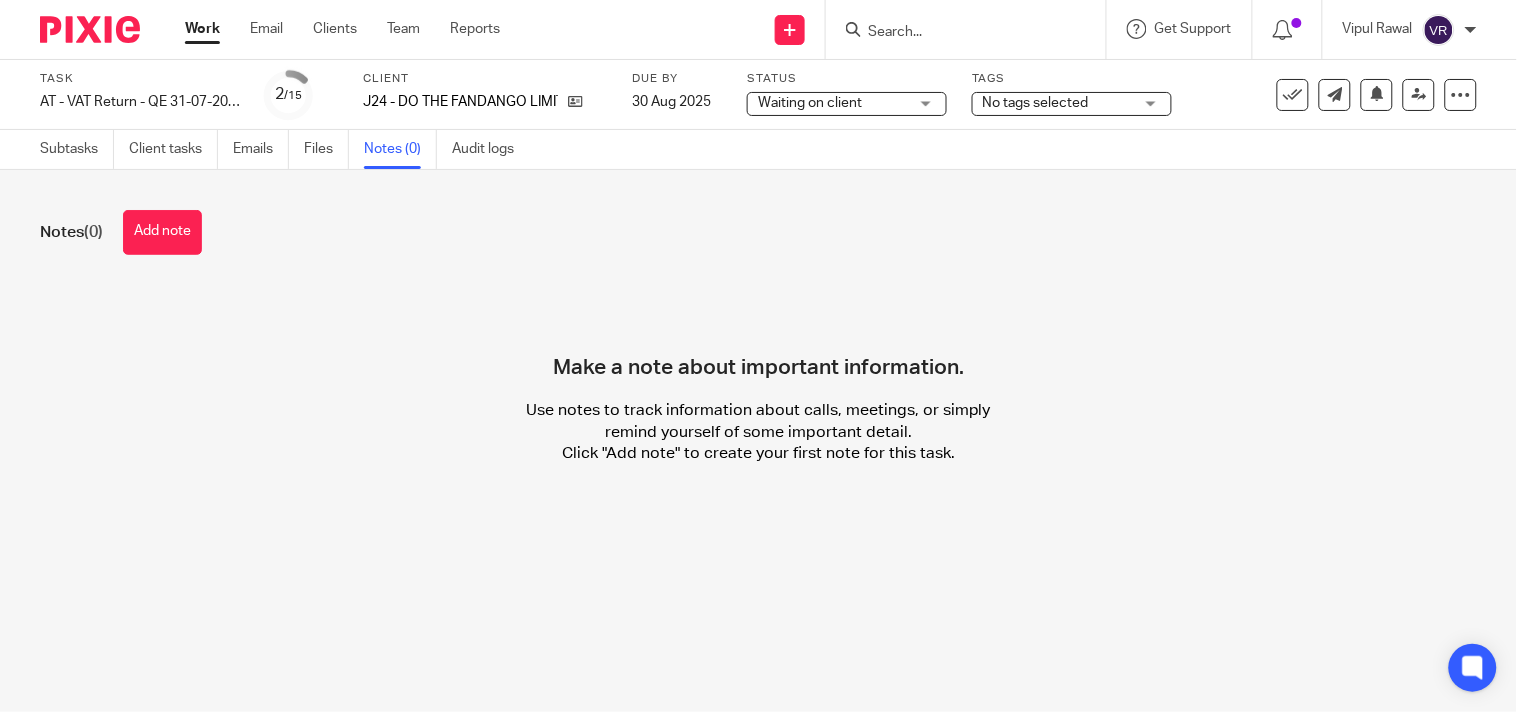 click on "Add note" at bounding box center [162, 232] 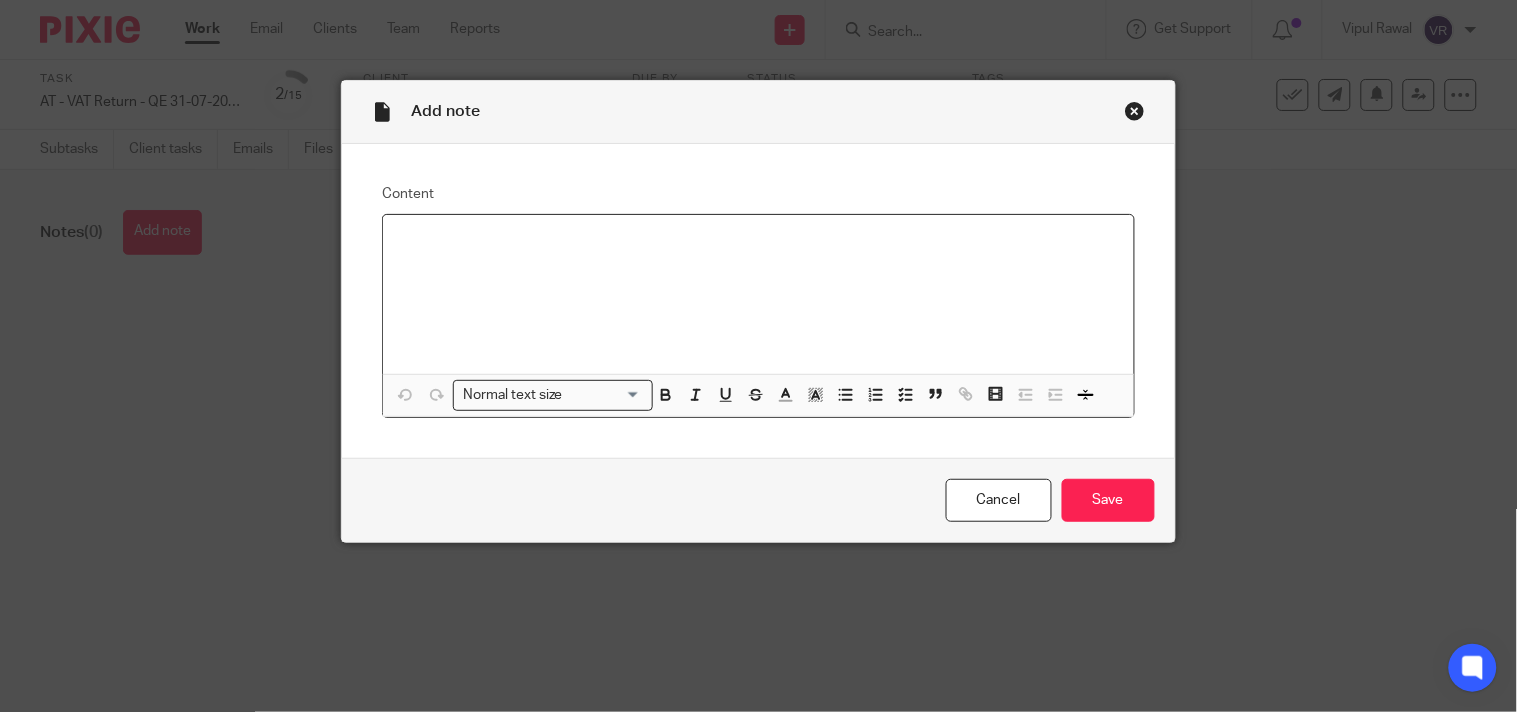 type 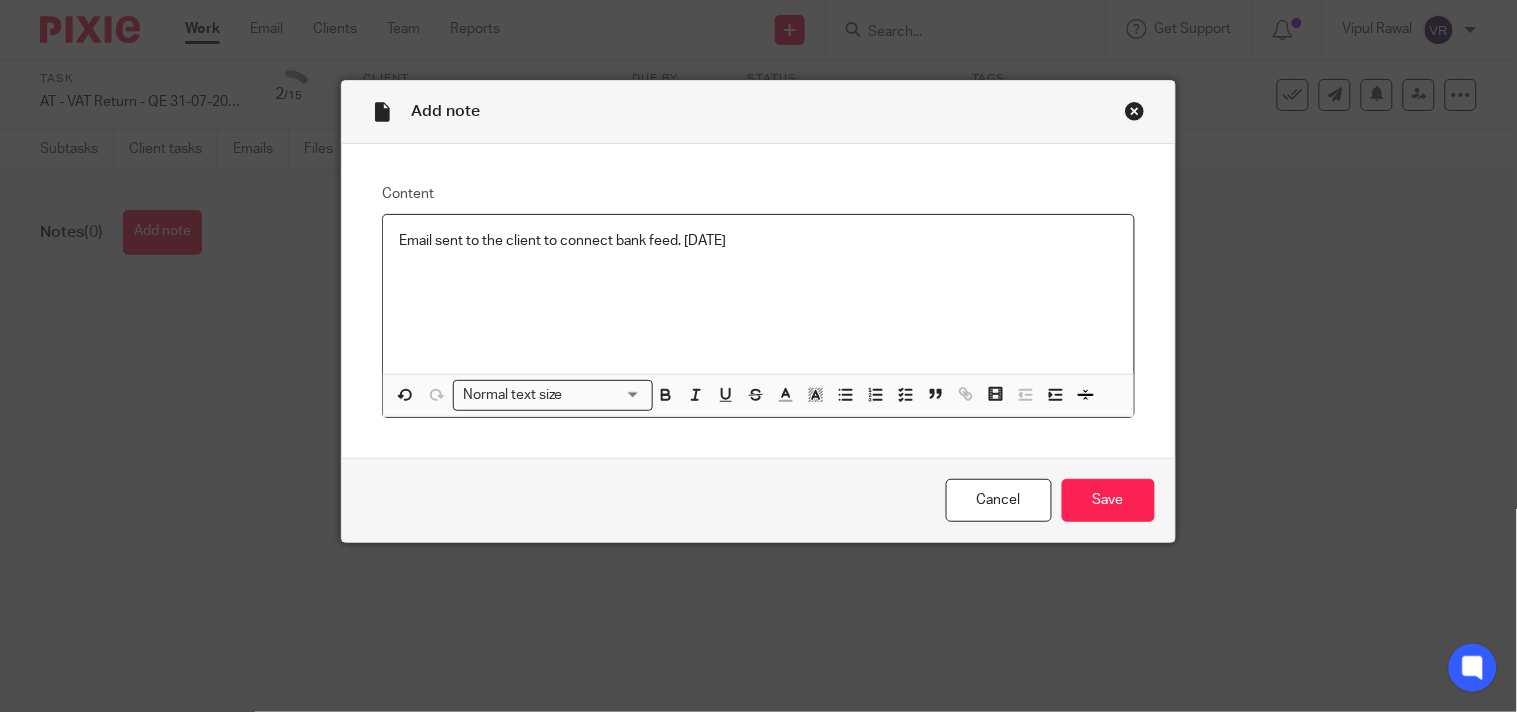 click on "Email sent to the client to connect bank feed. [DATE]" at bounding box center (758, 294) 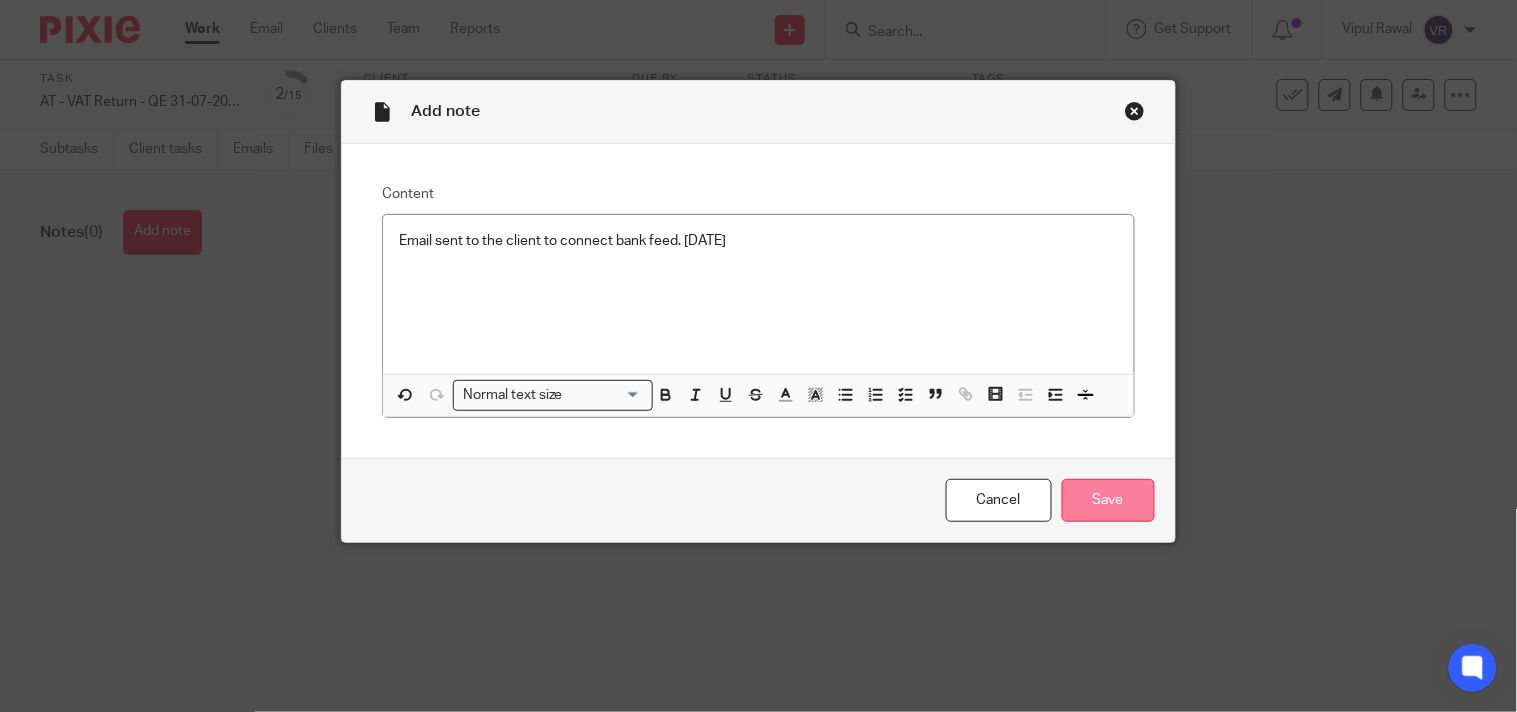 click on "Save" at bounding box center [1108, 500] 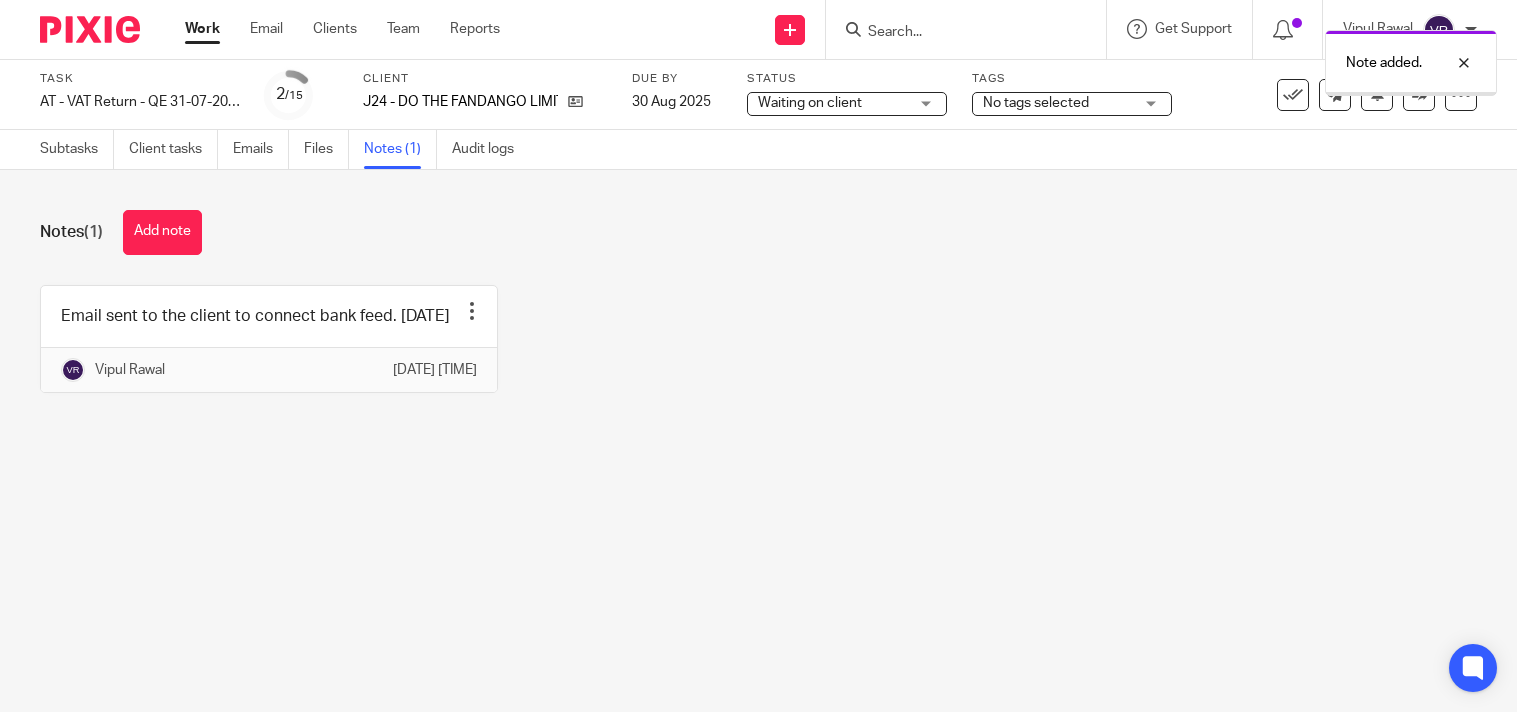 scroll, scrollTop: 0, scrollLeft: 0, axis: both 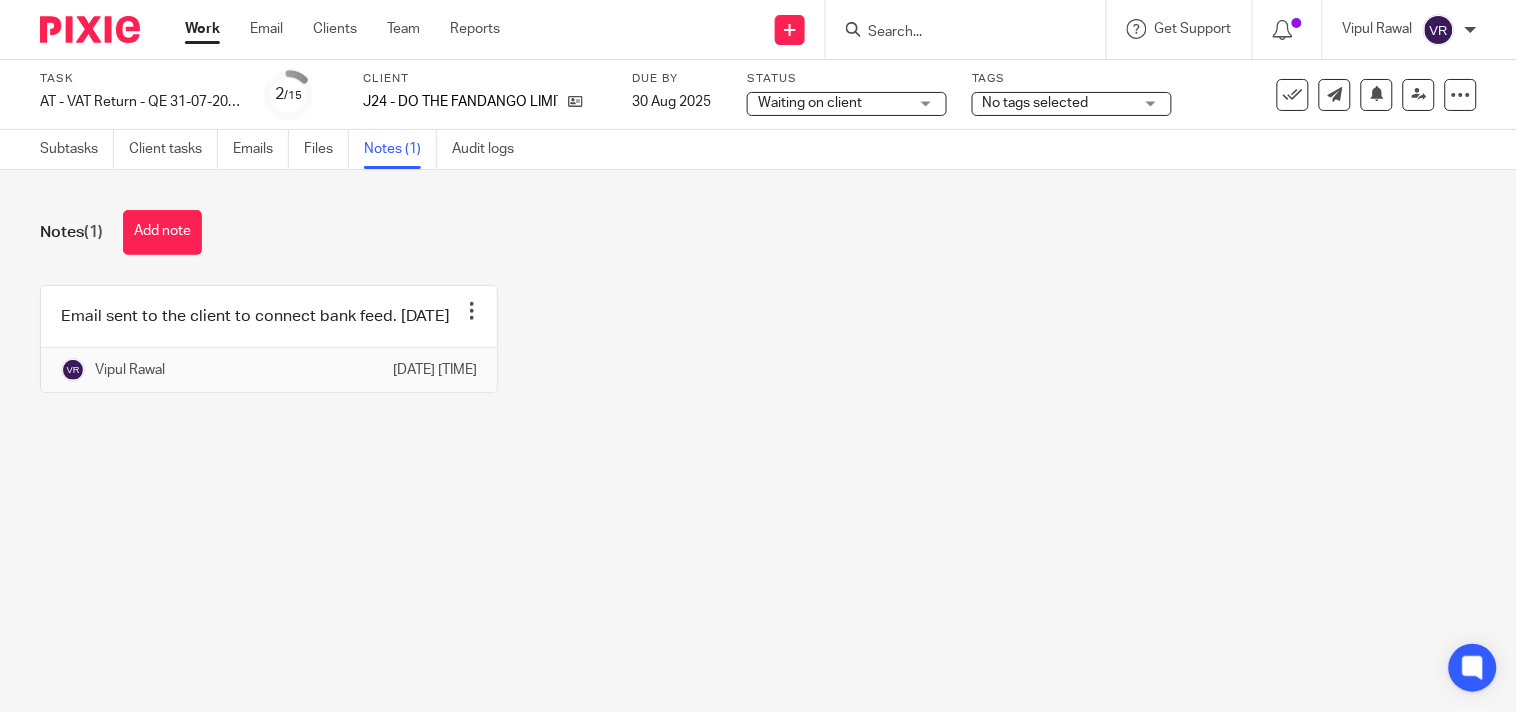 click on "Email sent to the client to connect bank feed. [DATE]
Edit note
Delete note
[NAME] [LAST]
[DATE] [TIME]" at bounding box center [743, 354] 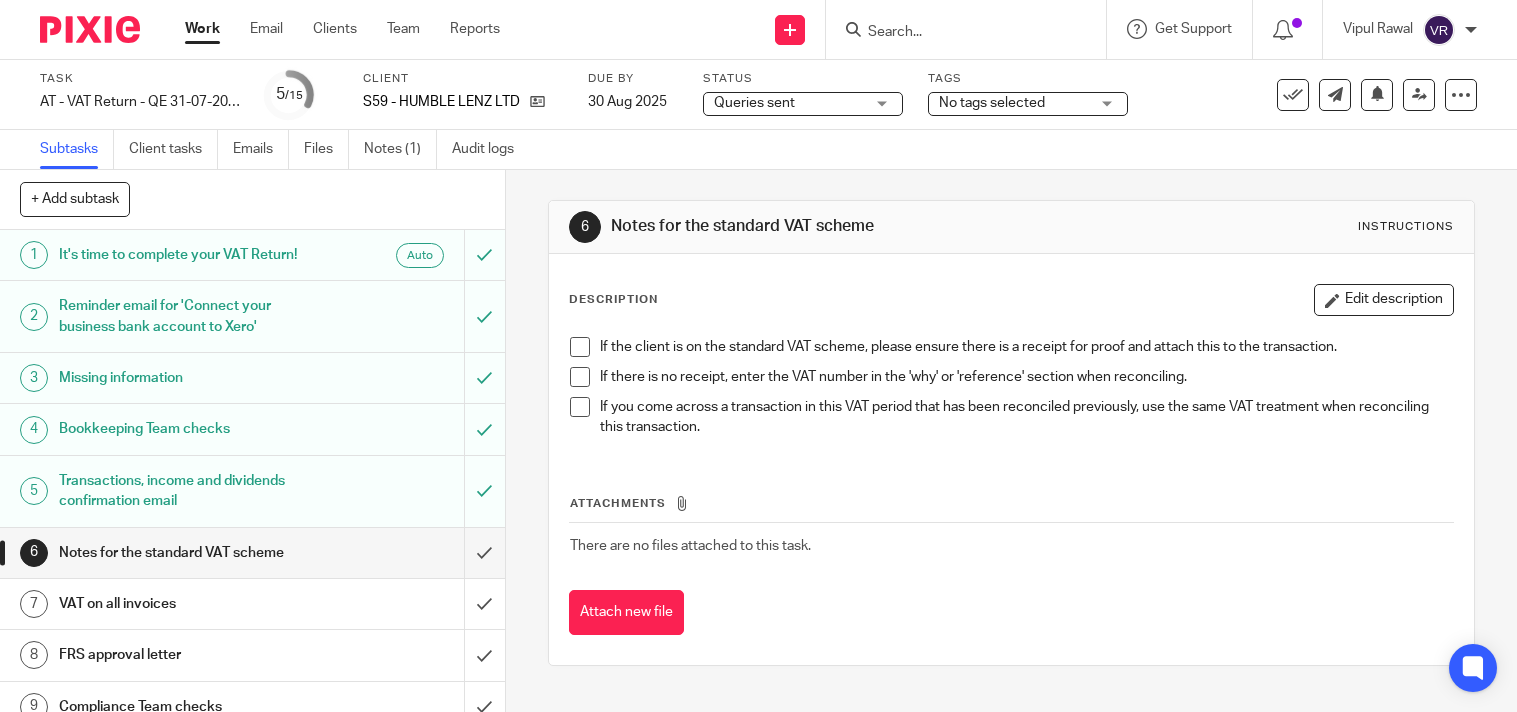 scroll, scrollTop: 0, scrollLeft: 0, axis: both 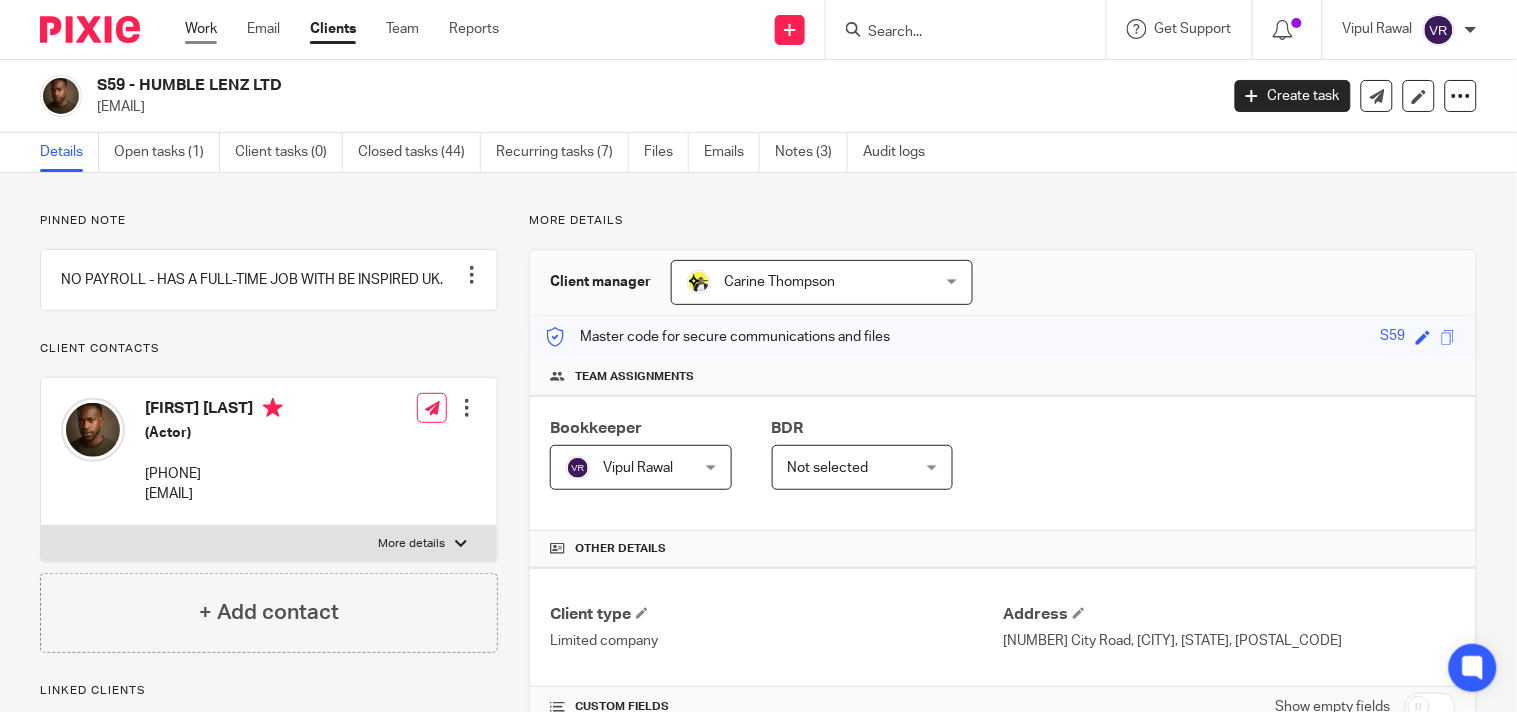 click on "Work" at bounding box center [201, 29] 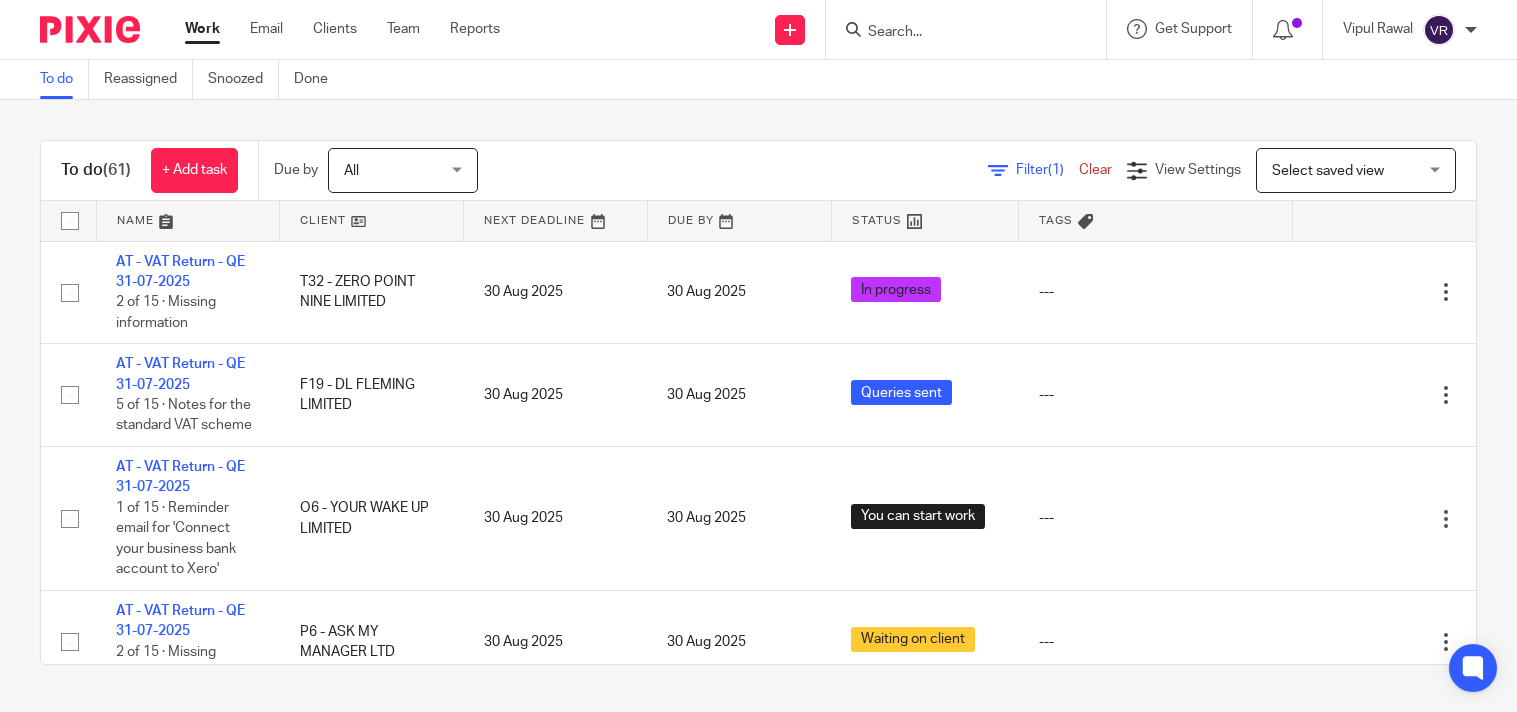 scroll, scrollTop: 0, scrollLeft: 0, axis: both 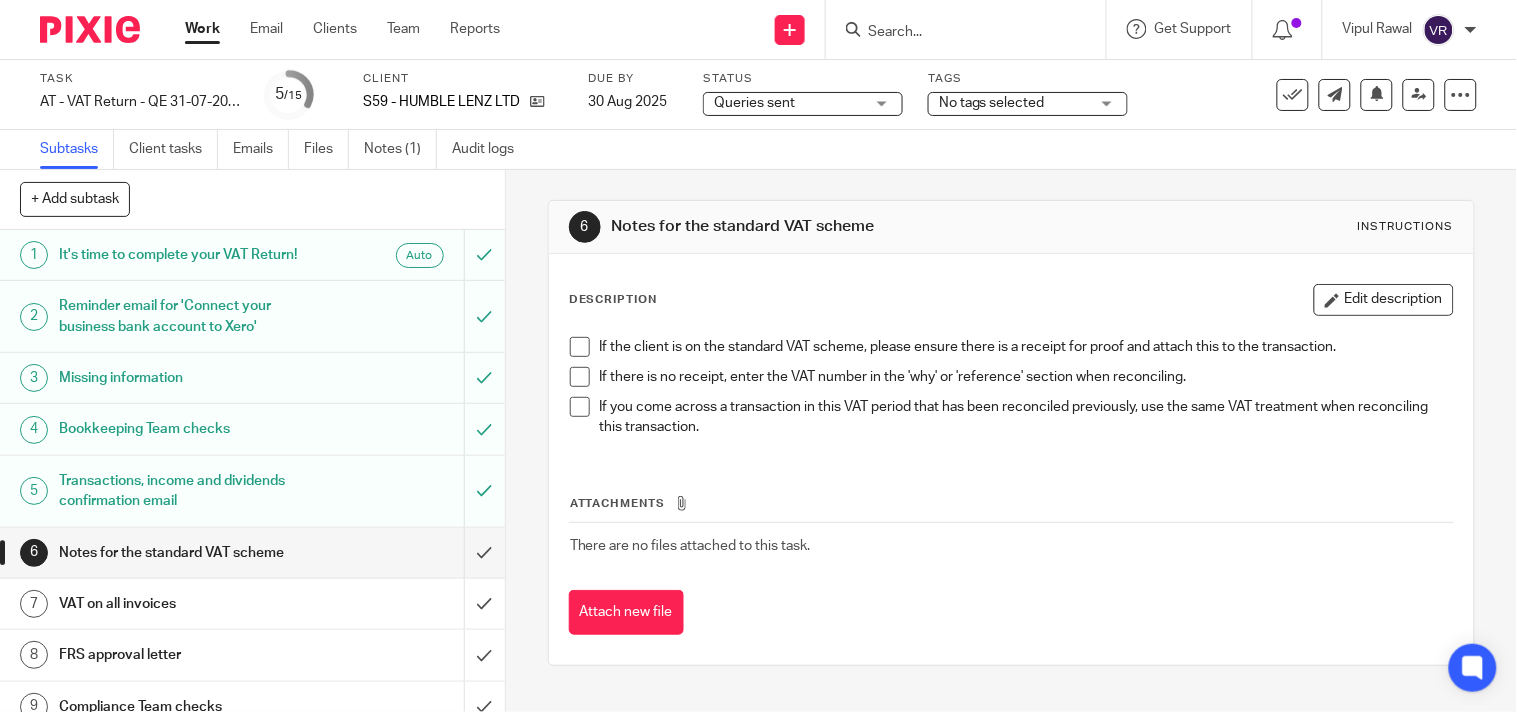 click on "Queries sent
Queries sent" at bounding box center [803, 104] 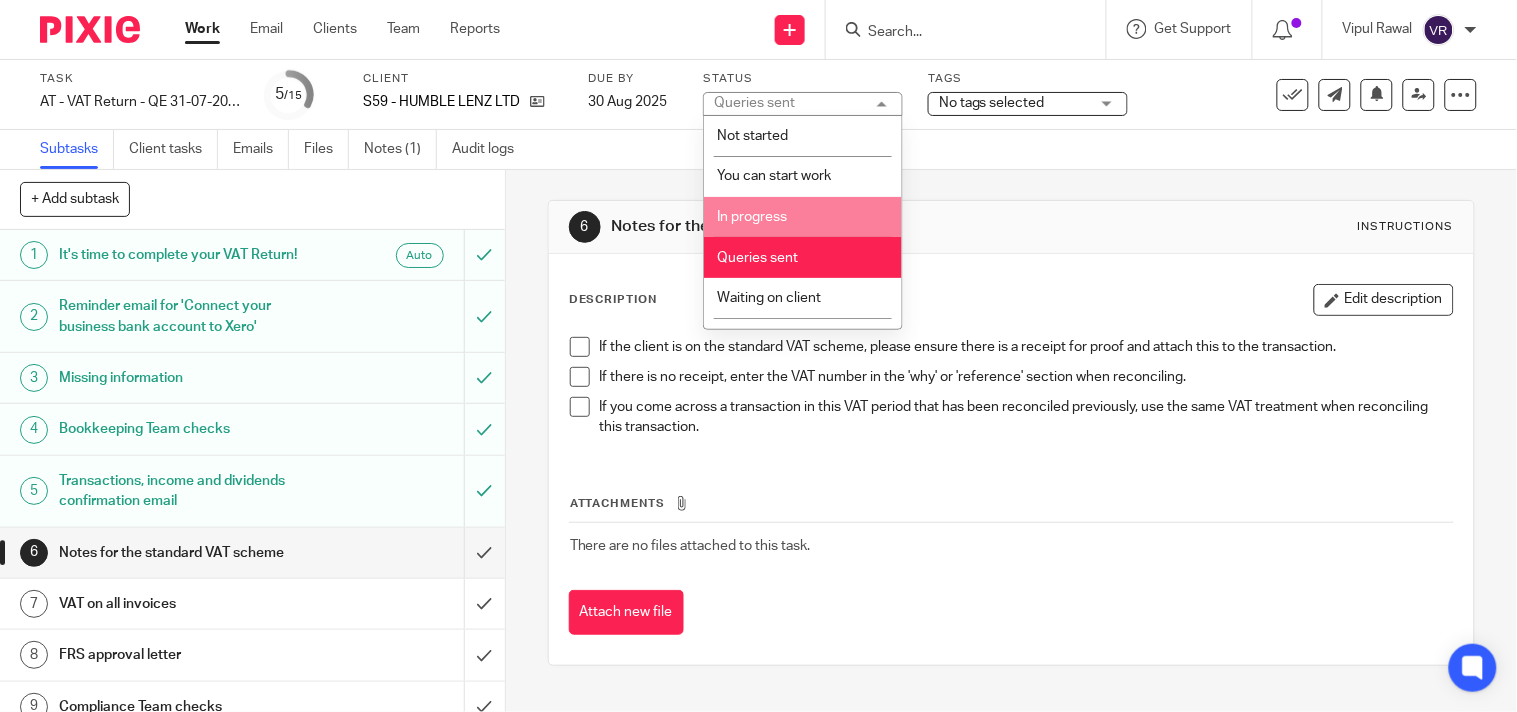 click on "In progress" at bounding box center (803, 217) 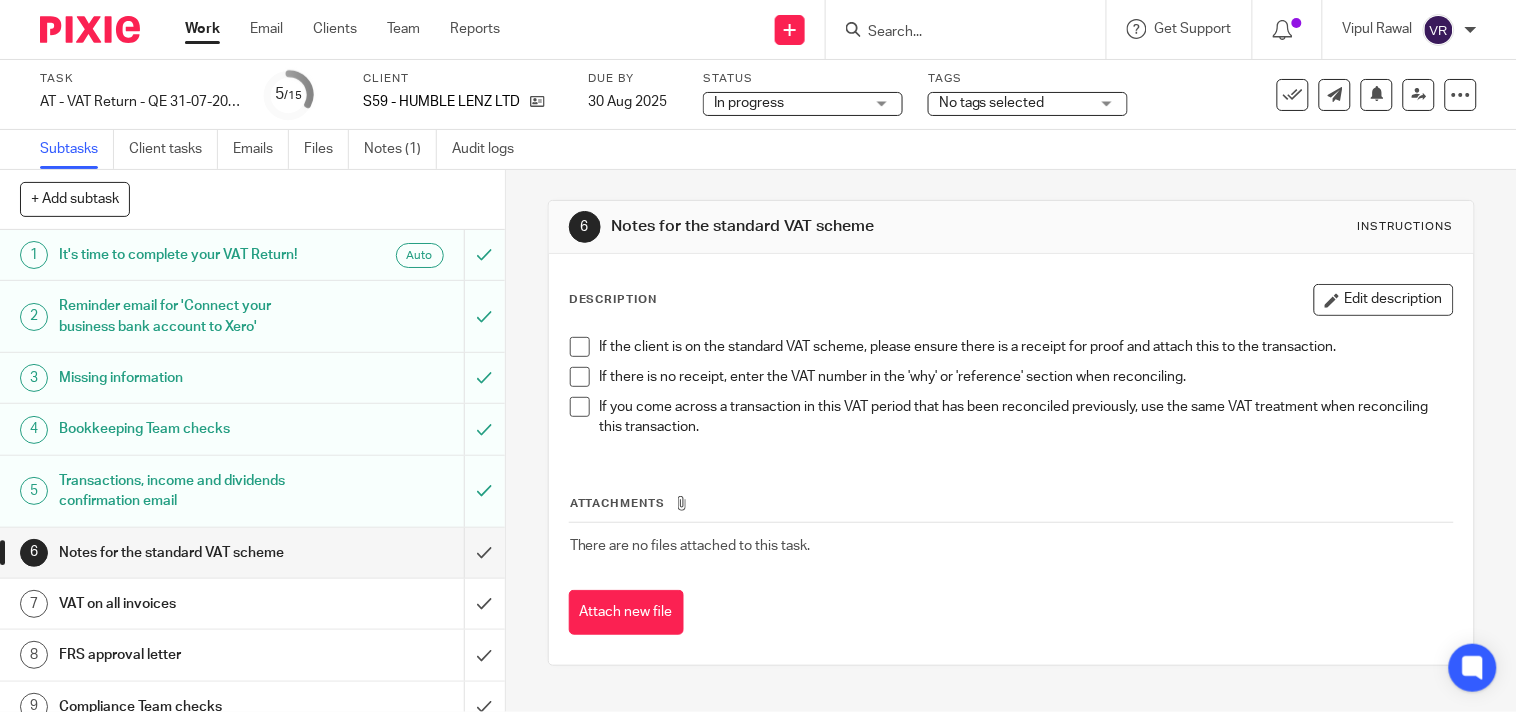 click on "In progress
In progress" at bounding box center [803, 104] 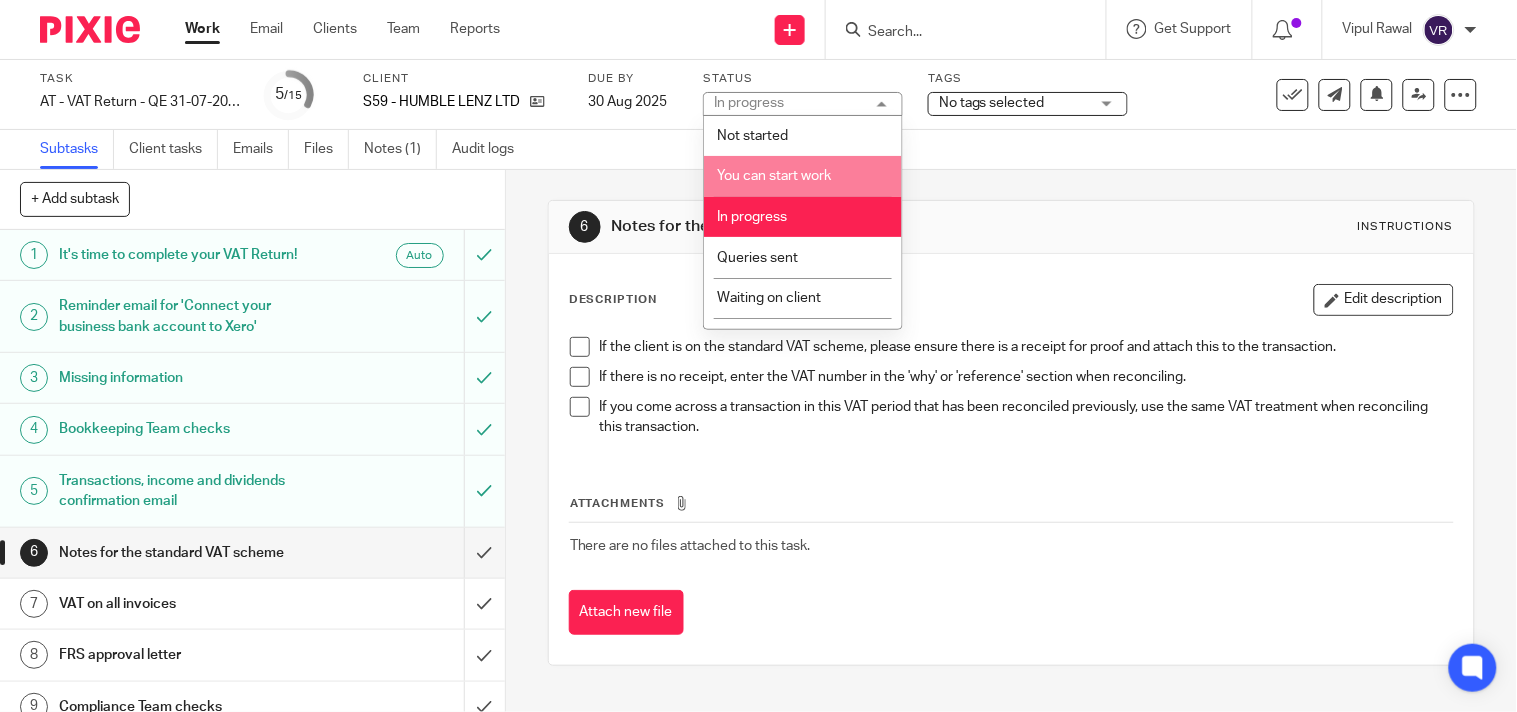 click on "Subtasks
Client tasks
Emails
Files
Notes (1)
Audit logs" at bounding box center [758, 150] 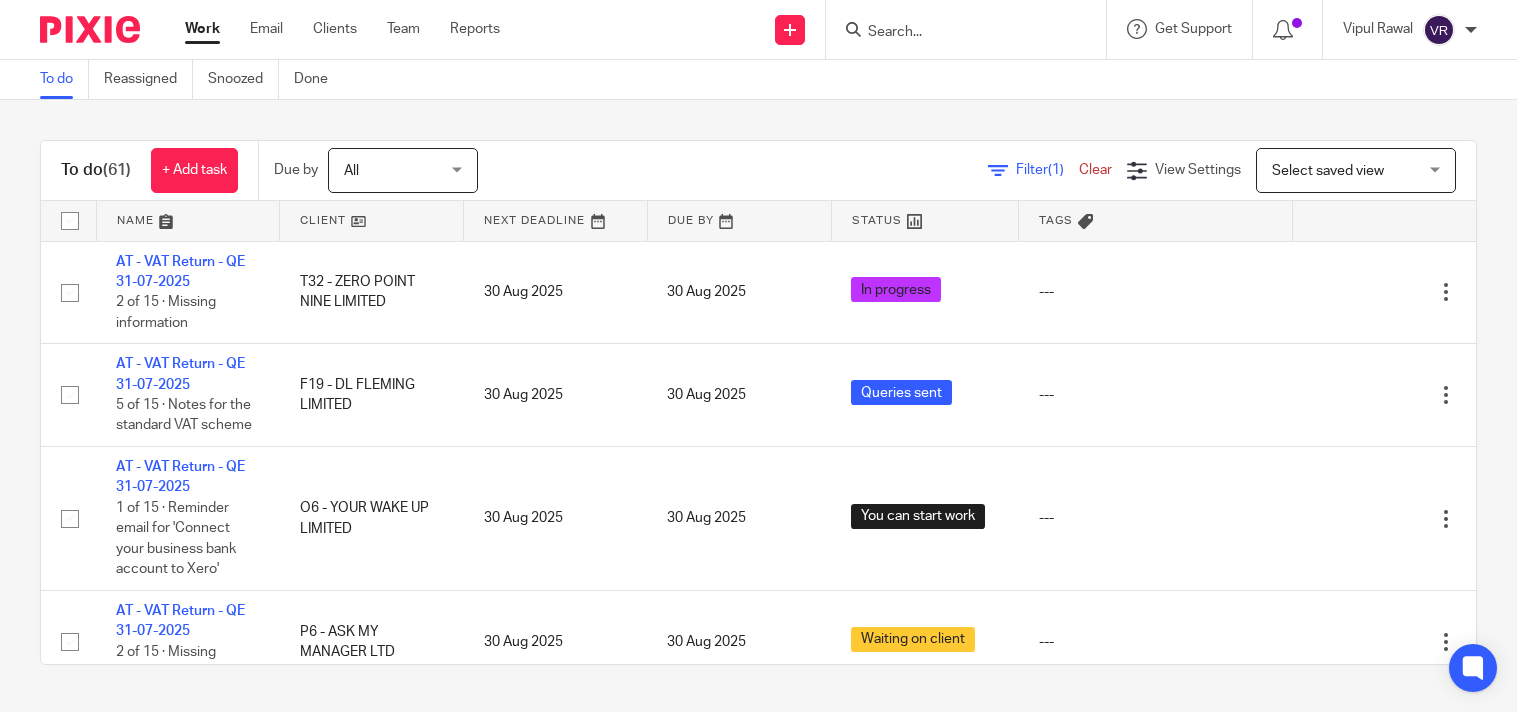 scroll, scrollTop: 0, scrollLeft: 0, axis: both 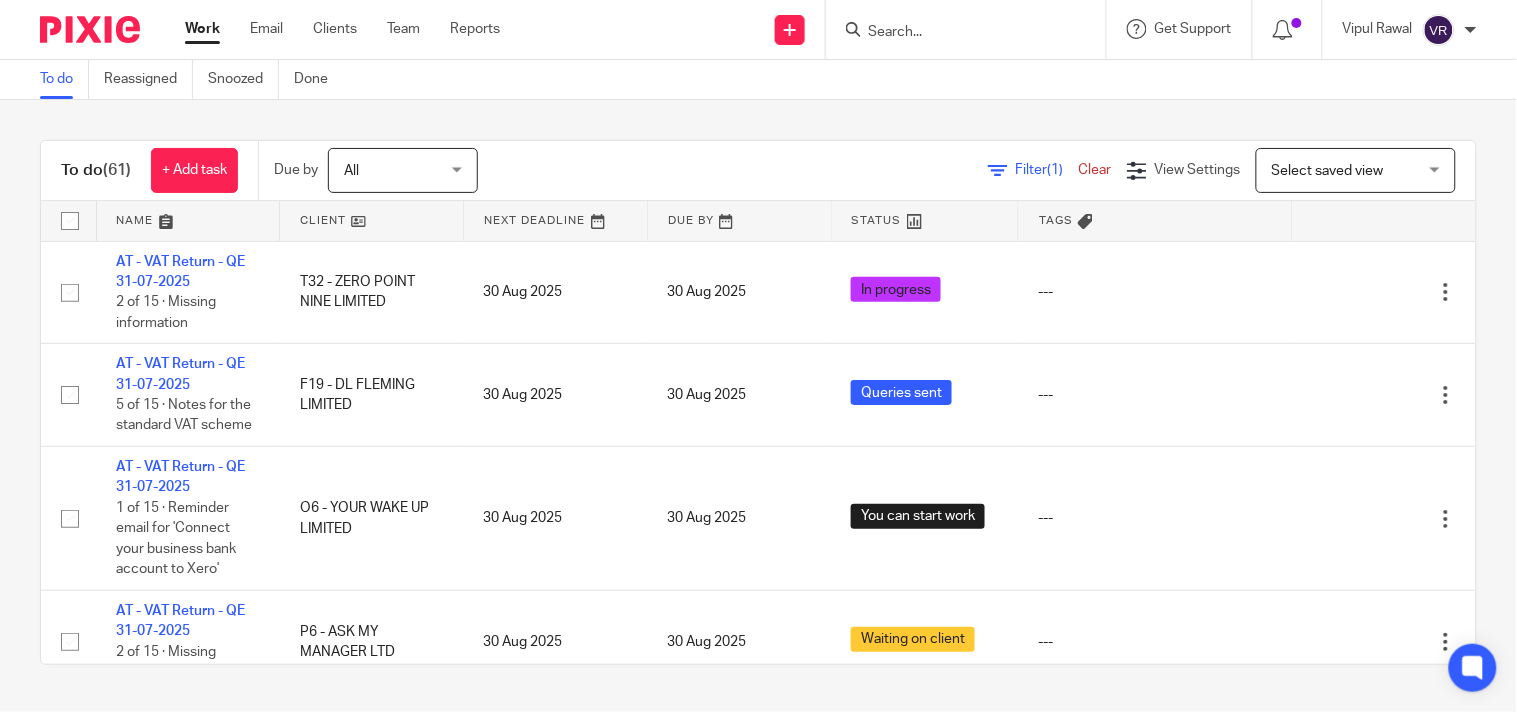 click on "To do
(61)   + Add task    Due by
All
All
Today
Tomorrow
This week
Next week
This month
Next month
All
all     Filter
(1) Clear     View Settings   View Settings     (1) Filters   Clear   Save     Manage saved views
Select saved view
Select saved view
Select saved view
All tasks
Cs01
Dormant
No dormant, utrs
Paye reg
Ready to file
Vat reg
Name     Client     Next Deadline     Due By     Status   Tags       AT - VAT Return - QE 31-07-2025
T32 - ZERO POINT NINE LIMITED
30 Aug 2025" at bounding box center (758, 402) 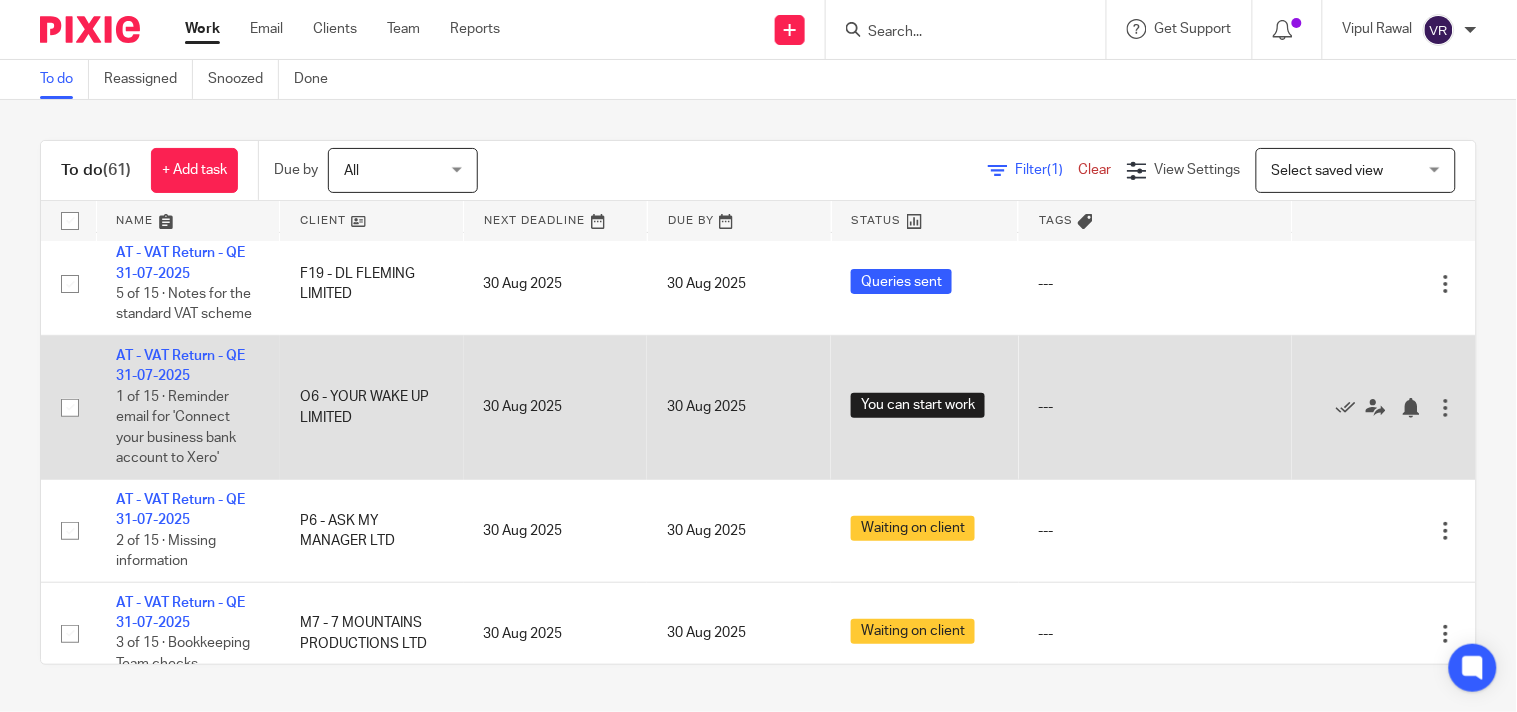 scroll, scrollTop: 0, scrollLeft: 0, axis: both 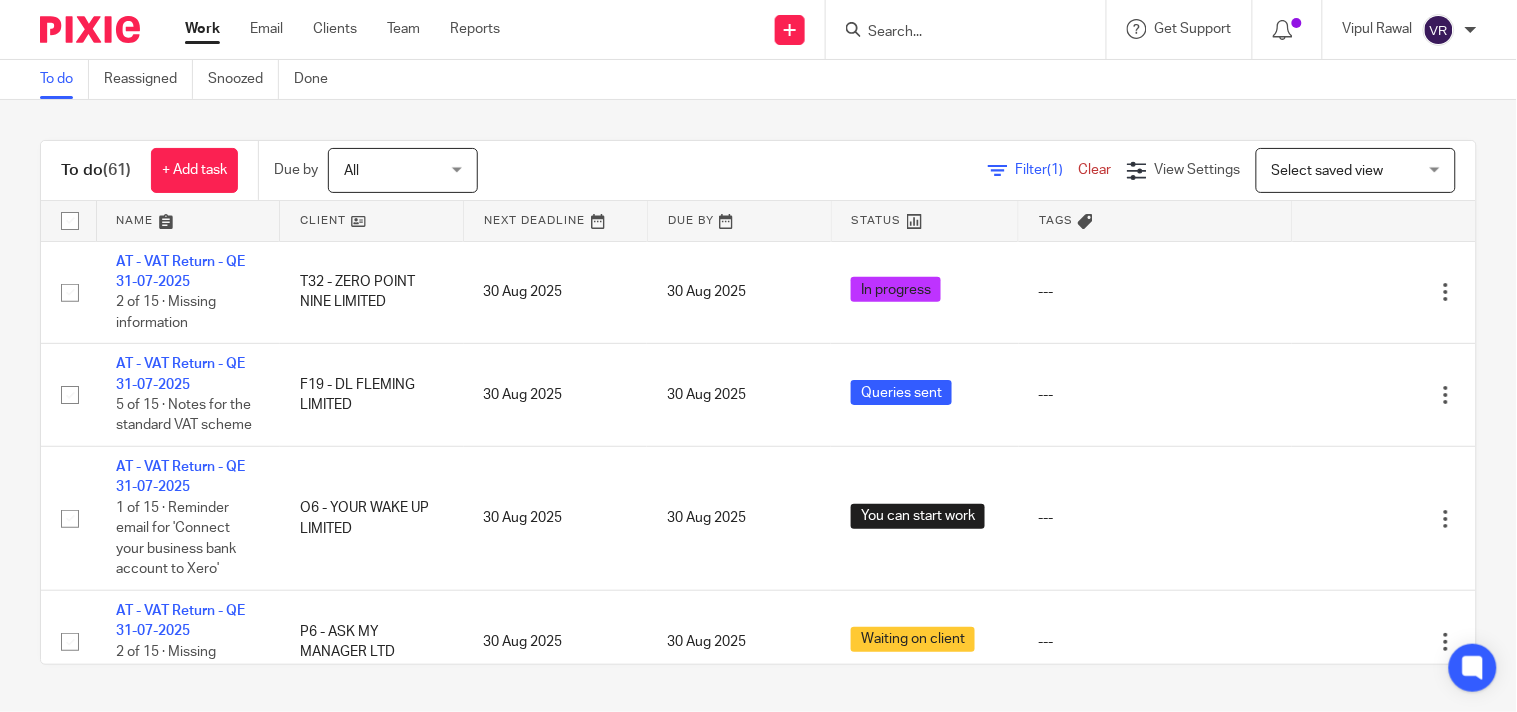 click on "To do
(61)   + Add task    Due by
All
All
Today
Tomorrow
This week
Next week
This month
Next month
All
all     Filter
(1) Clear     View Settings   View Settings     (1) Filters   Clear   Save     Manage saved views
Select saved view
Select saved view
Select saved view
All tasks
Cs01
Dormant
No dormant, utrs
Paye reg
Ready to file
Vat reg
Name     Client     Next Deadline     Due By     Status   Tags       AT - VAT Return - QE 31-07-2025
T32 - ZERO POINT NINE LIMITED
30 Aug 2025" at bounding box center (758, 402) 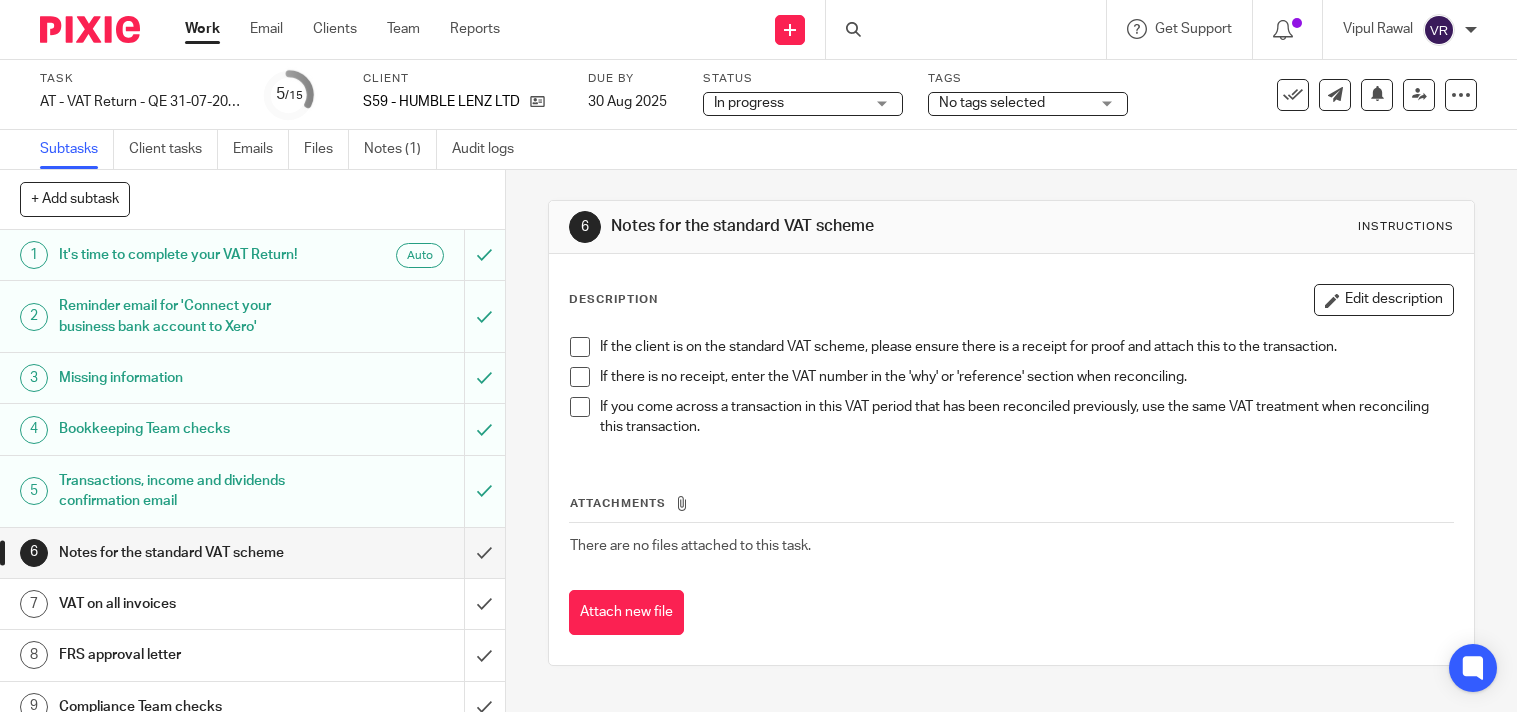 scroll, scrollTop: 0, scrollLeft: 0, axis: both 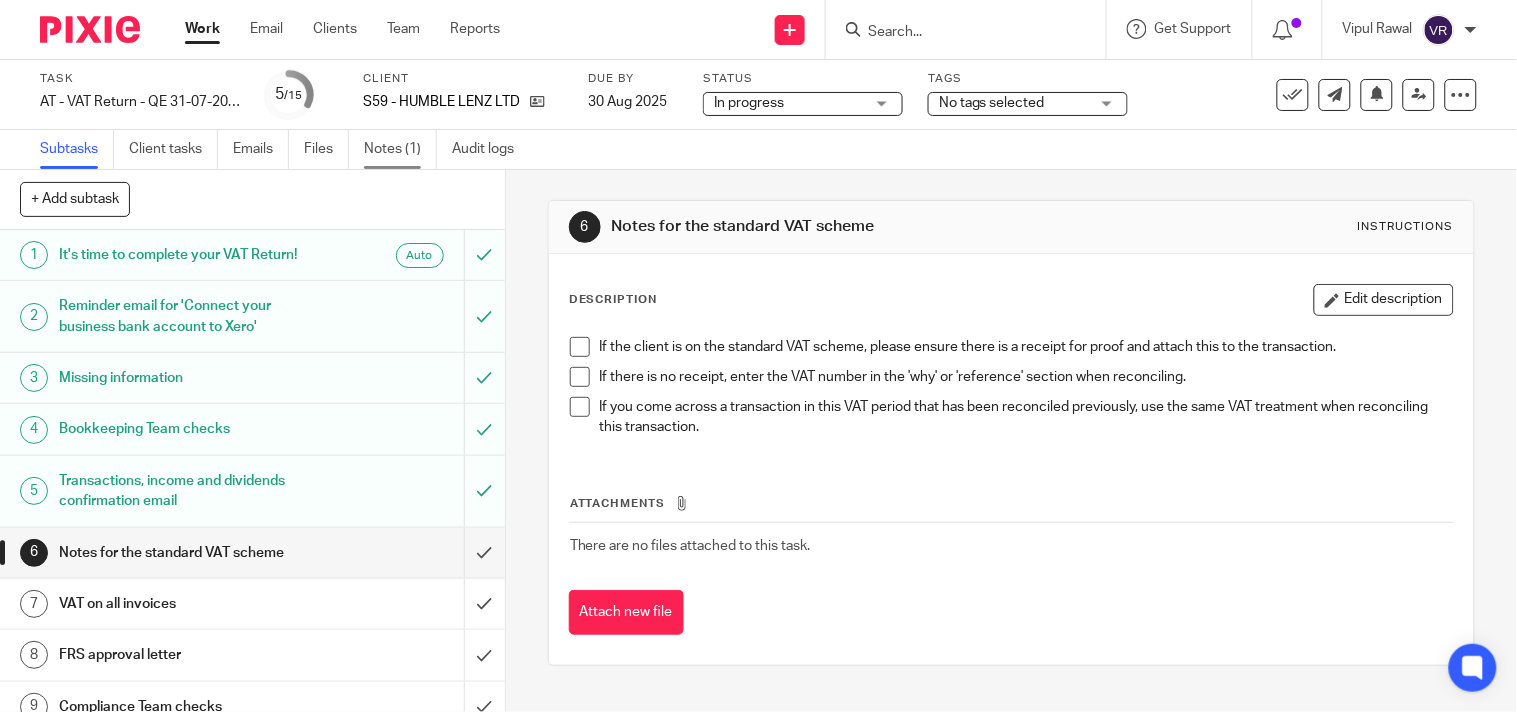 click on "Notes (1)" at bounding box center [400, 149] 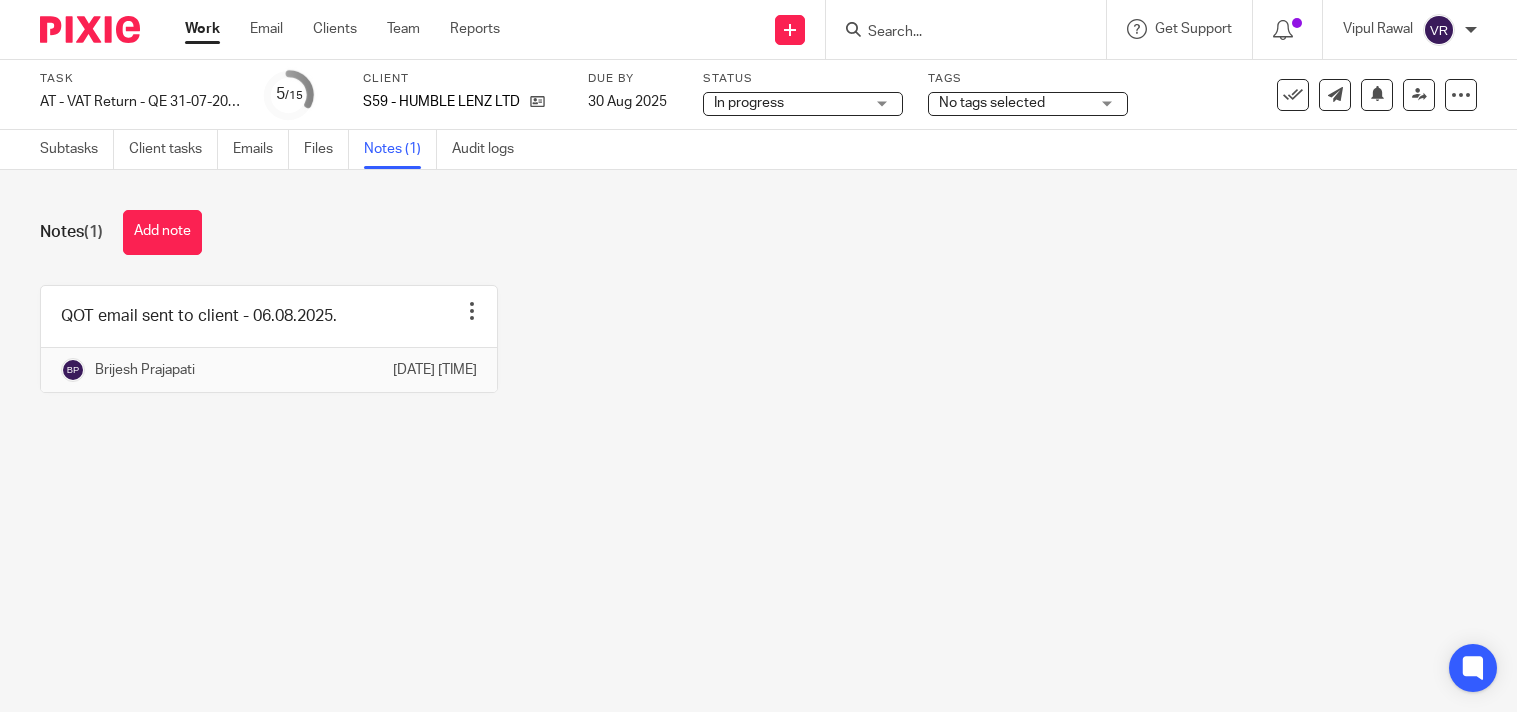 scroll, scrollTop: 0, scrollLeft: 0, axis: both 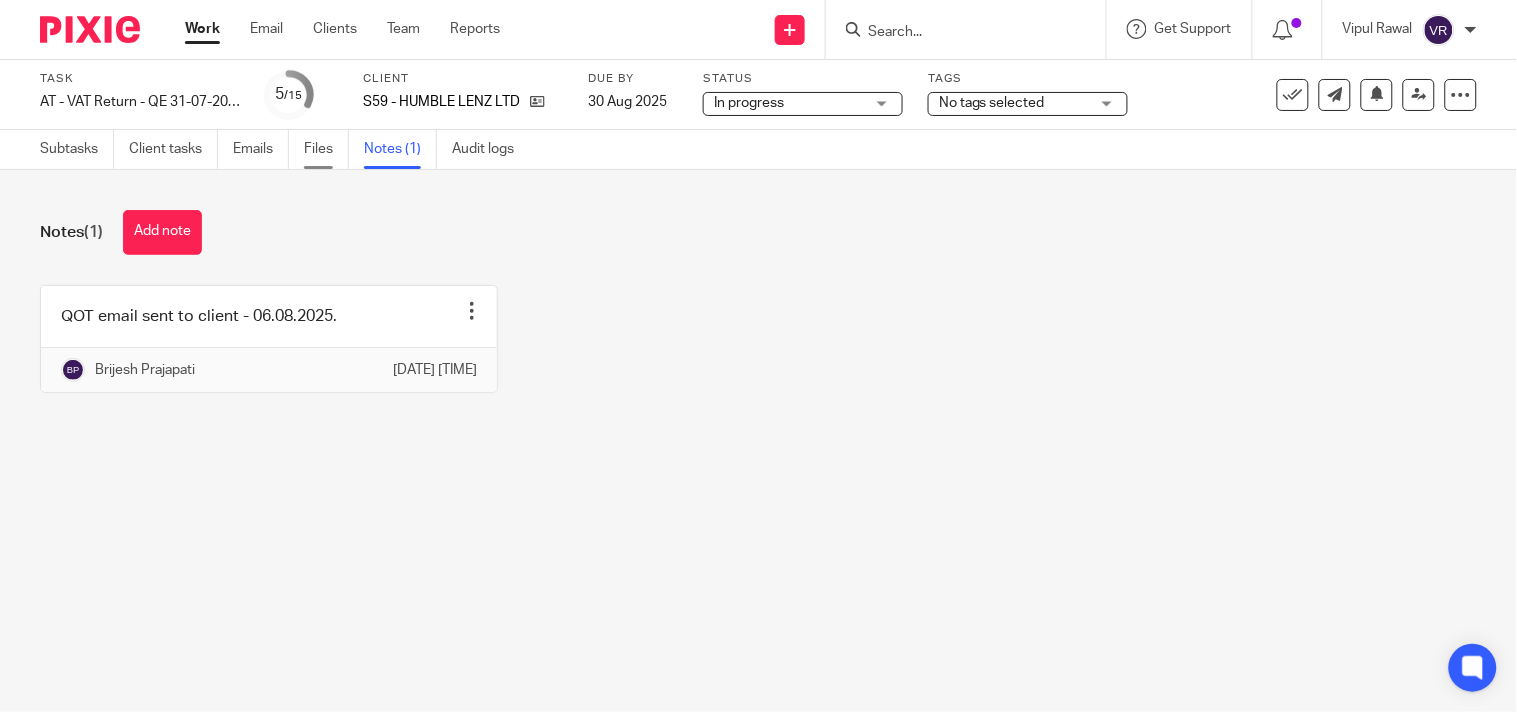 click on "Files" at bounding box center (326, 149) 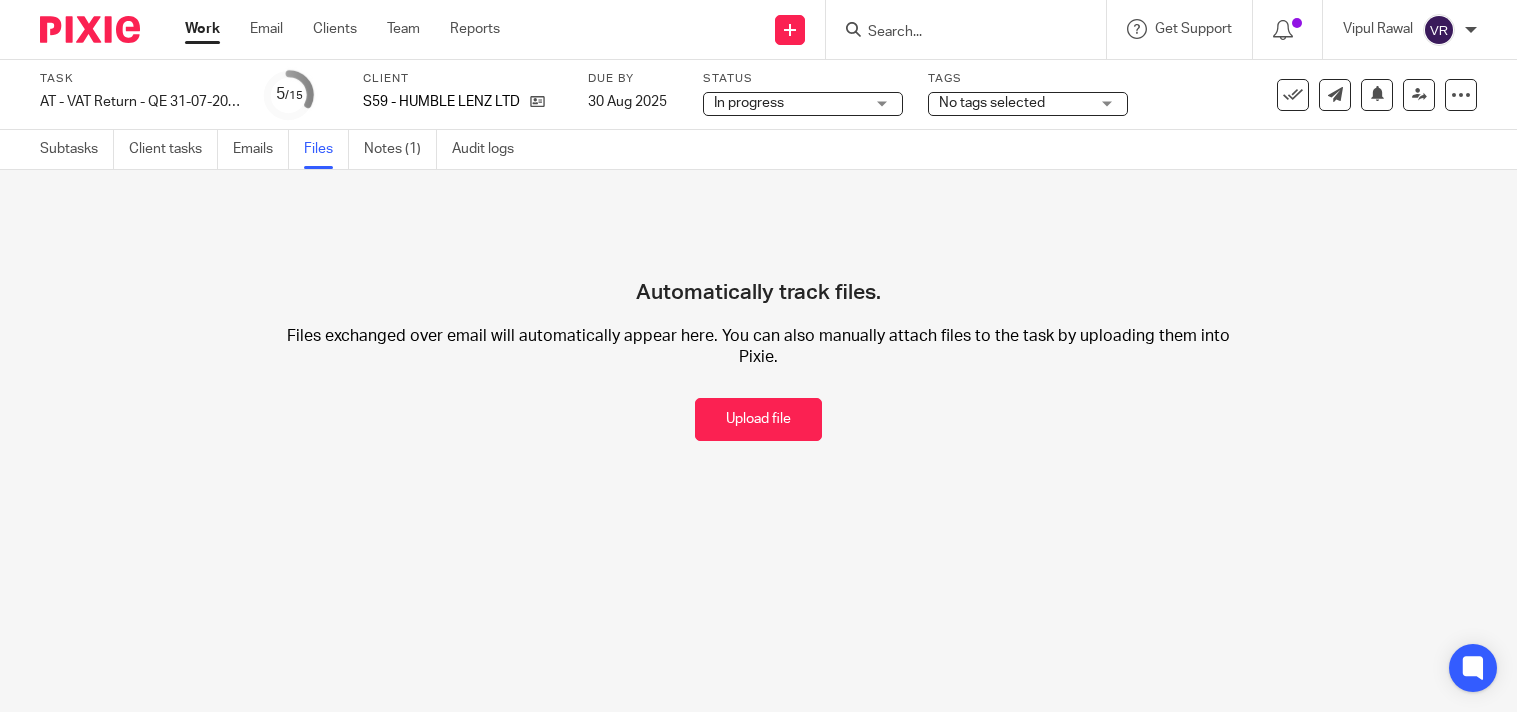 scroll, scrollTop: 0, scrollLeft: 0, axis: both 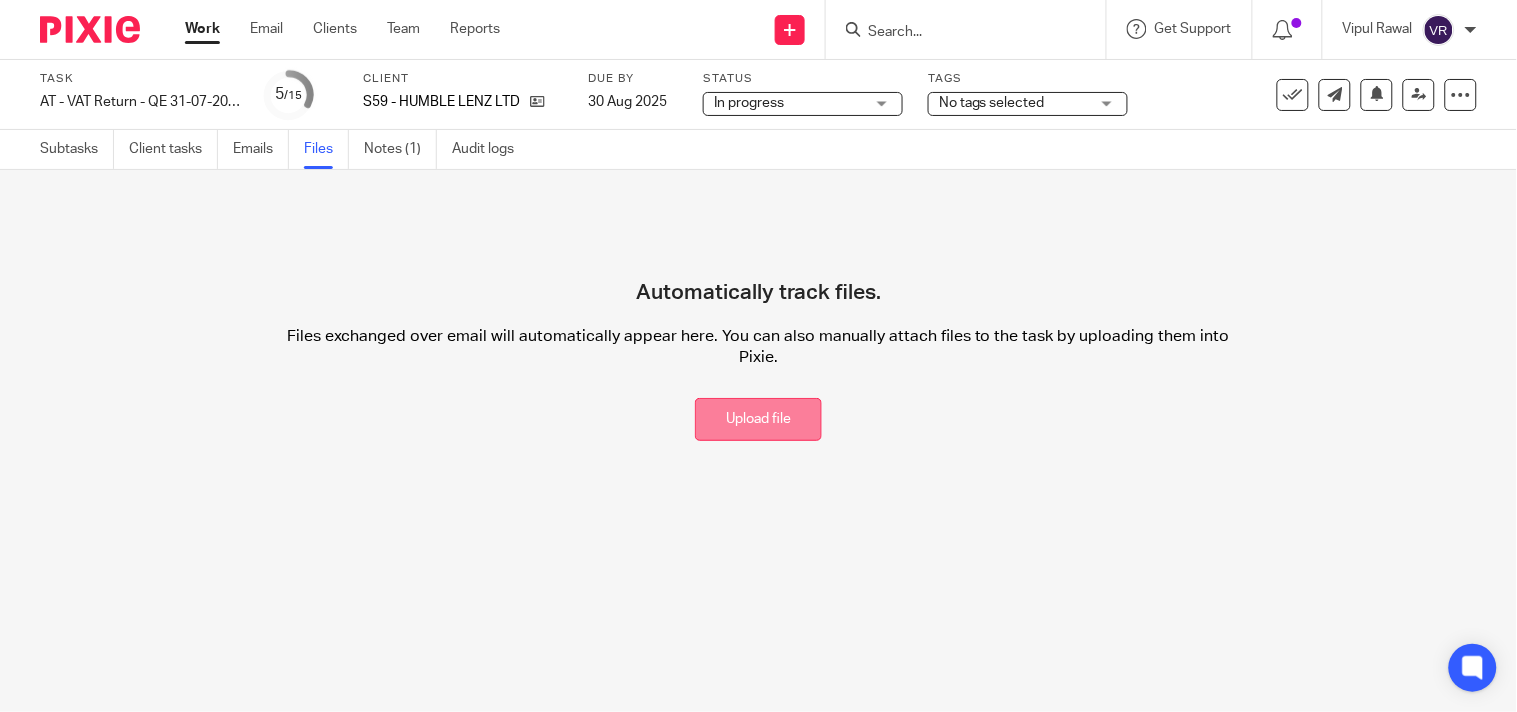 click on "Upload file" at bounding box center (758, 419) 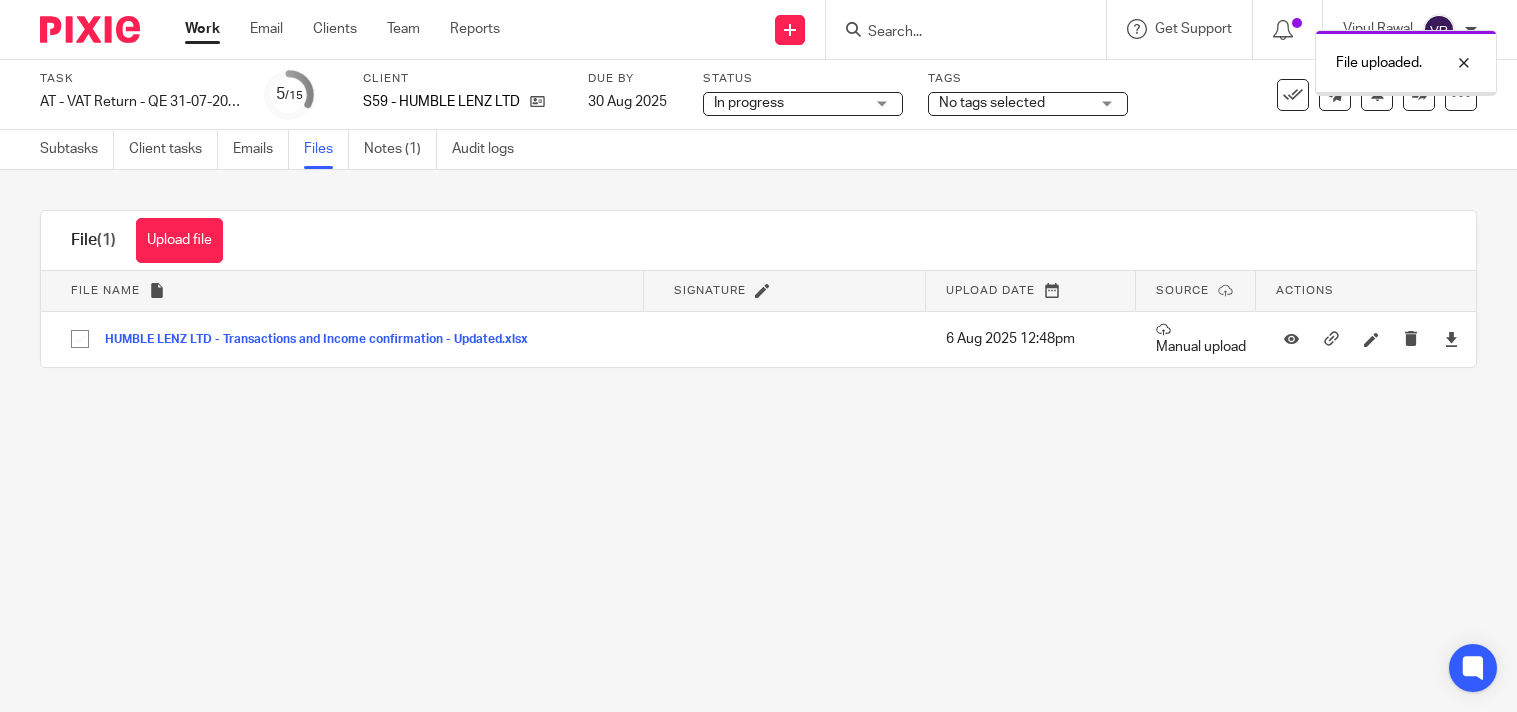 scroll, scrollTop: 0, scrollLeft: 0, axis: both 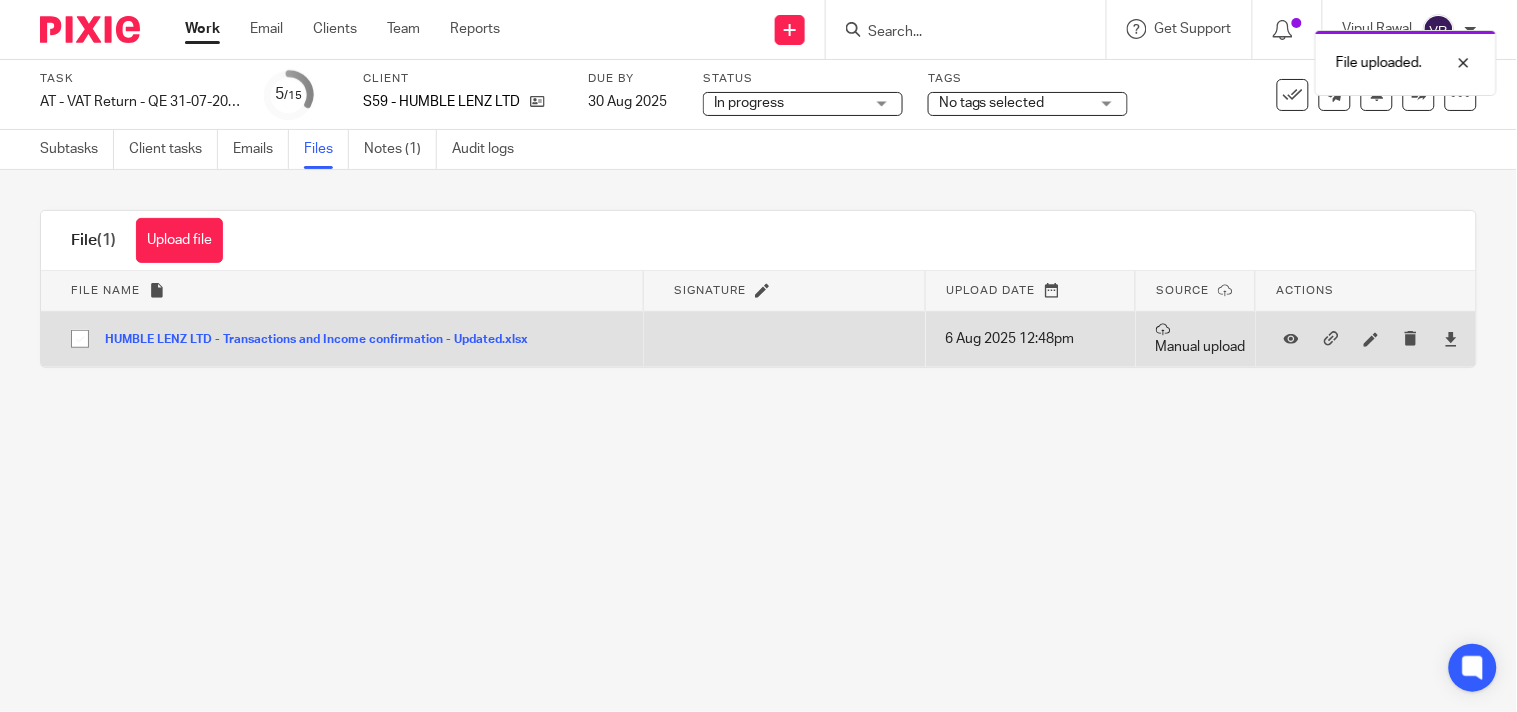 click on "HUMBLE LENZ LTD - Transactions and Income confirmation - Updated.xlsx" at bounding box center [324, 340] 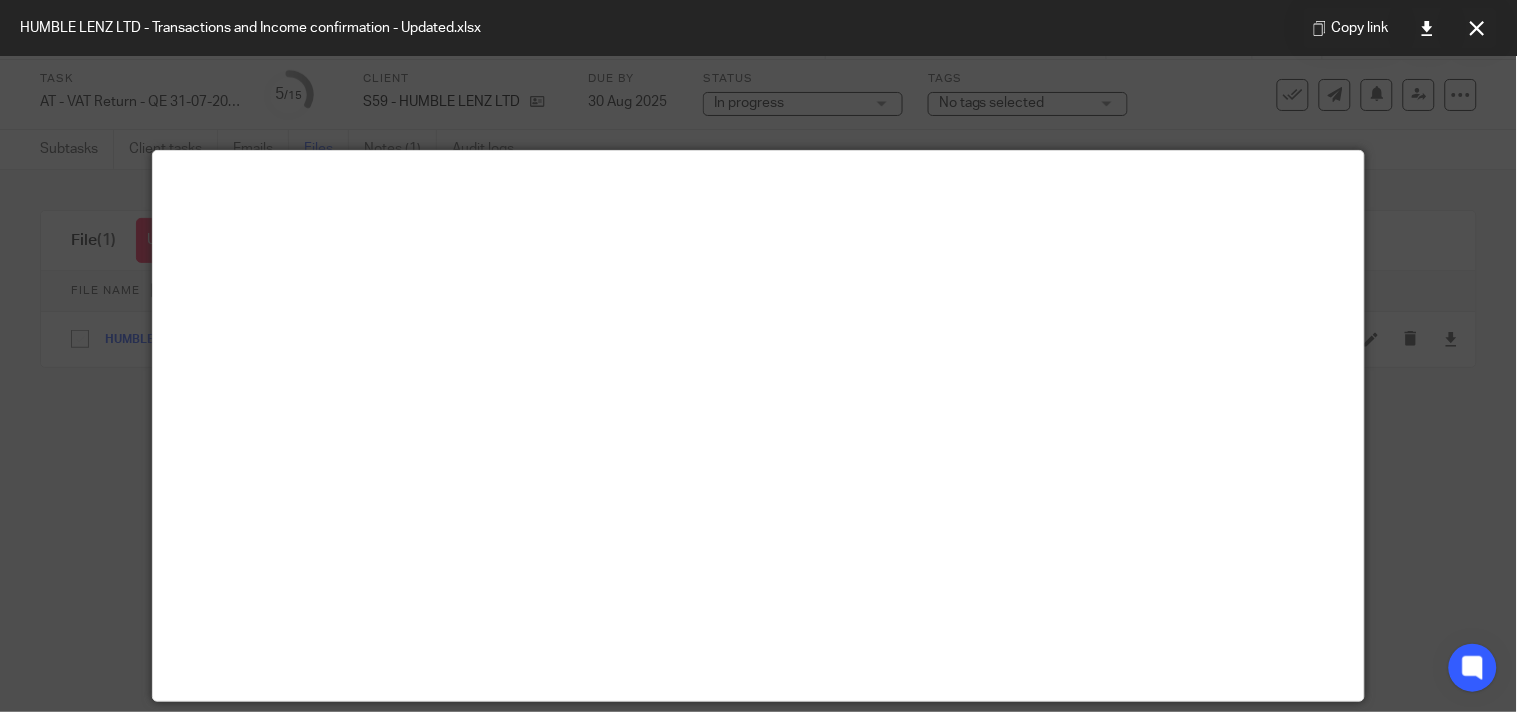click at bounding box center [758, 356] 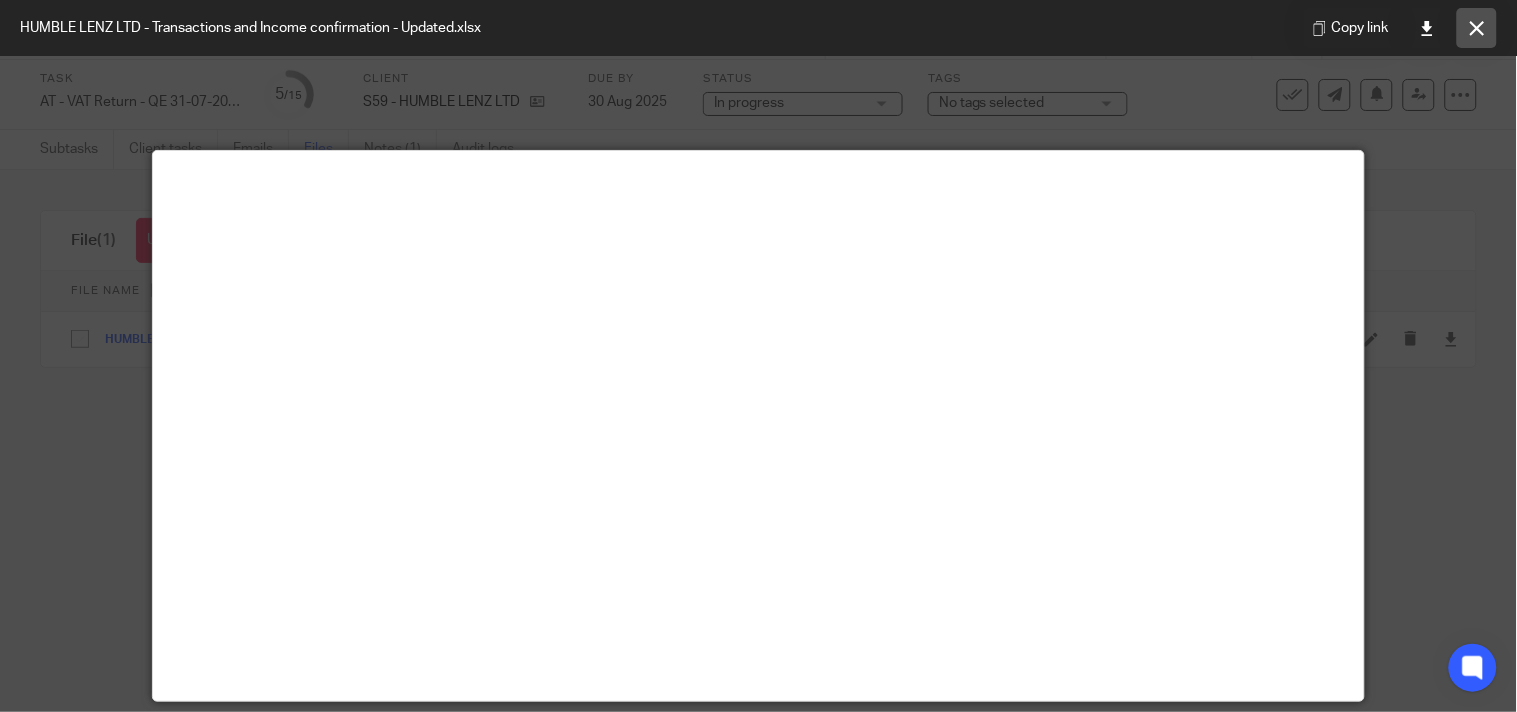 click at bounding box center [1477, 28] 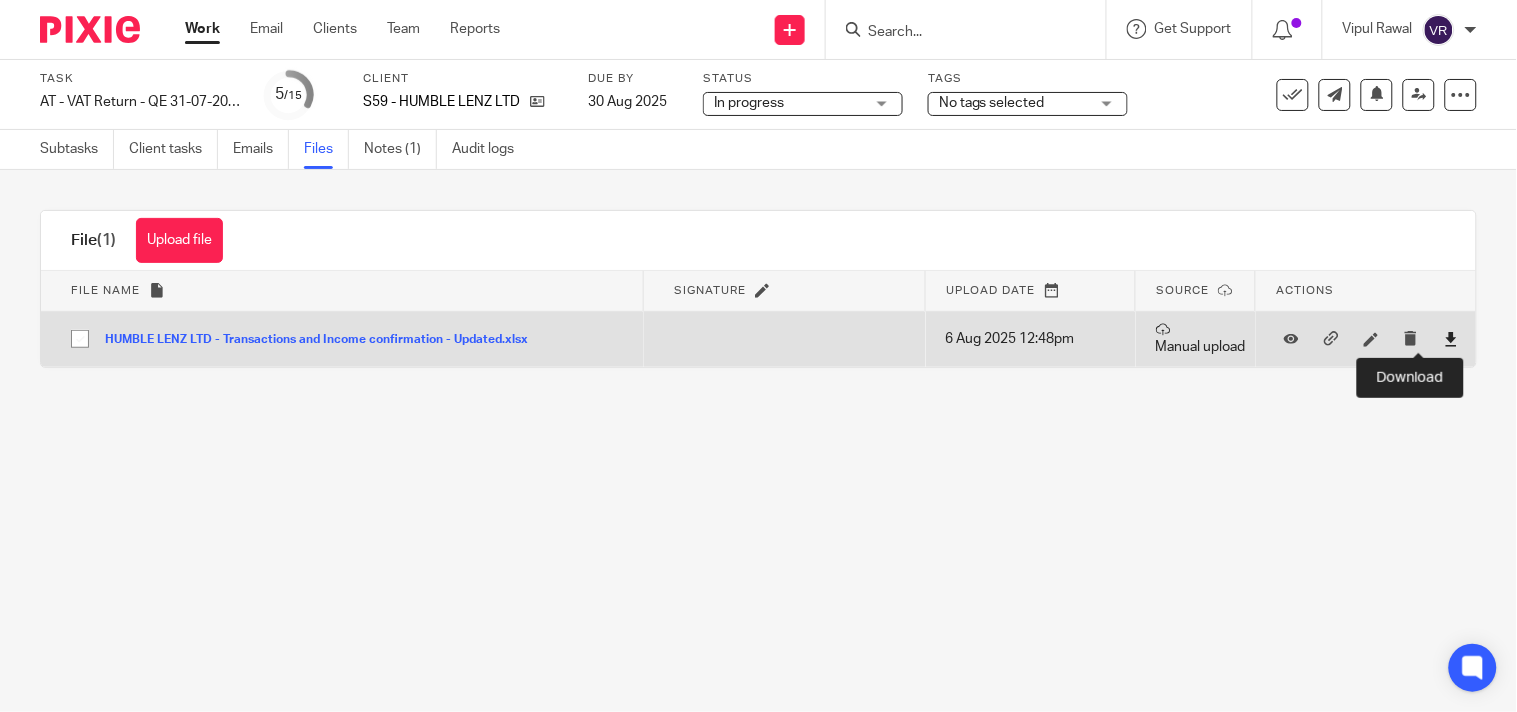click at bounding box center [1451, 339] 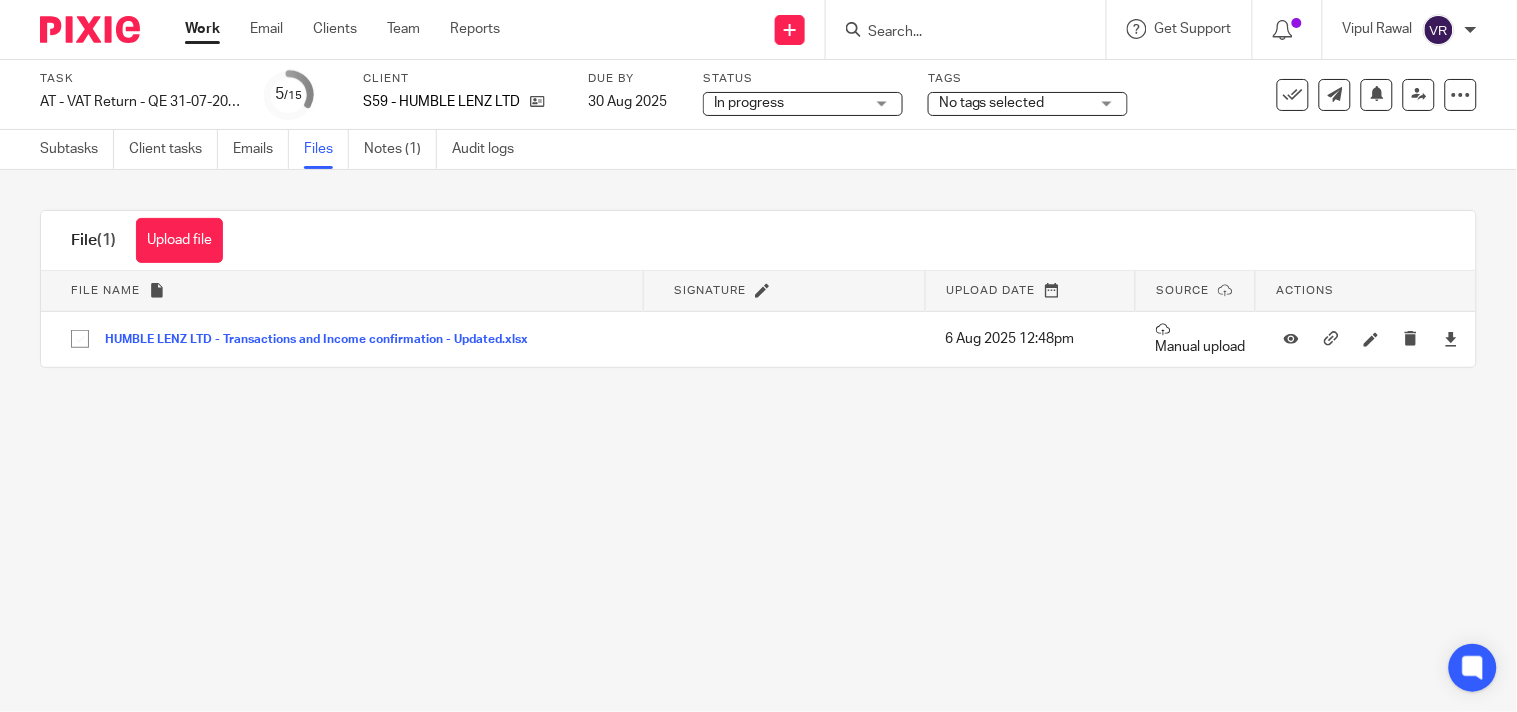 click on "Task
AT - VAT Return - QE 31-07-2025   Save
AT - VAT Return - QE 31-07-2025
5 /15
Client
S59 - HUMBLE LENZ LTD
Due by
30 Aug 2025
Status
In progress
In progress
Not started
You can start work
In progress
Queries sent
Waiting on client
Ready for review
Pending internal review
Ready to file
2
Tags
No tags selected
In progress - DO NOT USE
Ready for review - DO NOT USE
Ready to file - DO NOT USE" at bounding box center [758, 356] 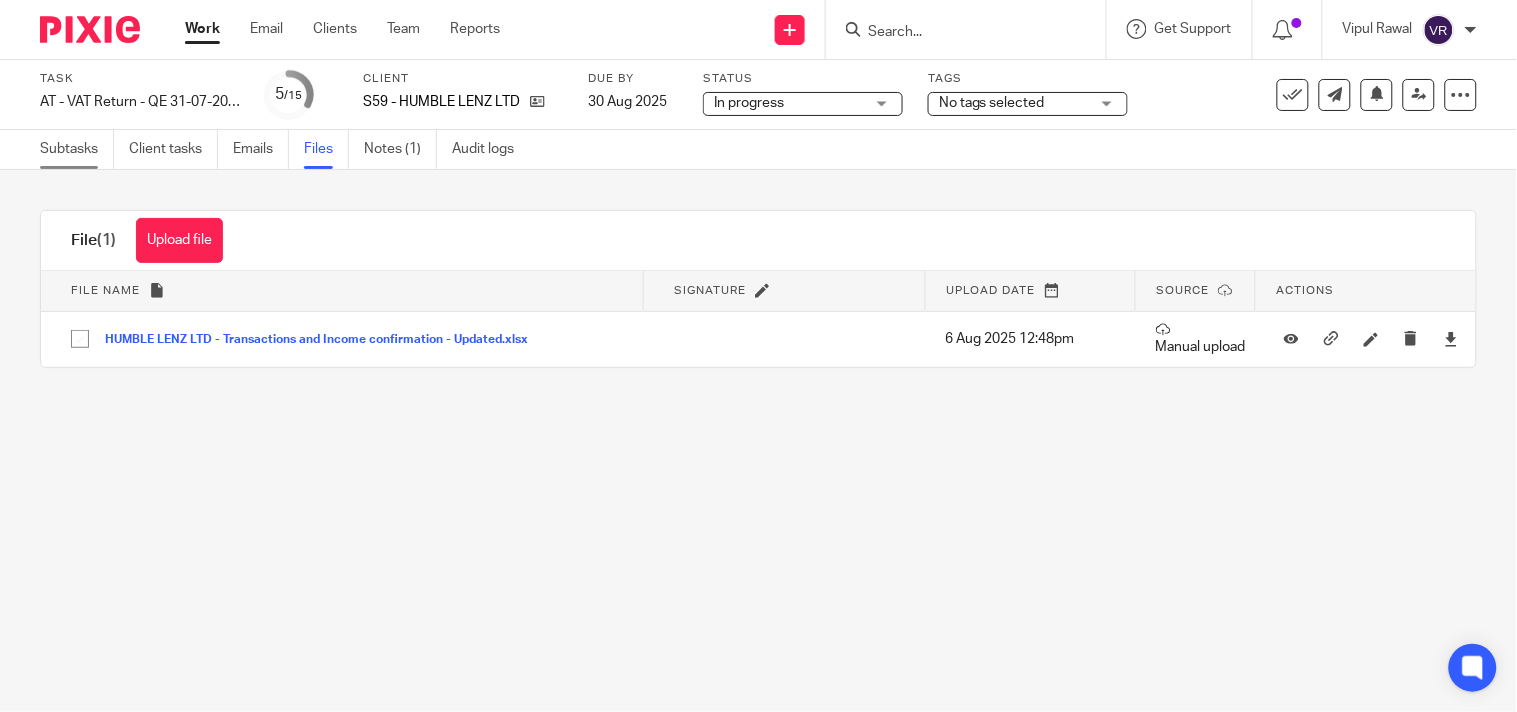 click on "Subtasks" at bounding box center [77, 149] 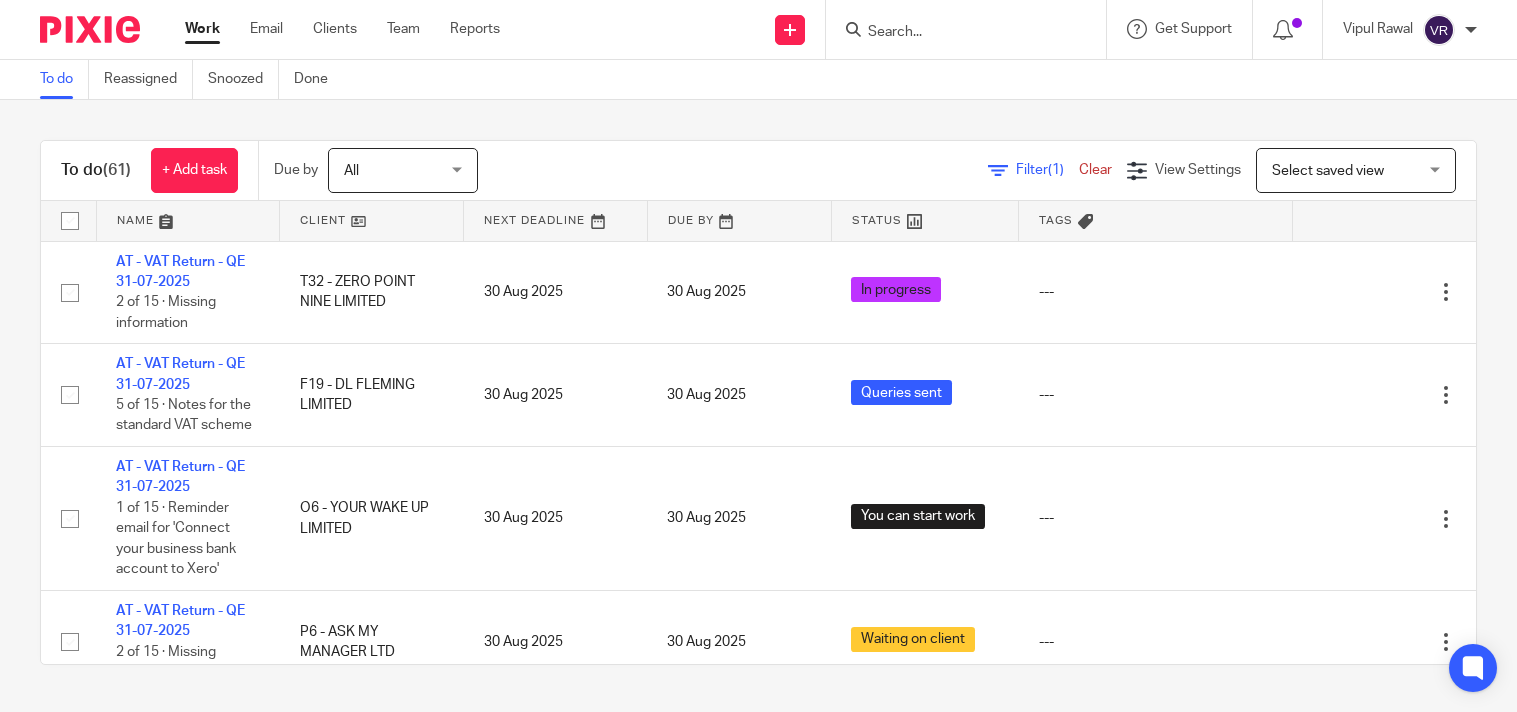scroll, scrollTop: 0, scrollLeft: 0, axis: both 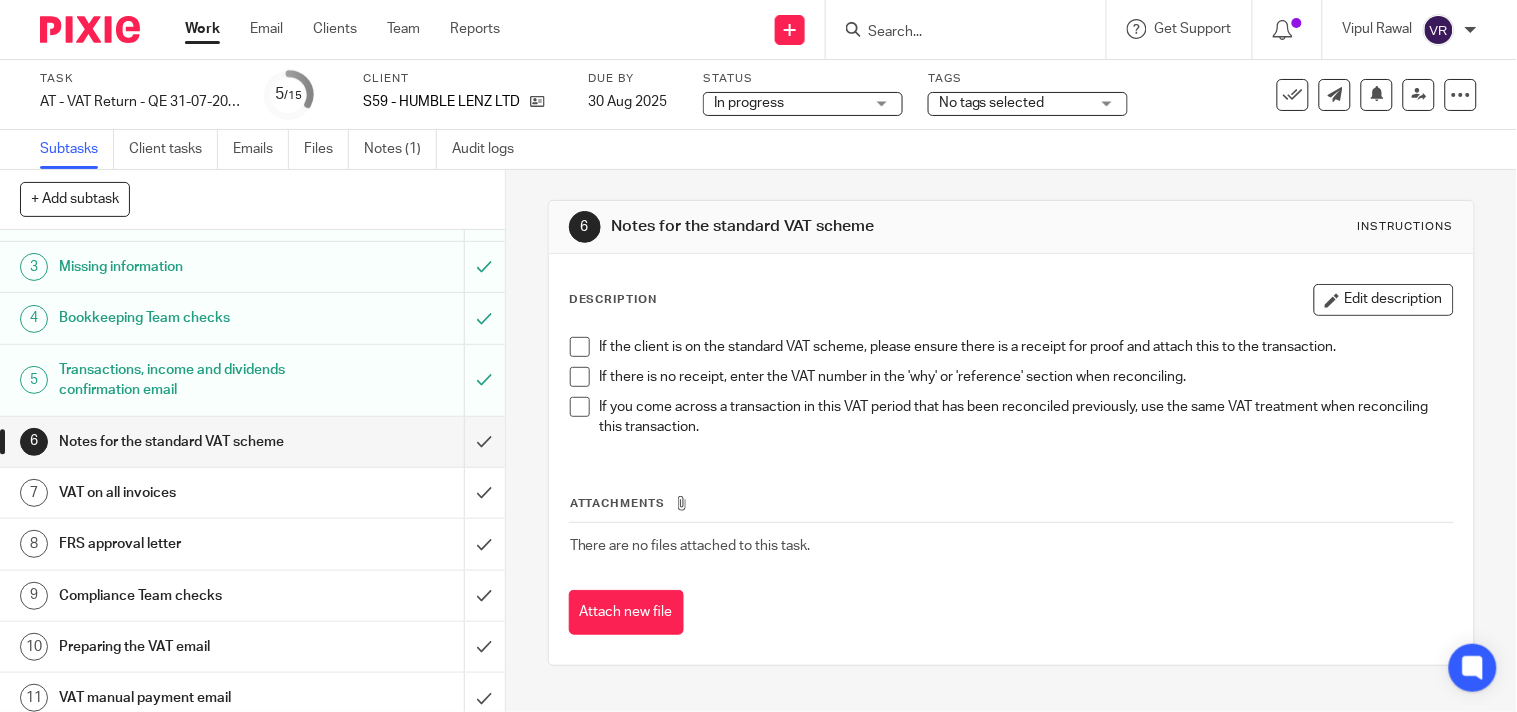 click on "6
Notes for the standard VAT scheme
Instructions
Description
Edit description
If the client is on the standard VAT scheme, please ensure there is a receipt for proof and attach this to the transaction.   If there is no receipt, enter the VAT number in the 'why' or 'reference' section when reconciling.   If you come across a transaction in this VAT period that has been reconciled previously, use the same VAT treatment when reconciling this transaction.           Attachments     There are no files attached to this task.   Attach new file" at bounding box center (1011, 433) 